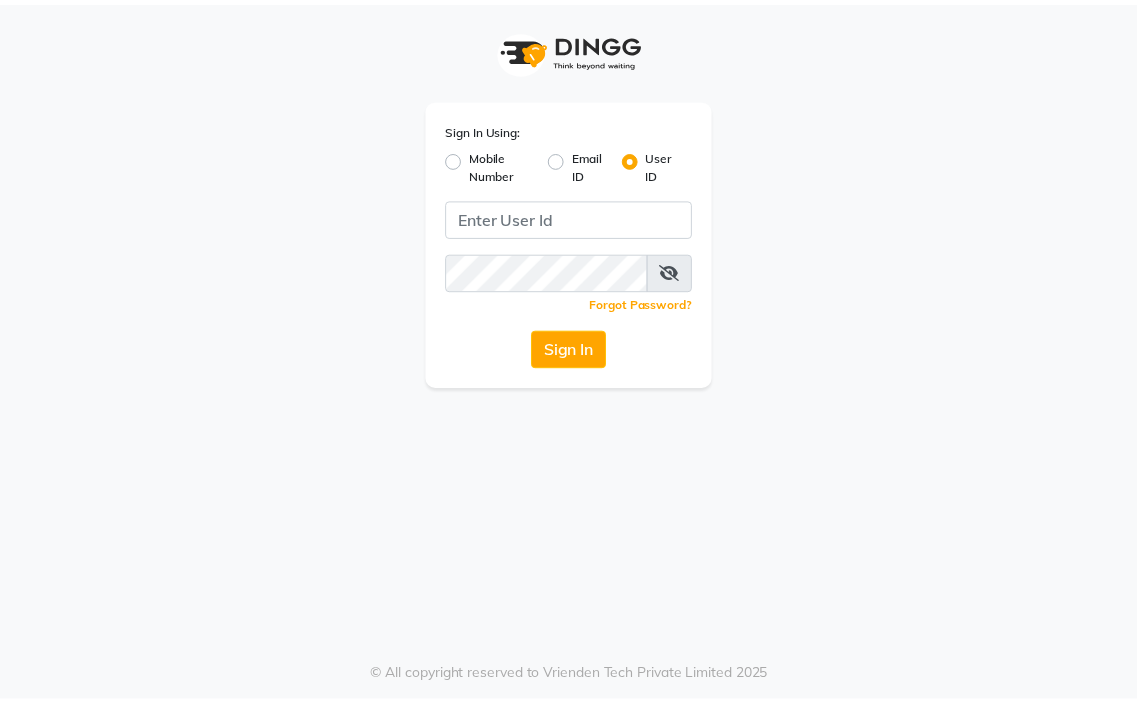 scroll, scrollTop: 0, scrollLeft: 0, axis: both 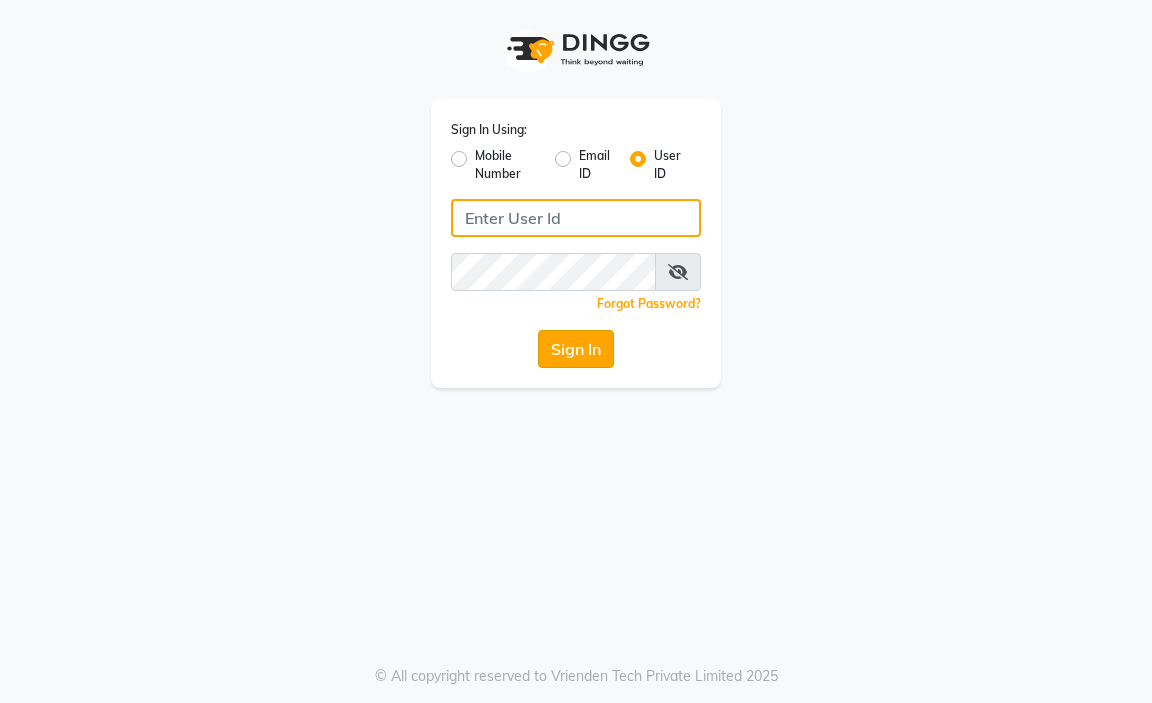 type on "aahaircraft" 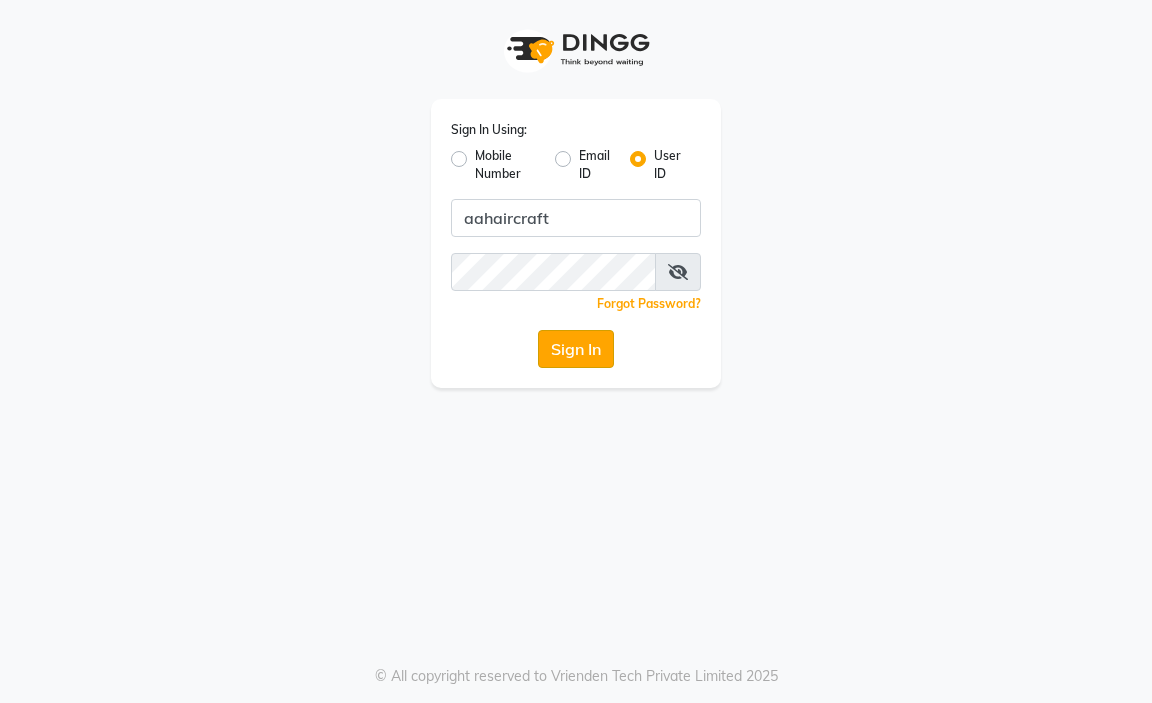 click on "Sign In" 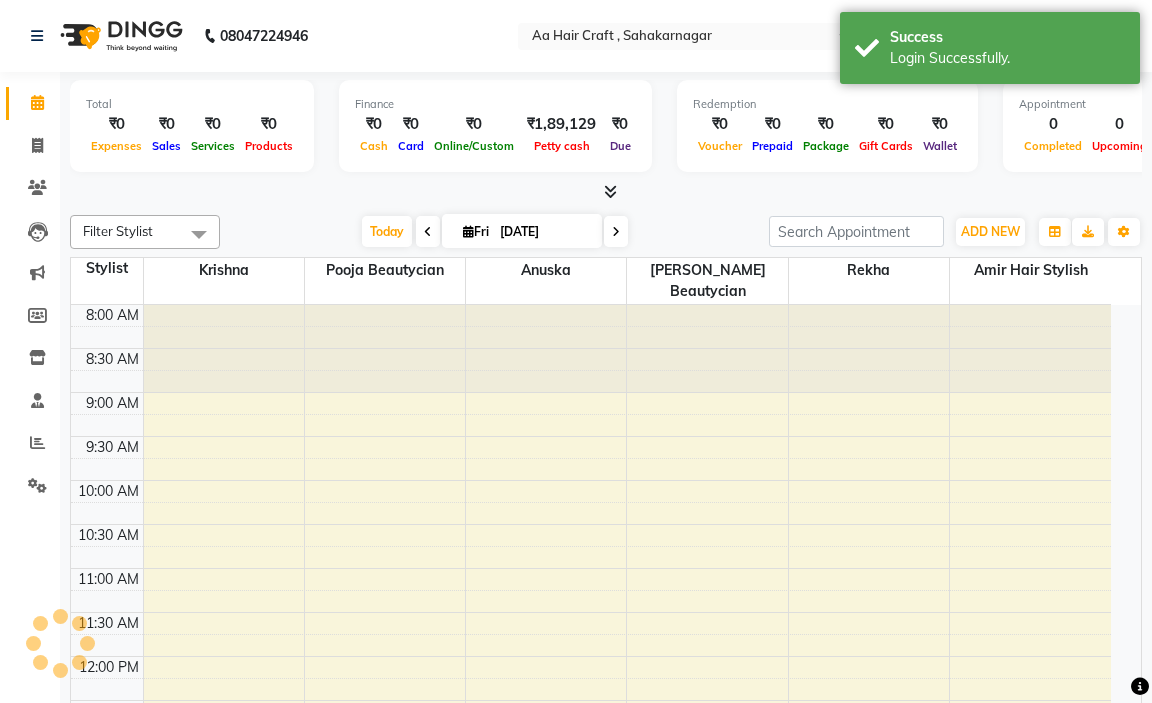 select on "en" 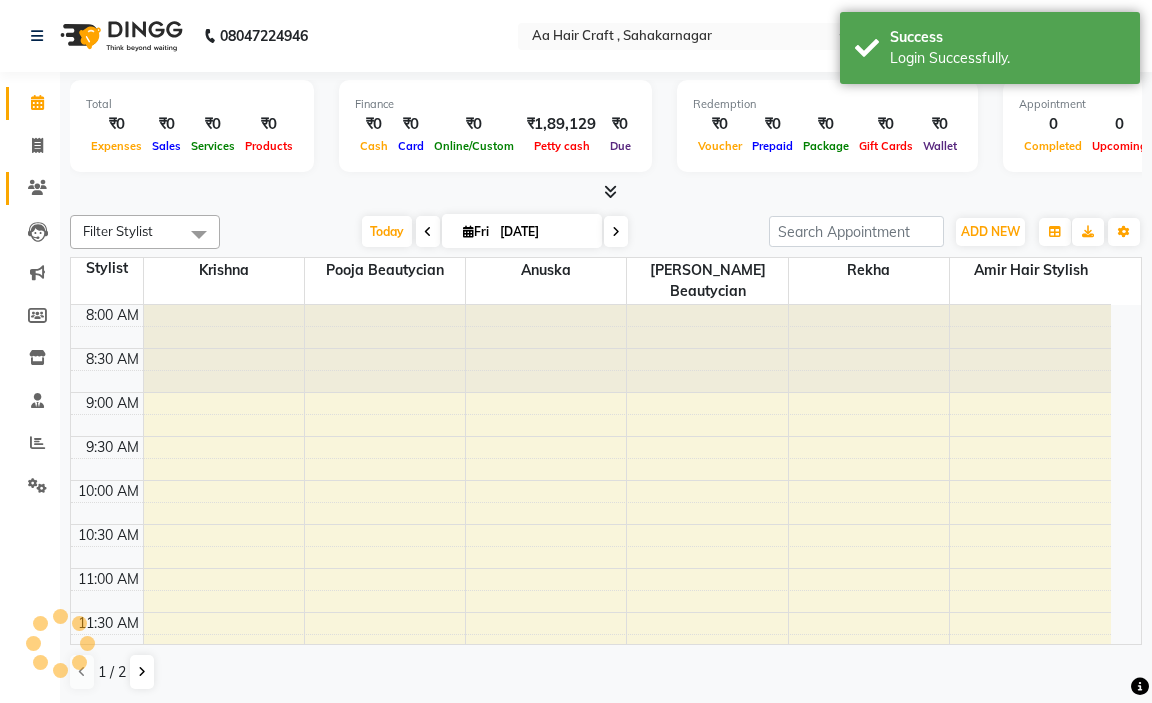 click 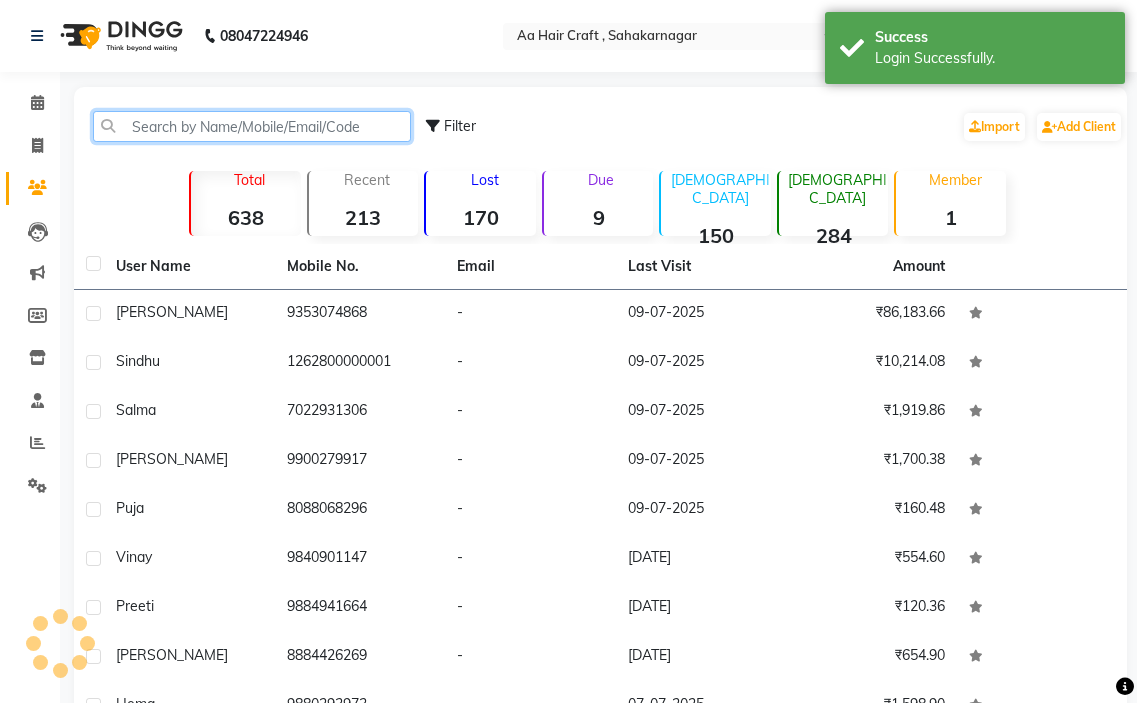 click 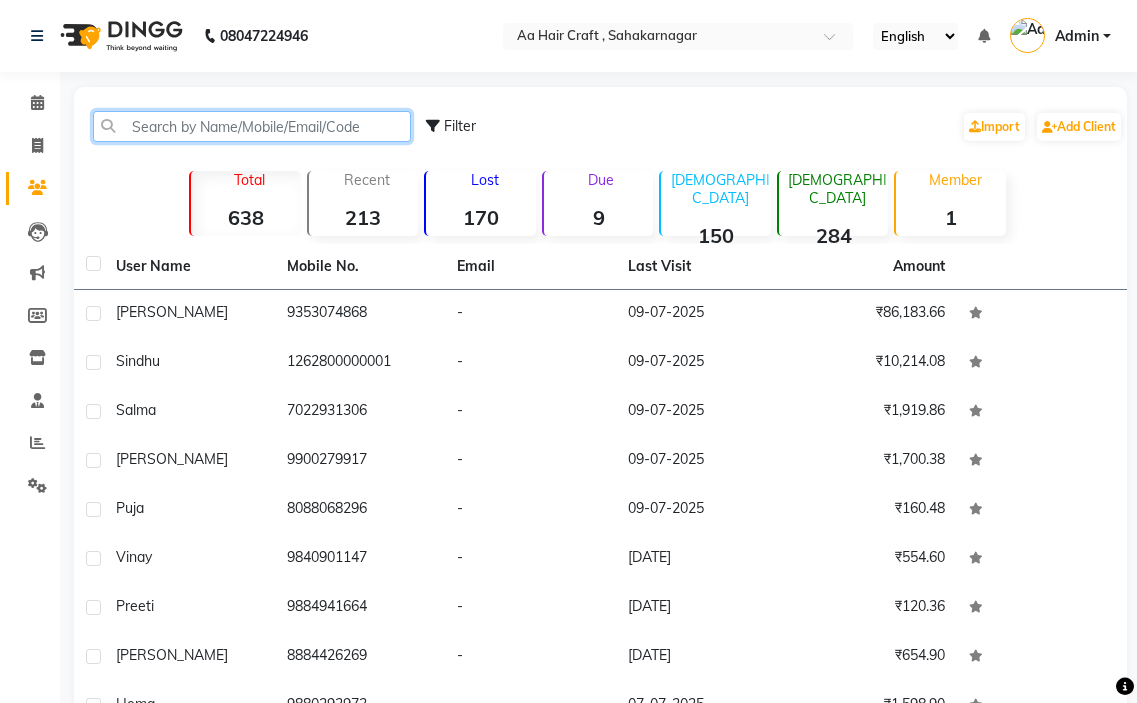 scroll, scrollTop: 0, scrollLeft: 0, axis: both 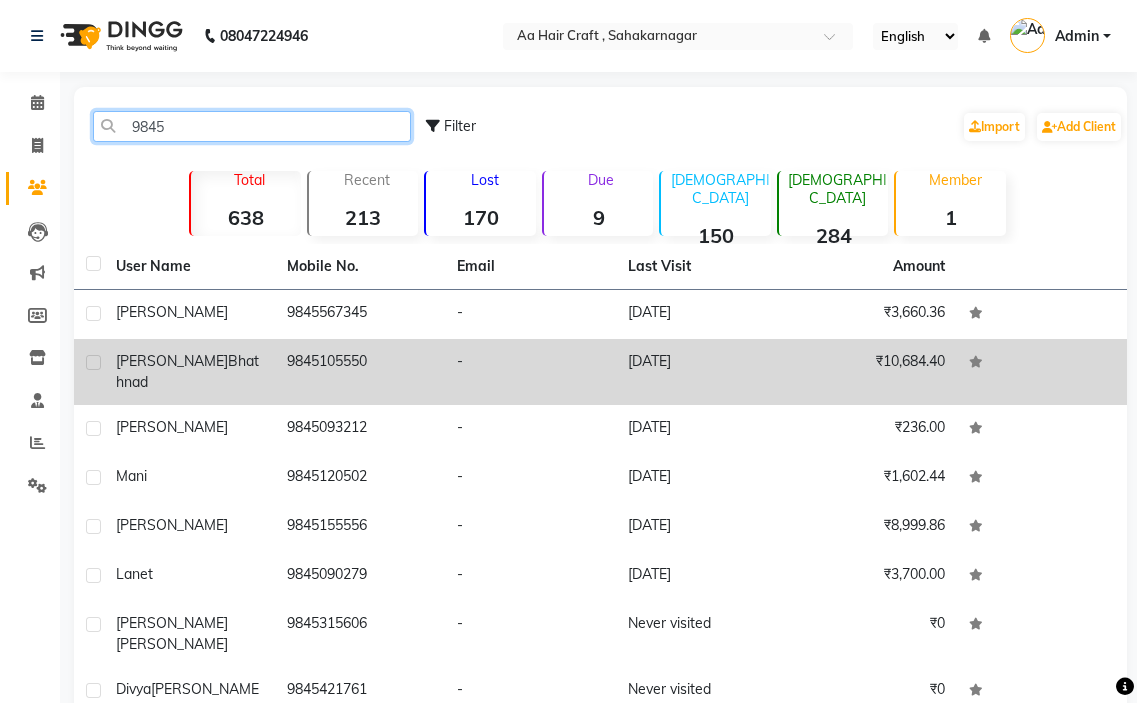 type on "9845" 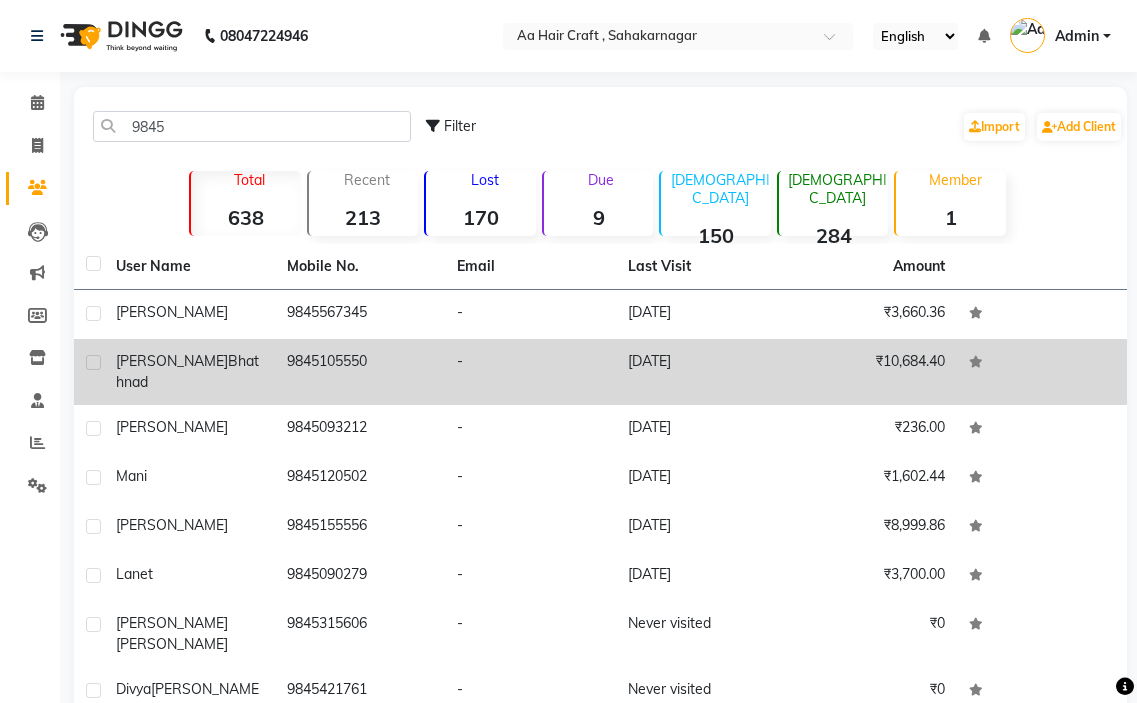 click on "9845105550" 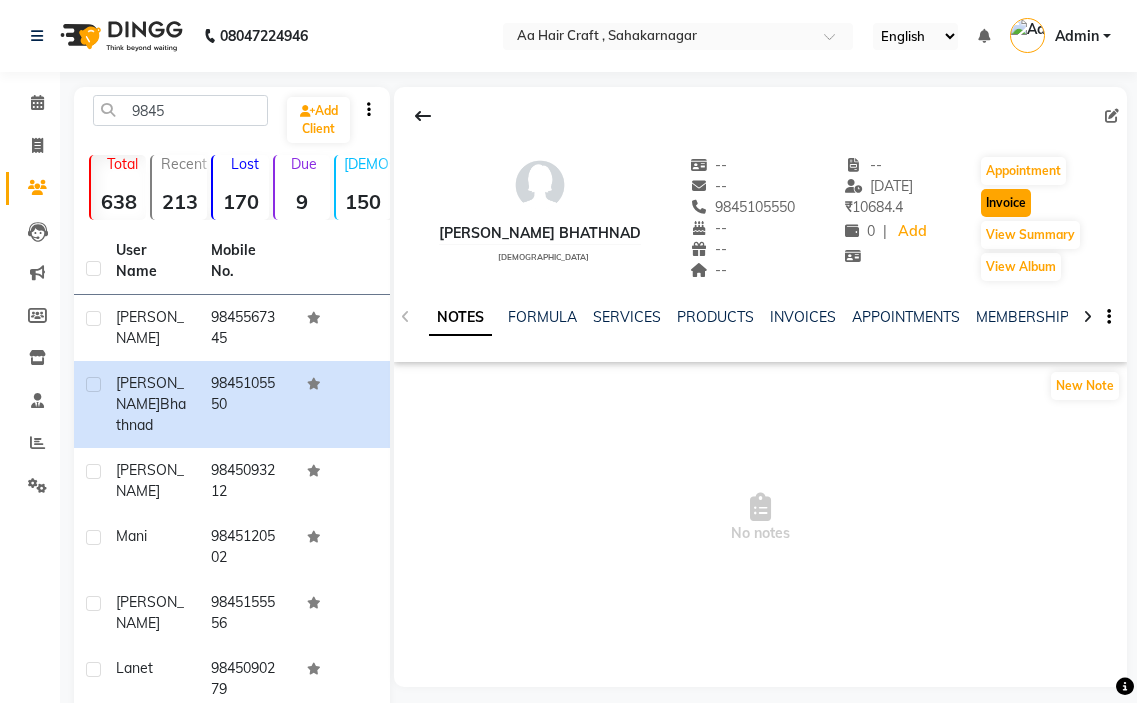 click on "Invoice" 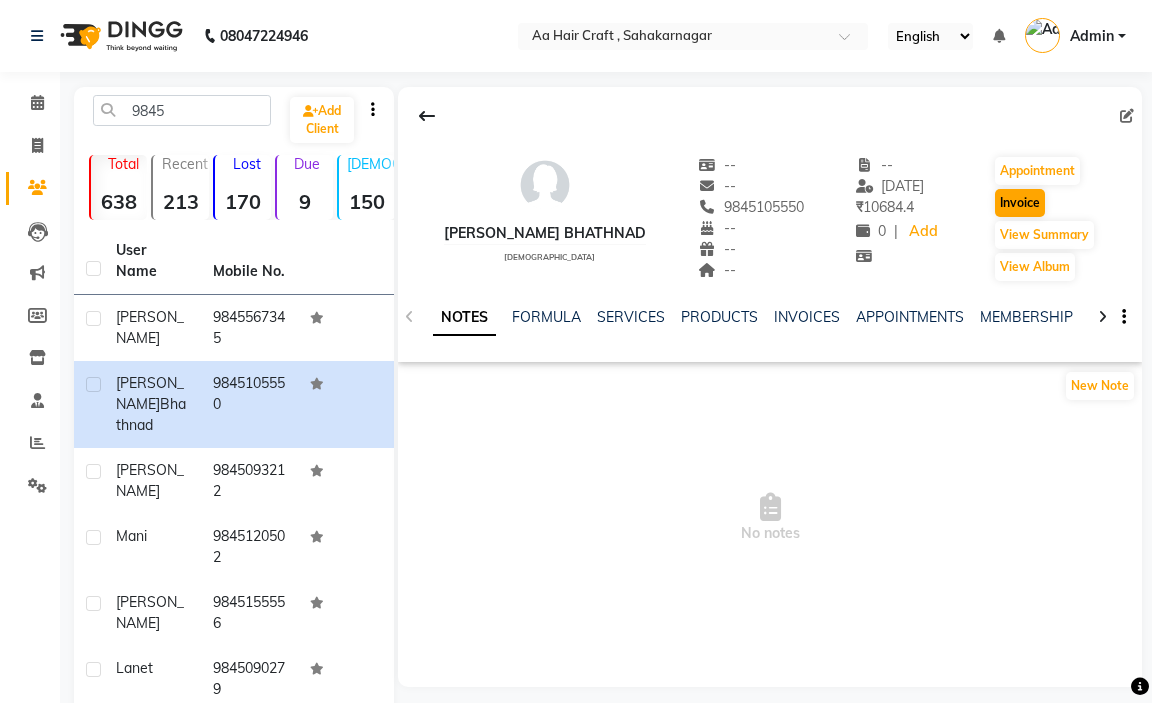 select on "service" 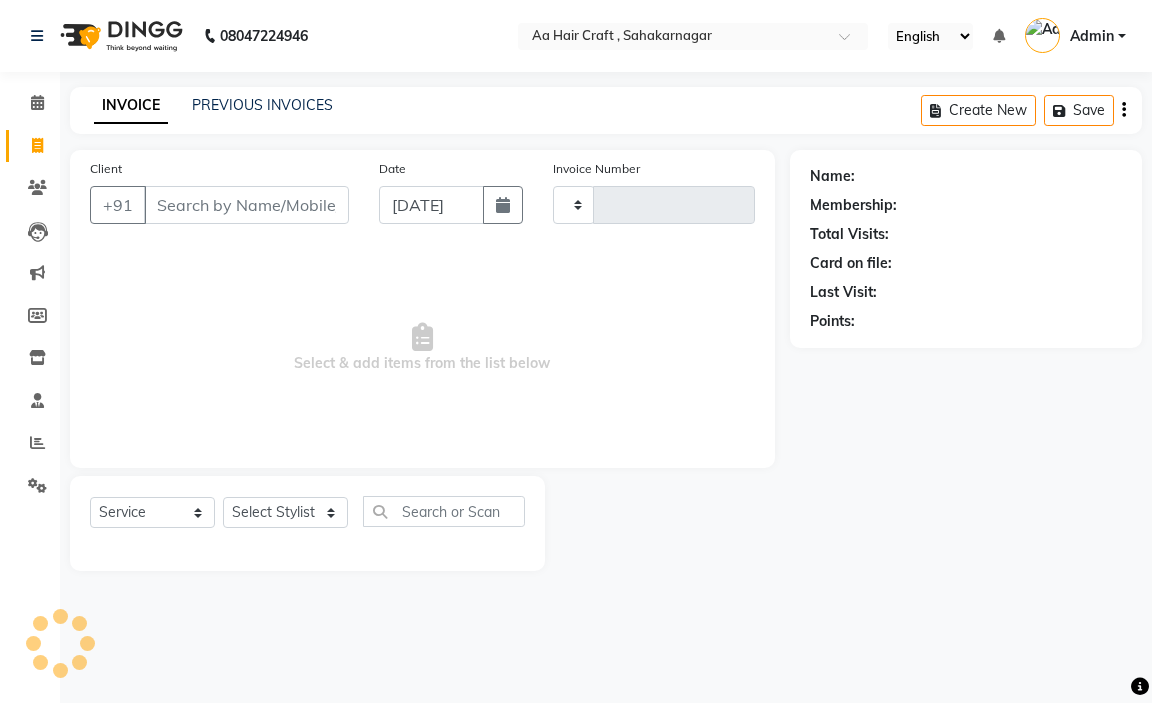 type on "0367" 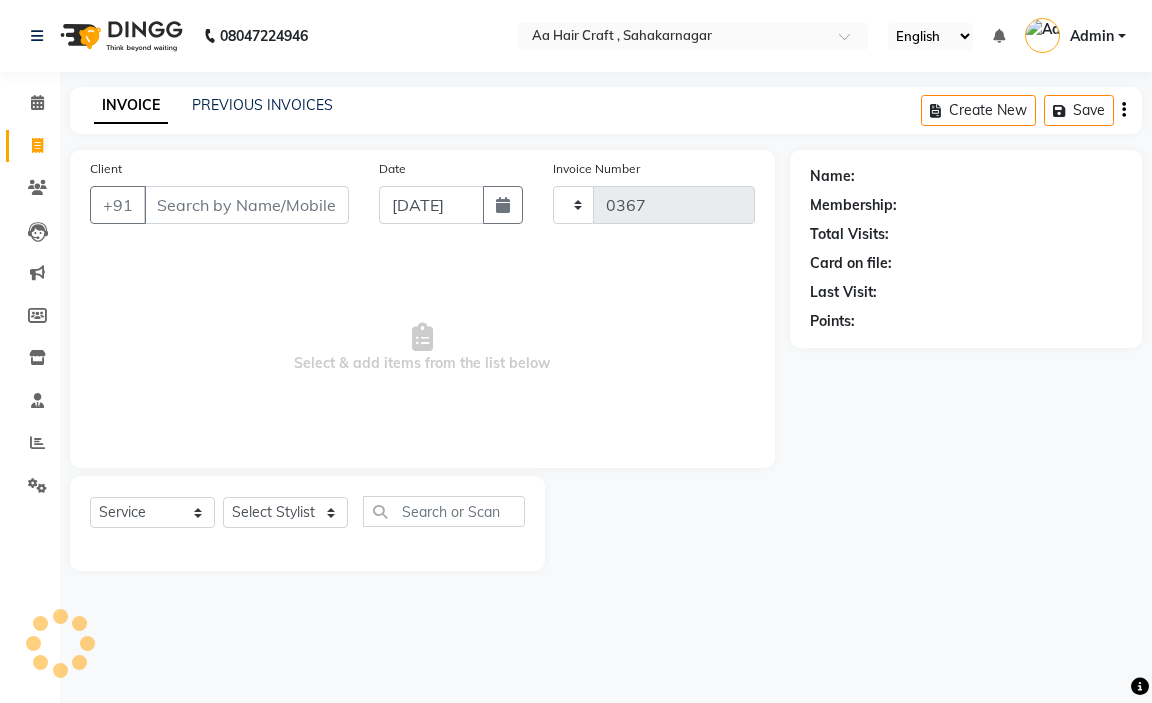 select on "6074" 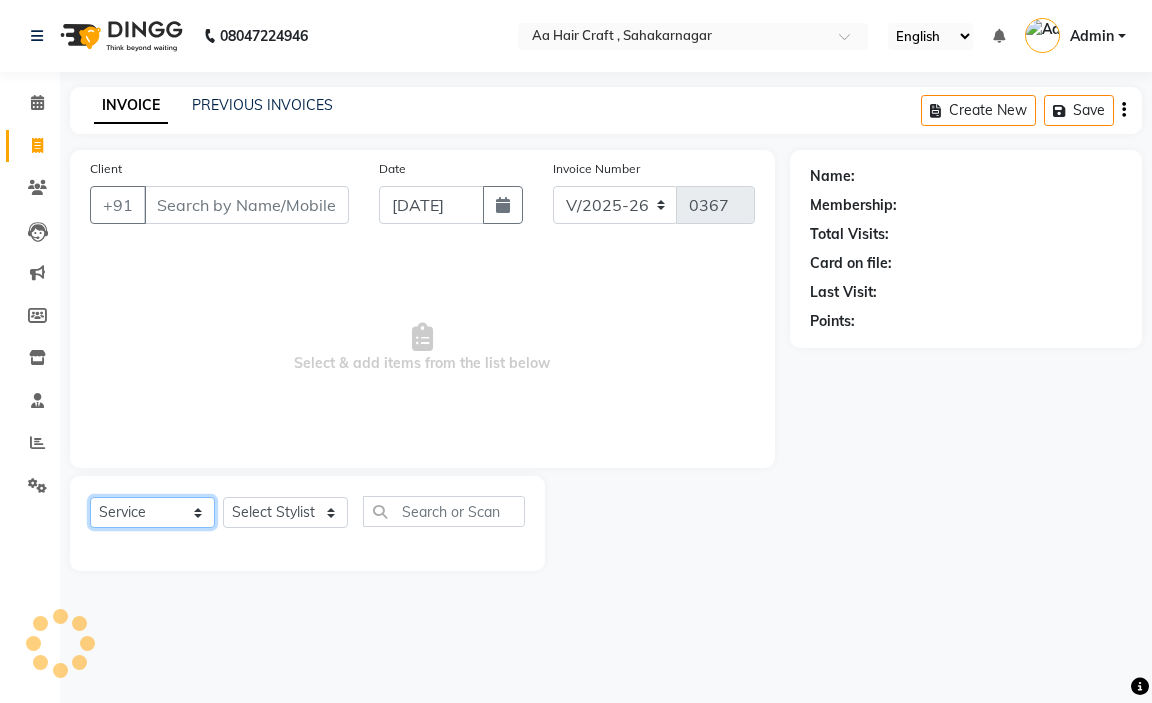 click on "Select  Service  Product  Membership  Package Voucher Prepaid Gift Card" 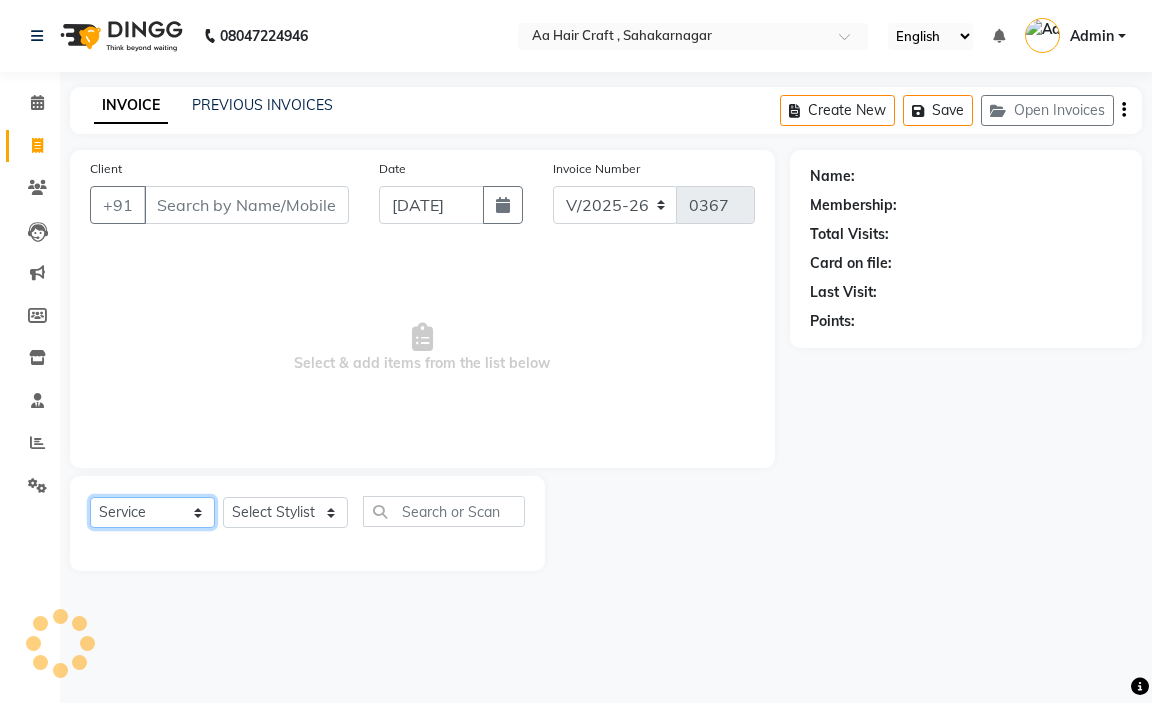 type on "9845105550" 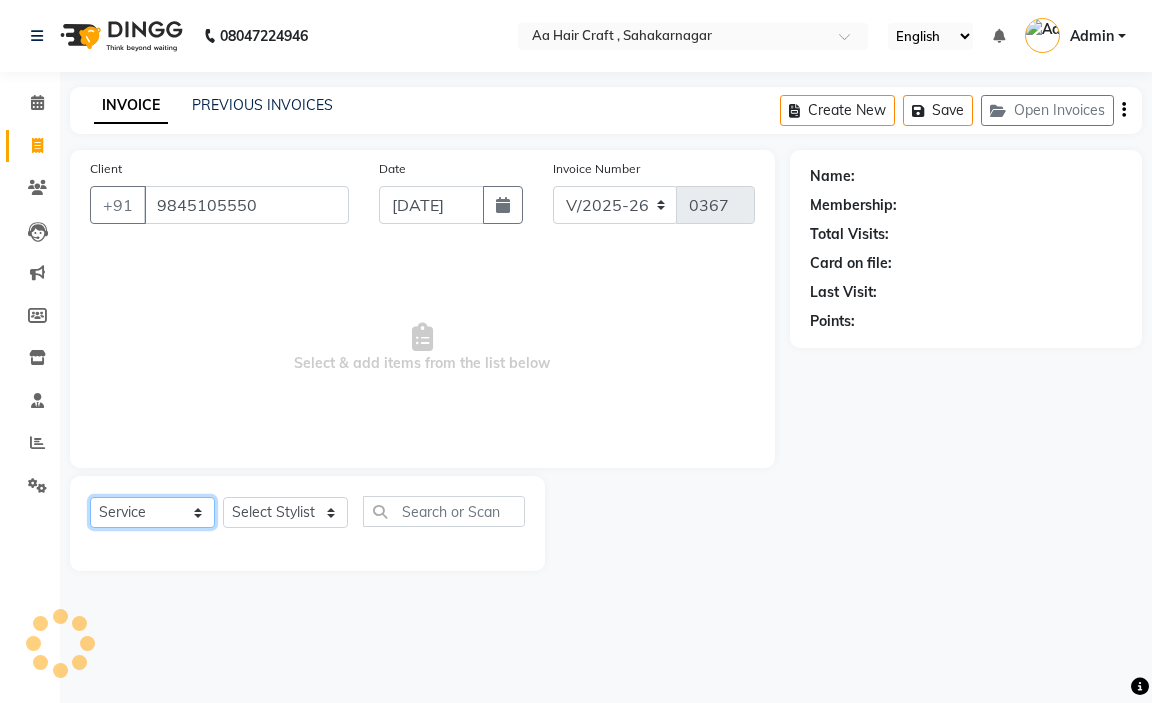 click on "Select  Service  Product  Membership  Package Voucher Prepaid Gift Card" 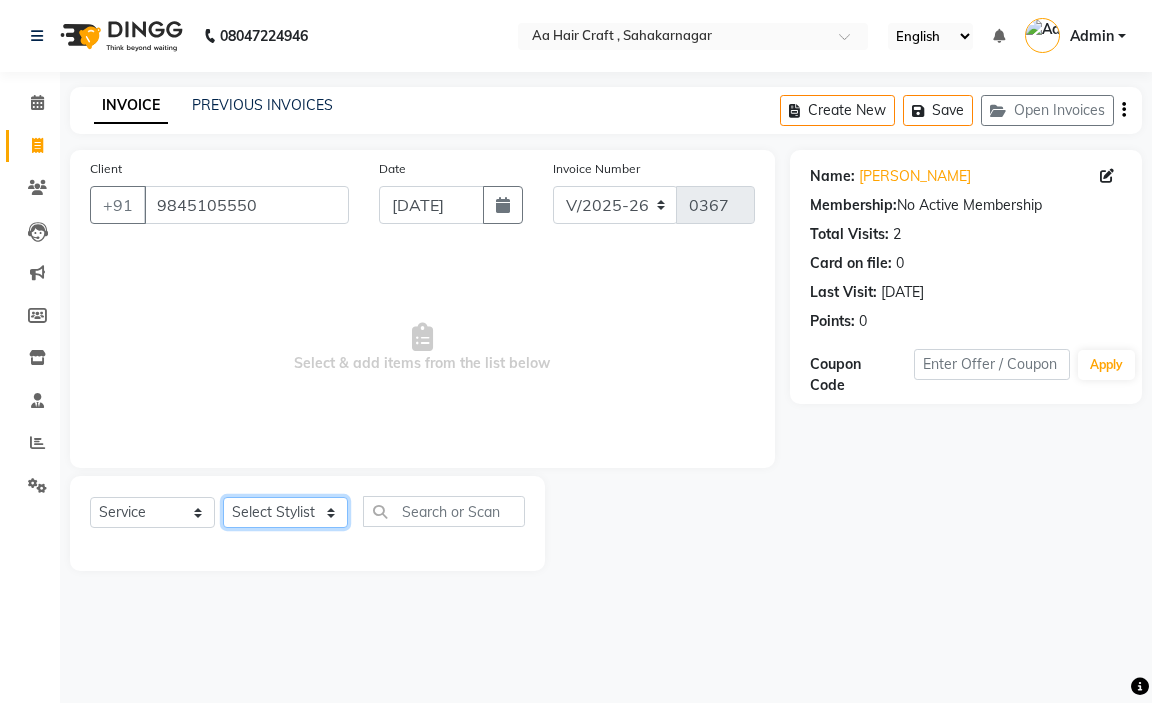 click on "Select Stylist amir hair stylish [PERSON_NAME] pooja beautycian [PERSON_NAME] beautycian Rekha [PERSON_NAME] [PERSON_NAME] beauty and hair" 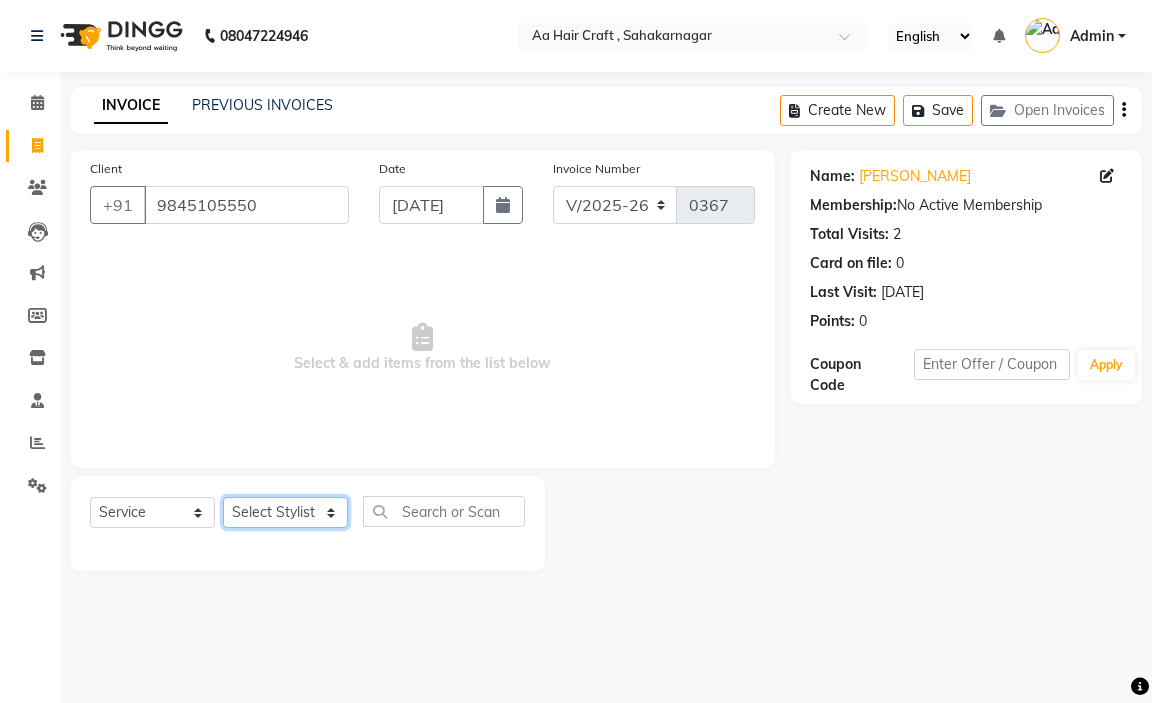 select on "80767" 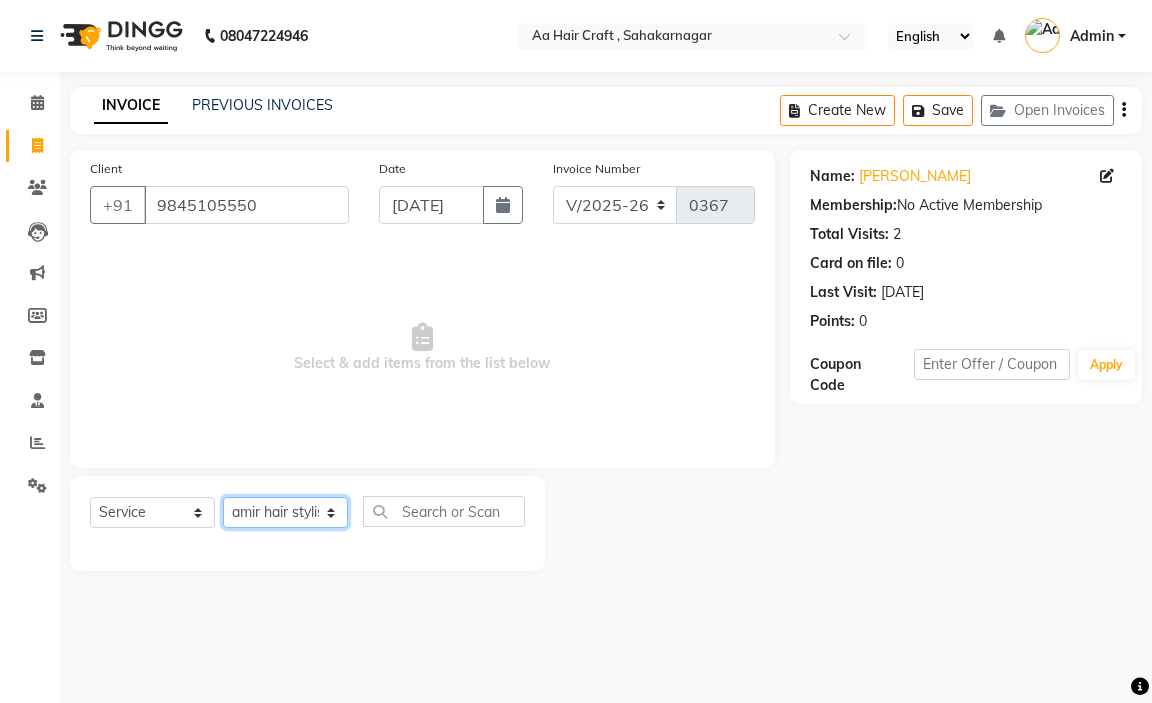 click on "Select Stylist amir hair stylish [PERSON_NAME] pooja beautycian [PERSON_NAME] beautycian Rekha [PERSON_NAME] [PERSON_NAME] beauty and hair" 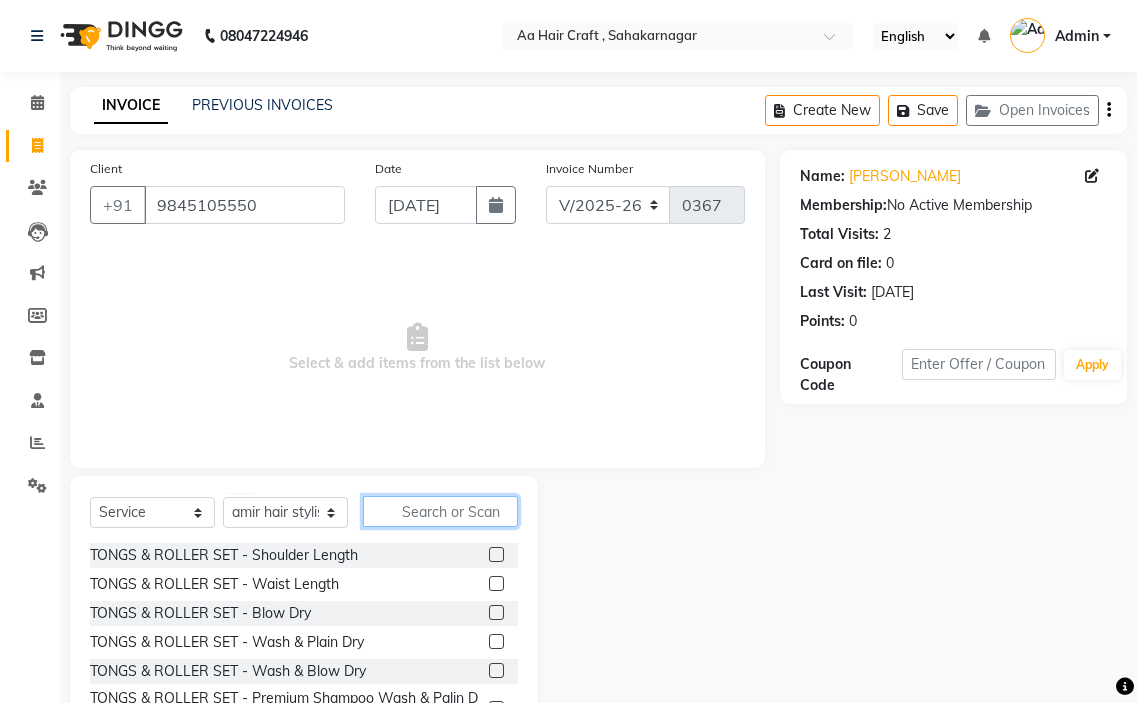 click 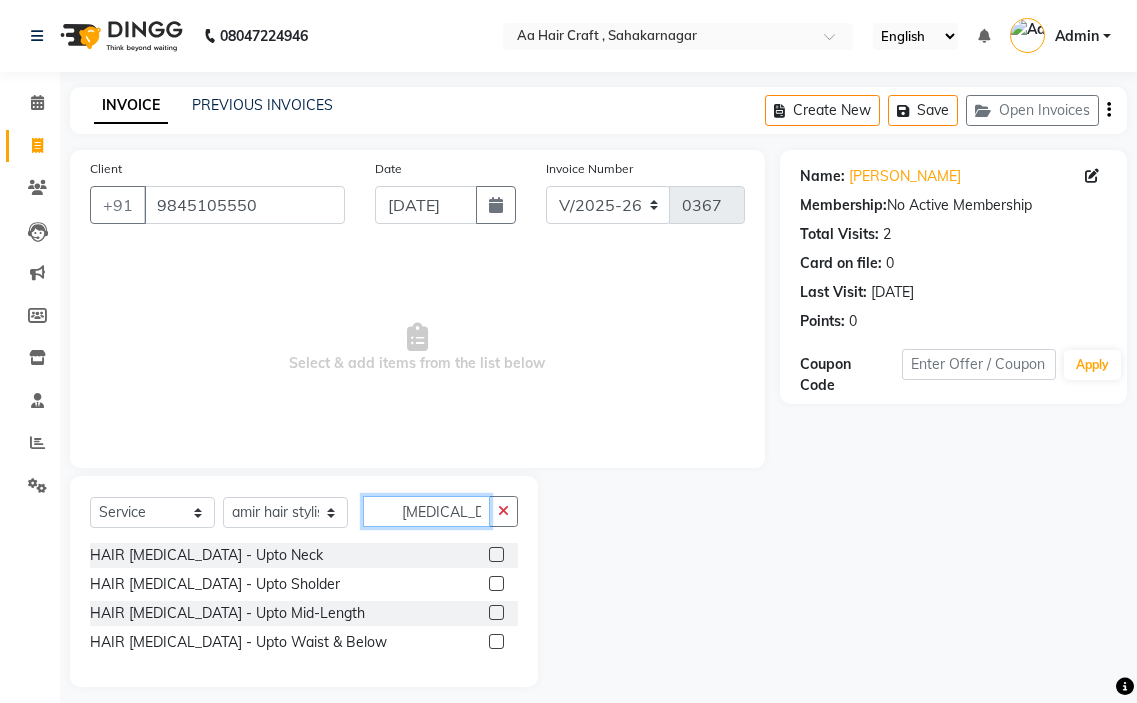 type on "[MEDICAL_DATA]" 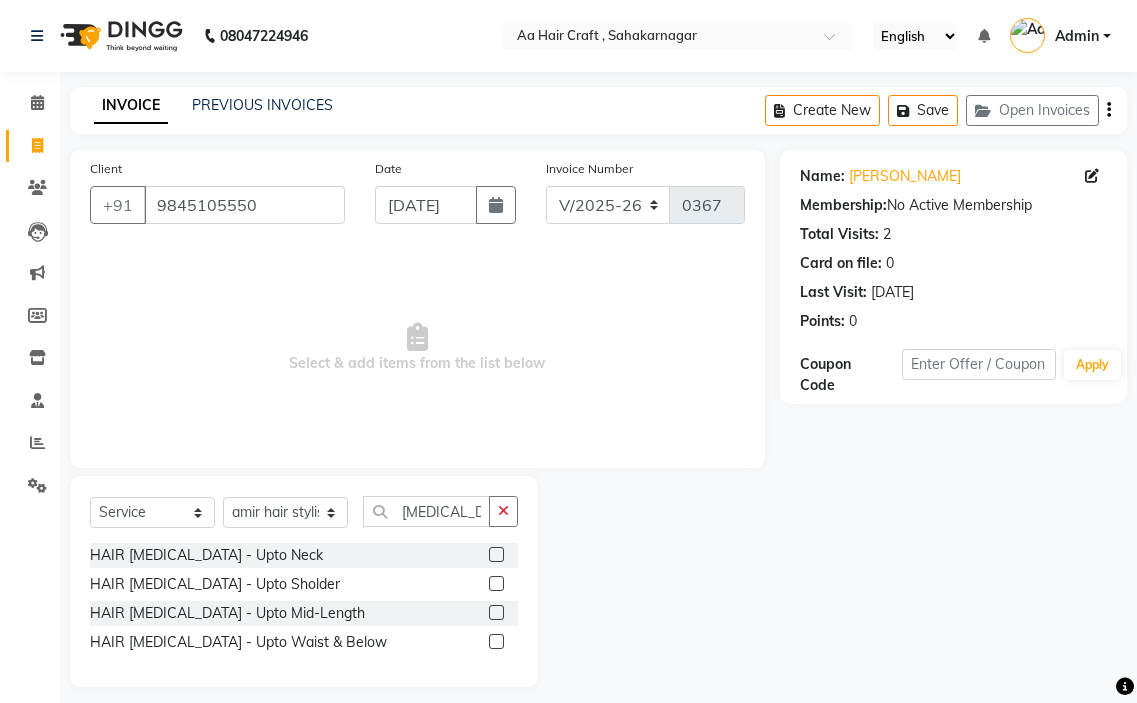 click 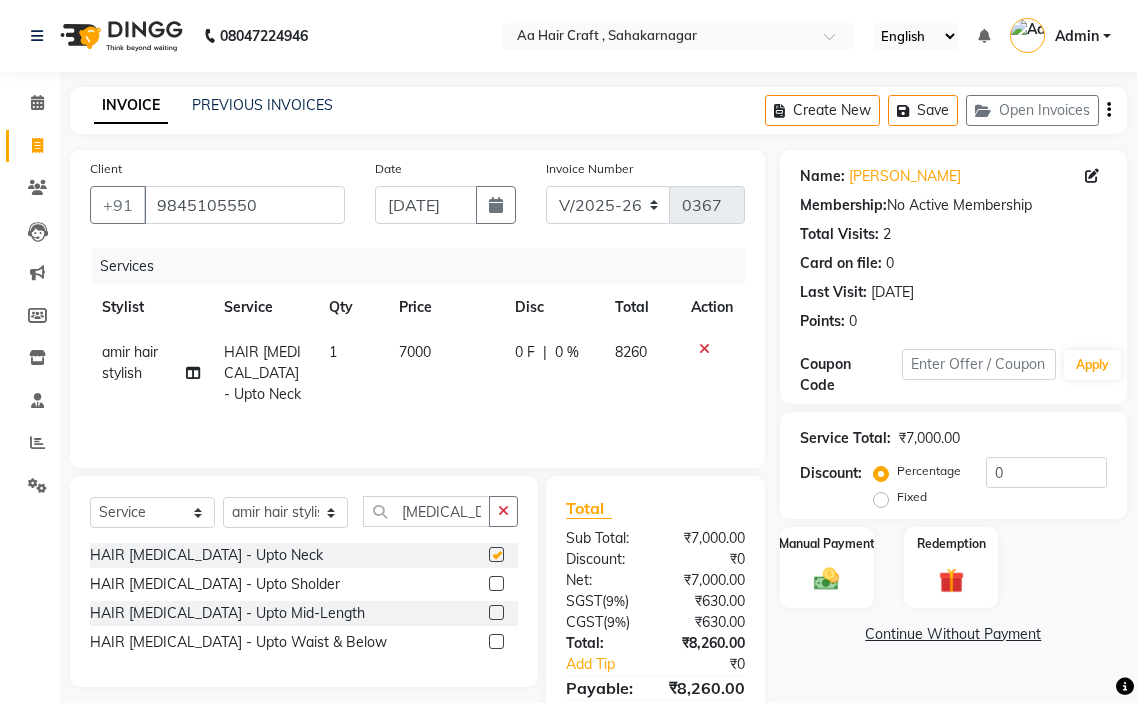checkbox on "false" 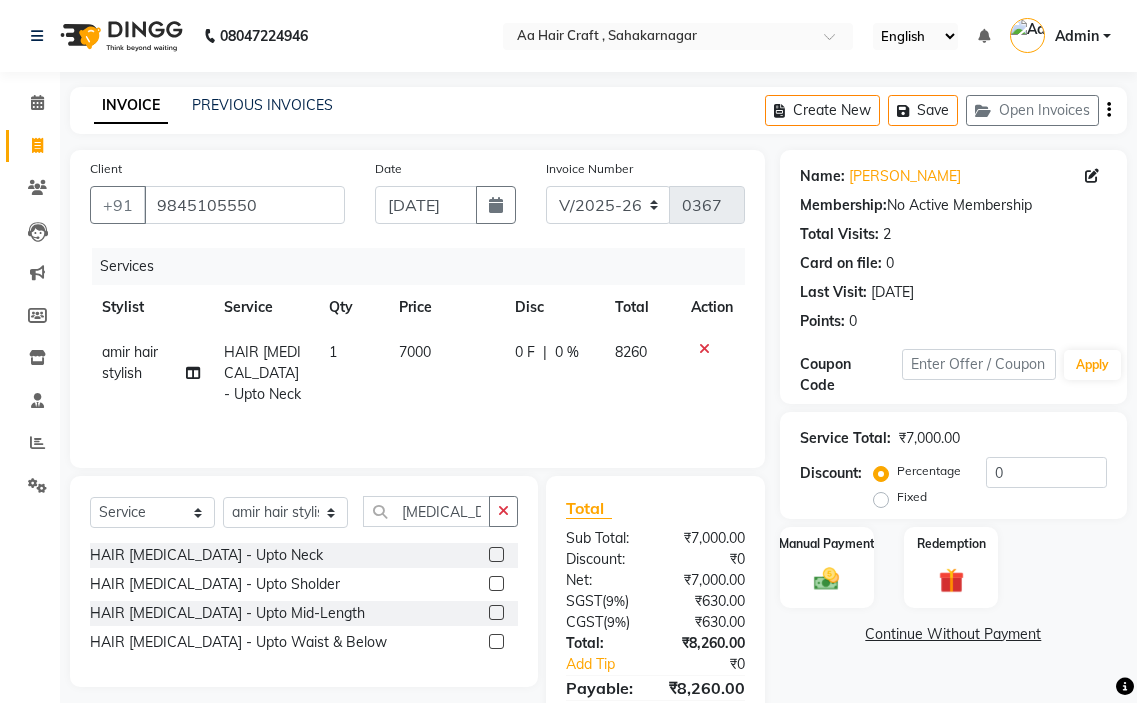 click on "7000" 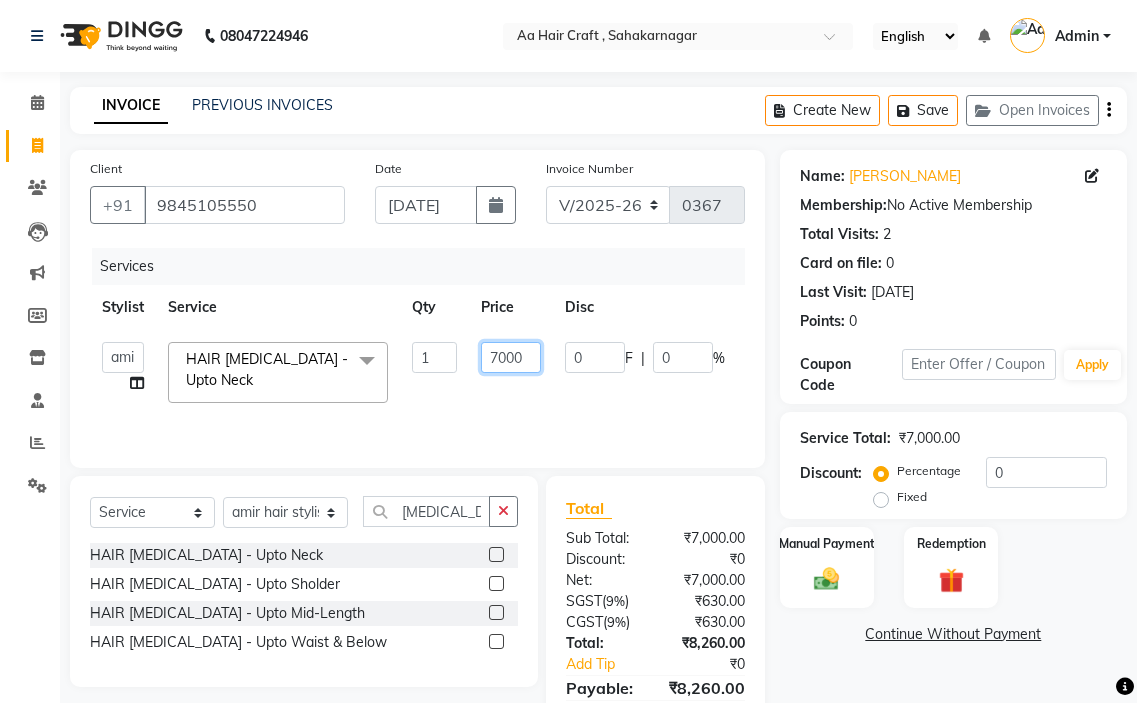 click on "7000" 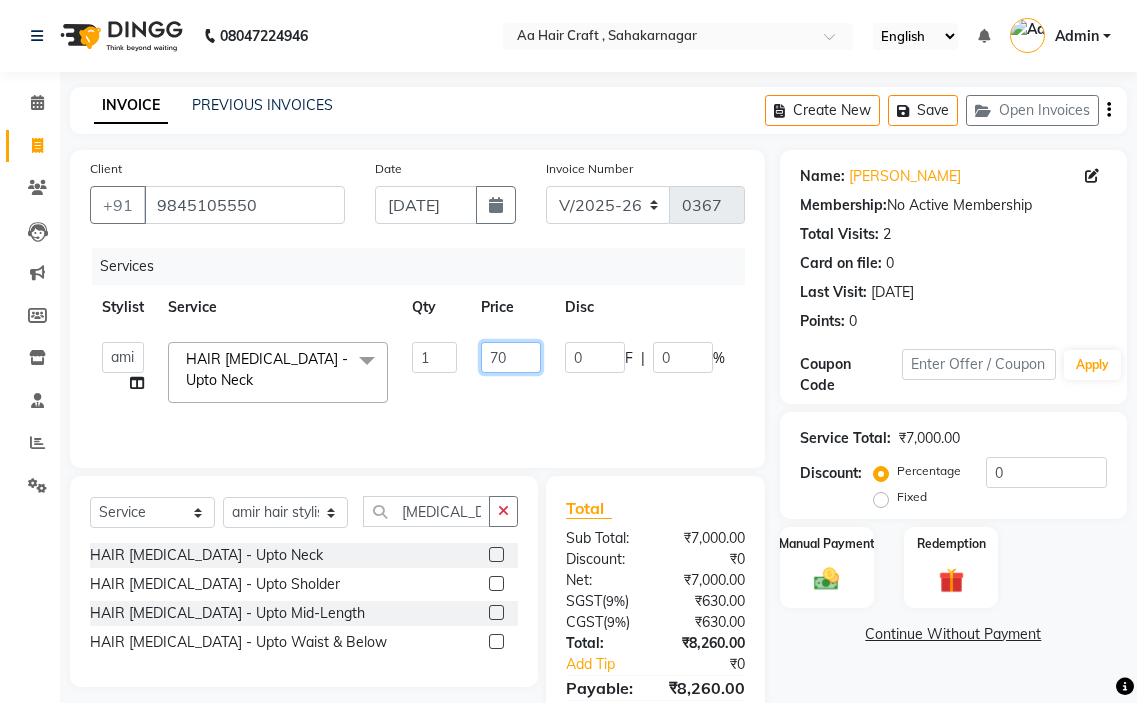 type on "7" 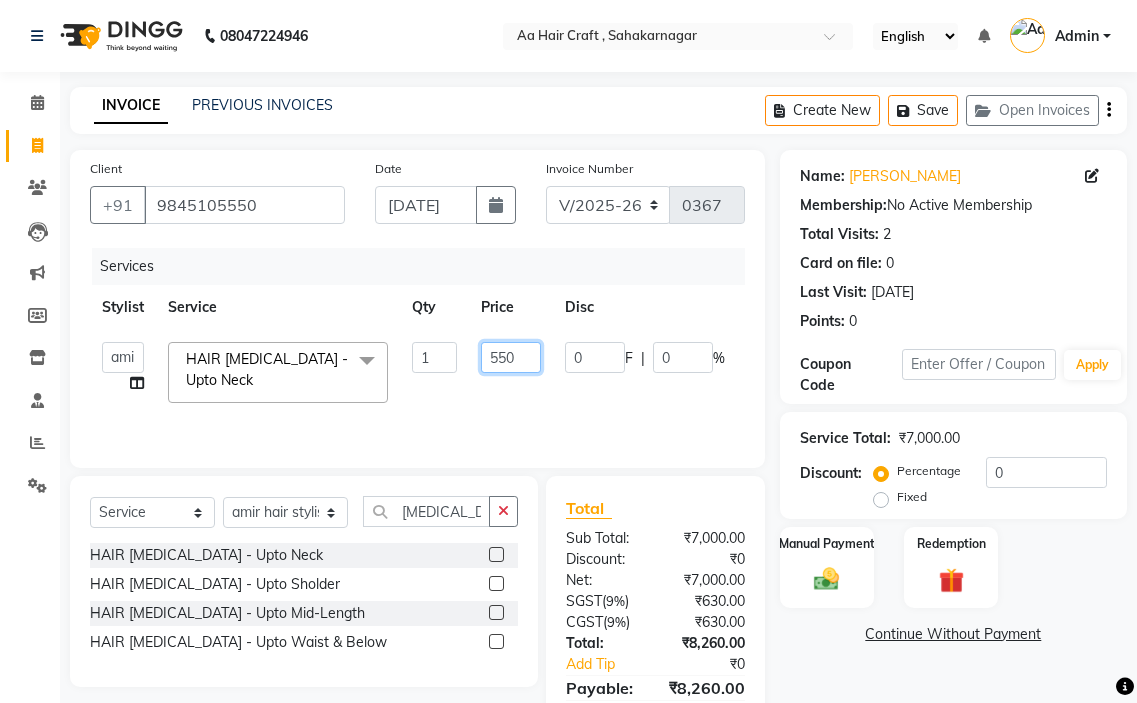 type on "5500" 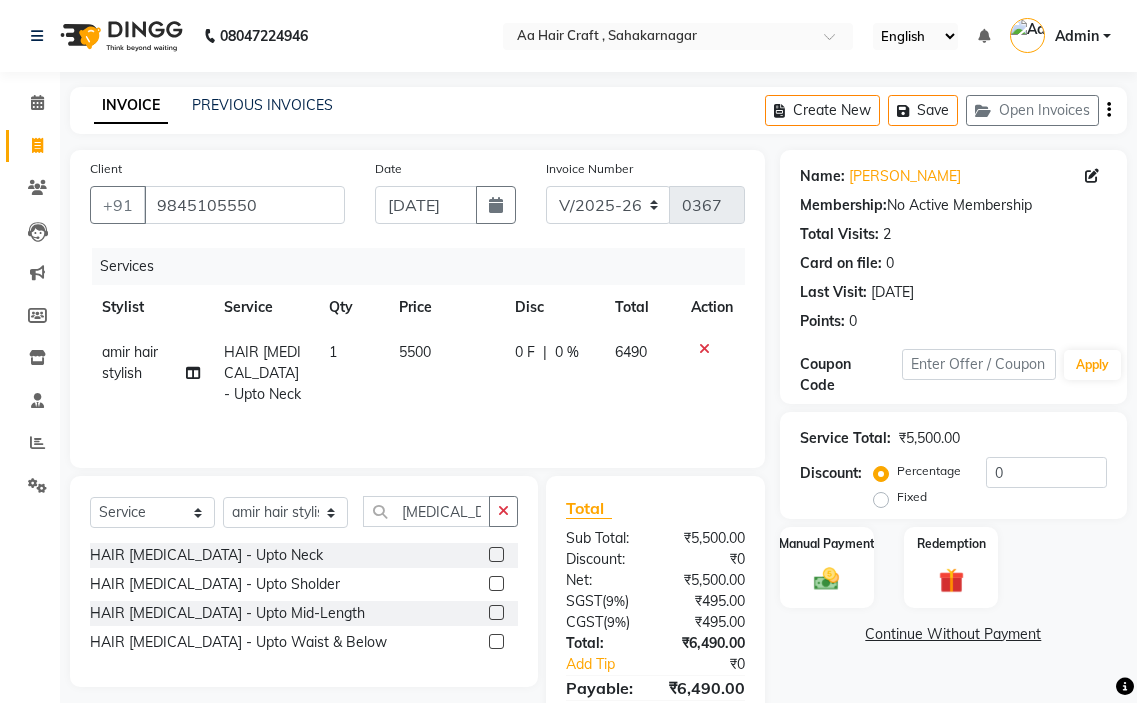 drag, startPoint x: 610, startPoint y: 391, endPoint x: 458, endPoint y: 470, distance: 171.30382 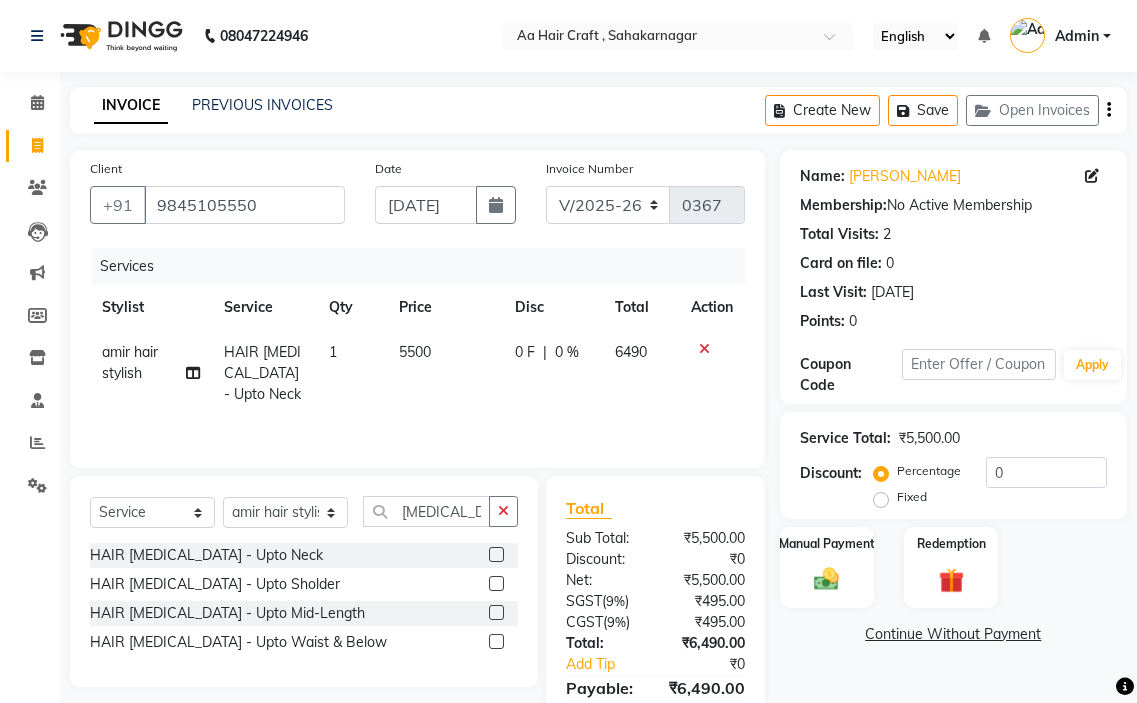 click on "amir hair stylish HAIR [MEDICAL_DATA] - Upto Neck 1 5500 0 F | 0 % 6490" 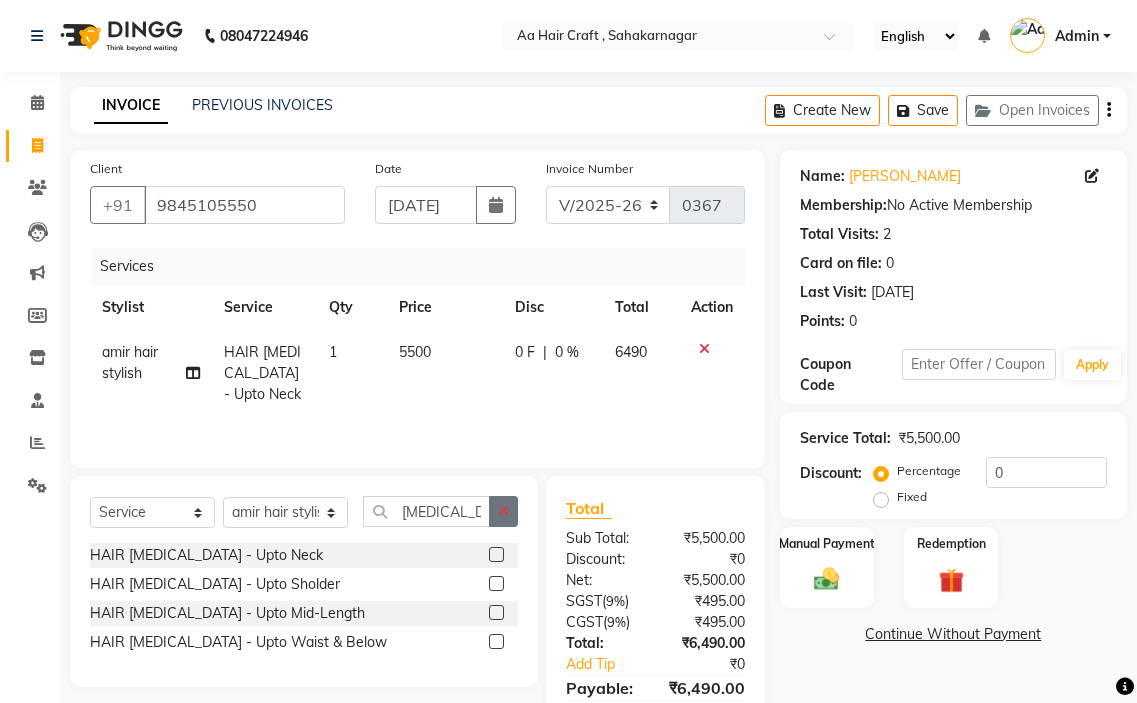 drag, startPoint x: 512, startPoint y: 513, endPoint x: 431, endPoint y: 495, distance: 82.9759 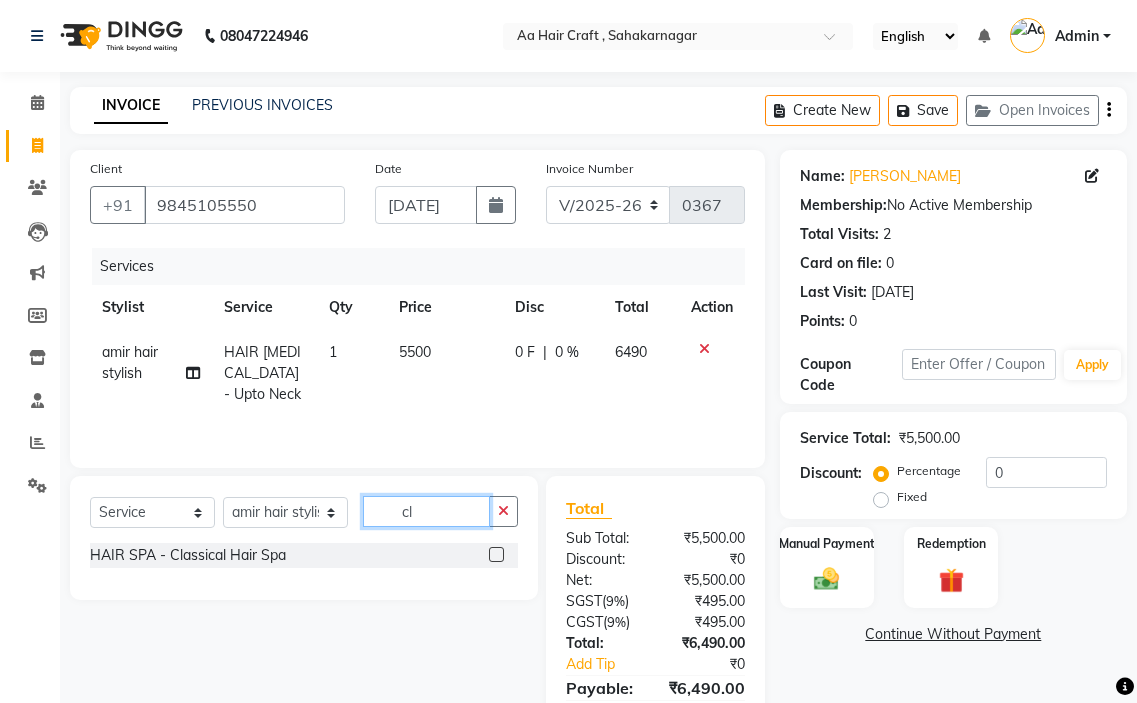 type on "c" 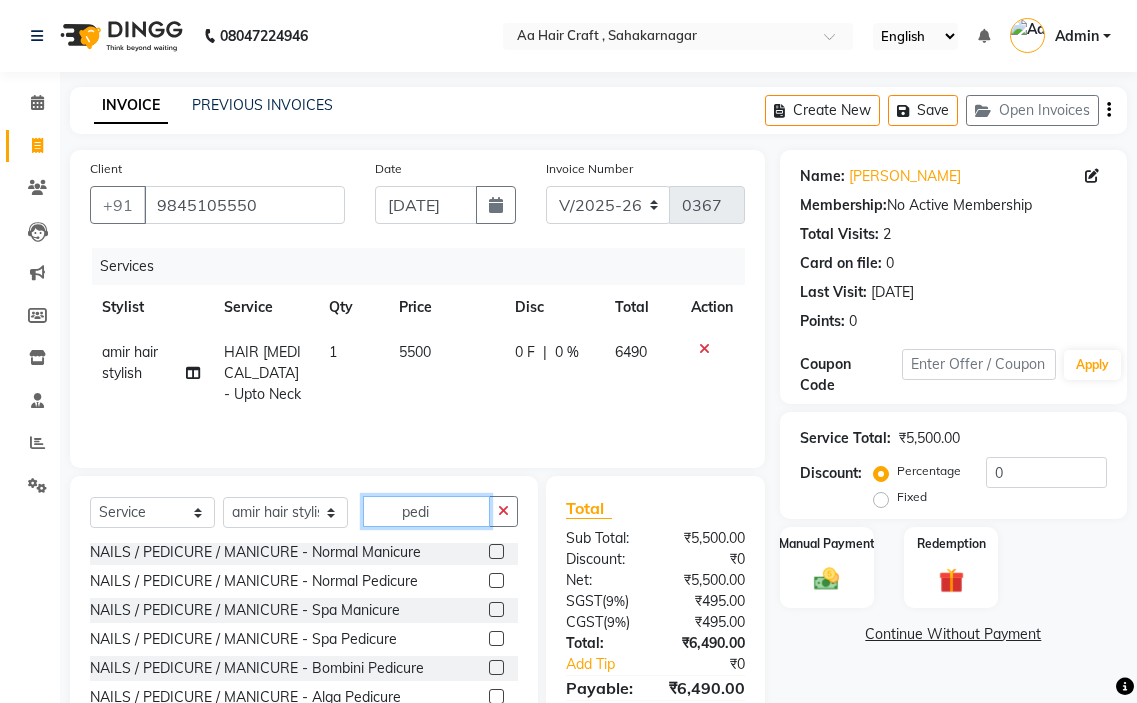 scroll, scrollTop: 245, scrollLeft: 0, axis: vertical 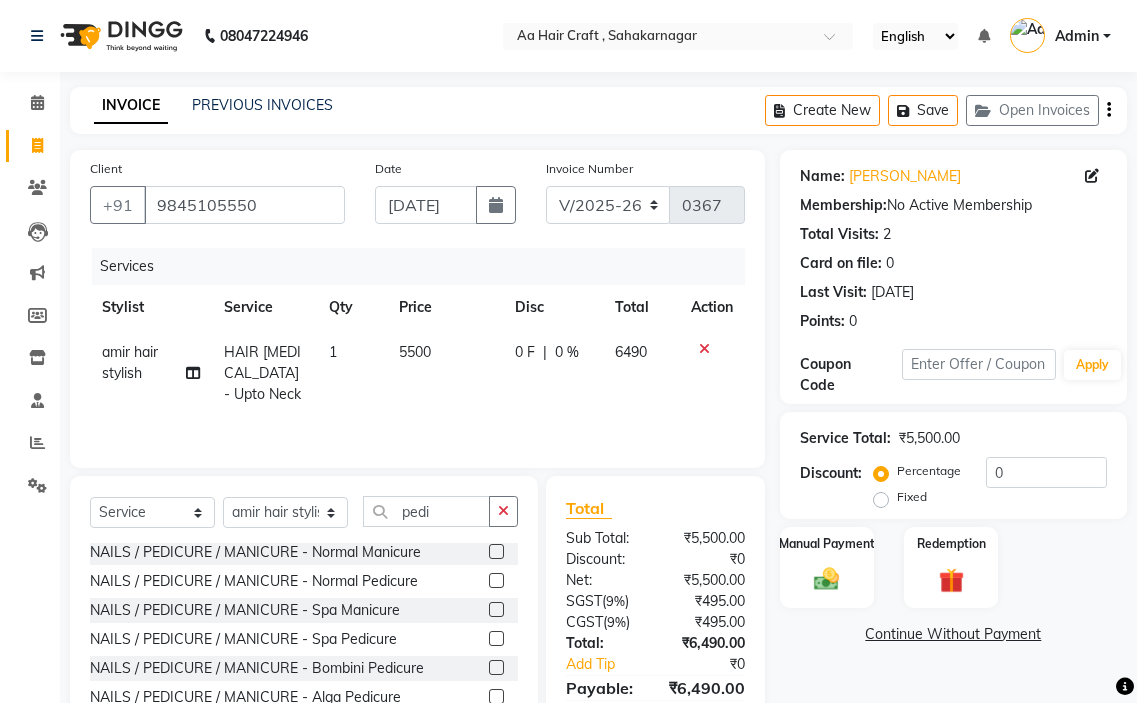 click 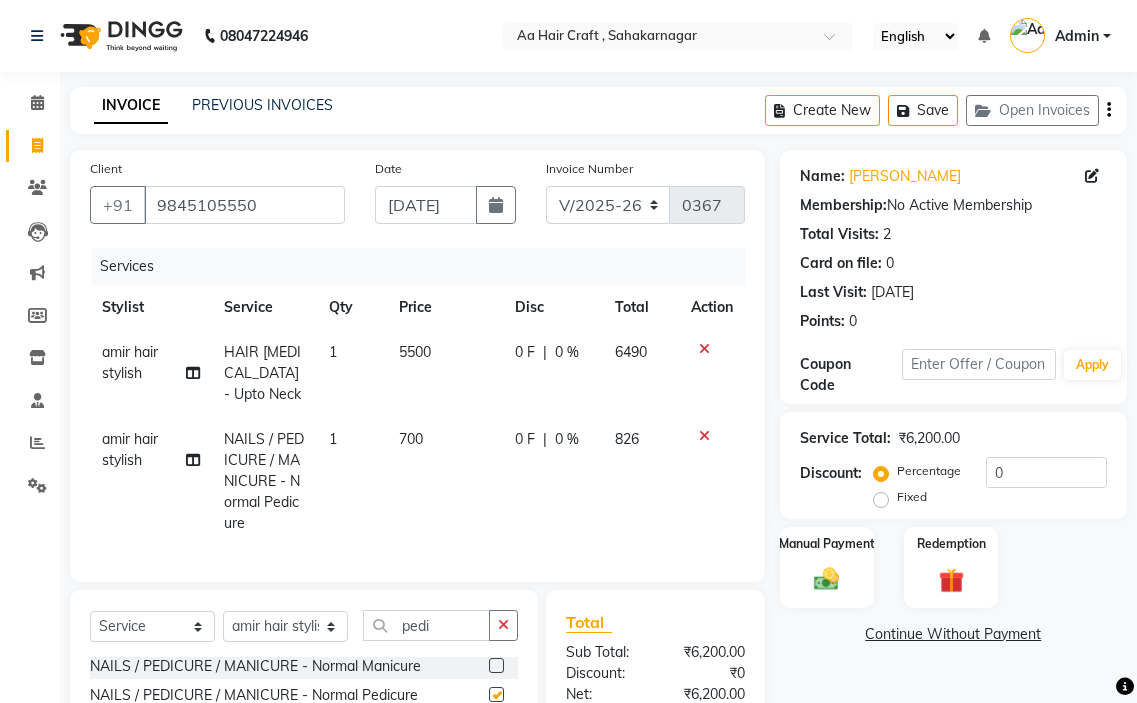 checkbox on "false" 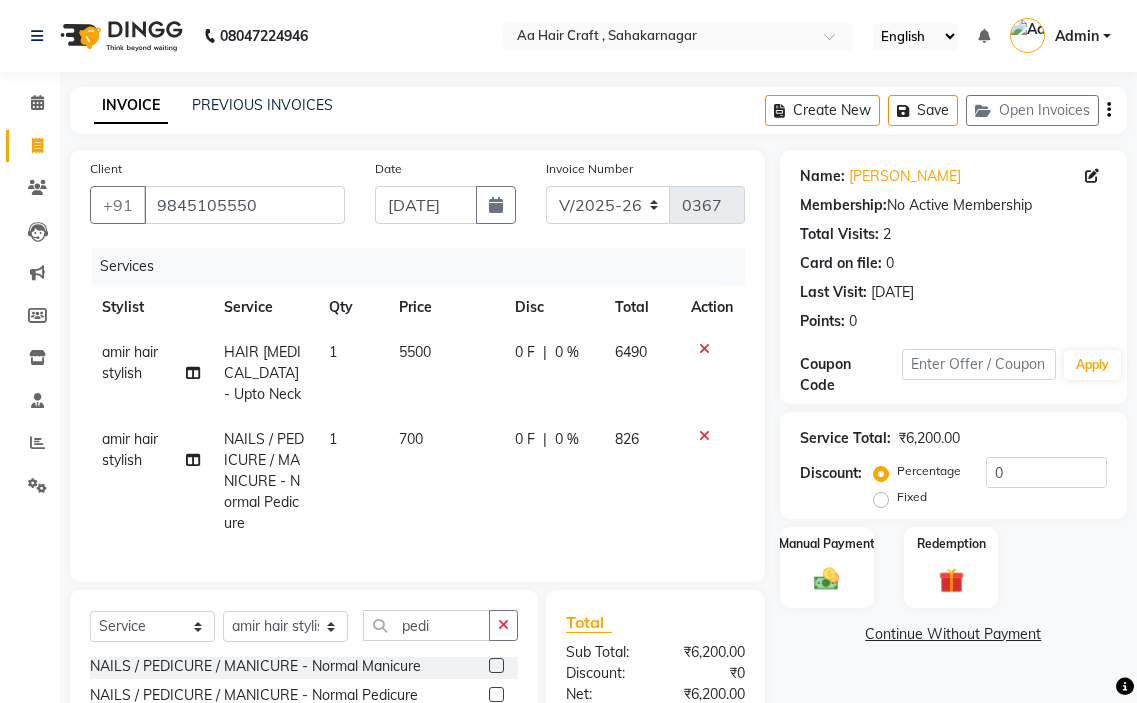 click on "700" 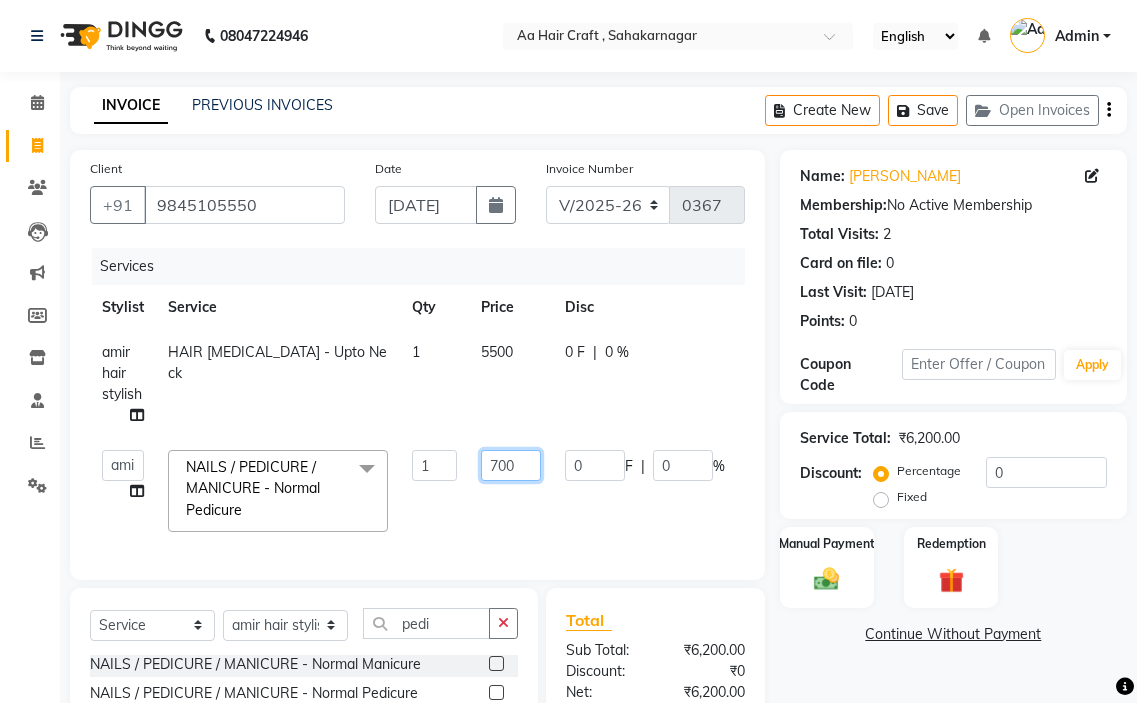 click on "700" 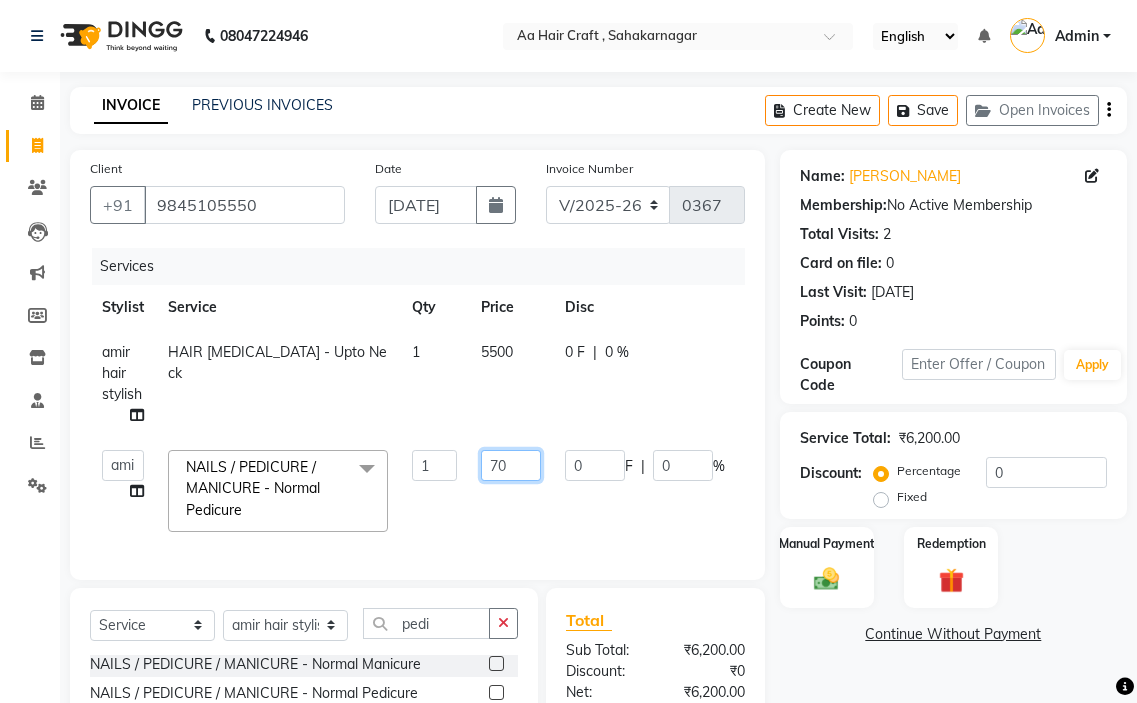 type on "7" 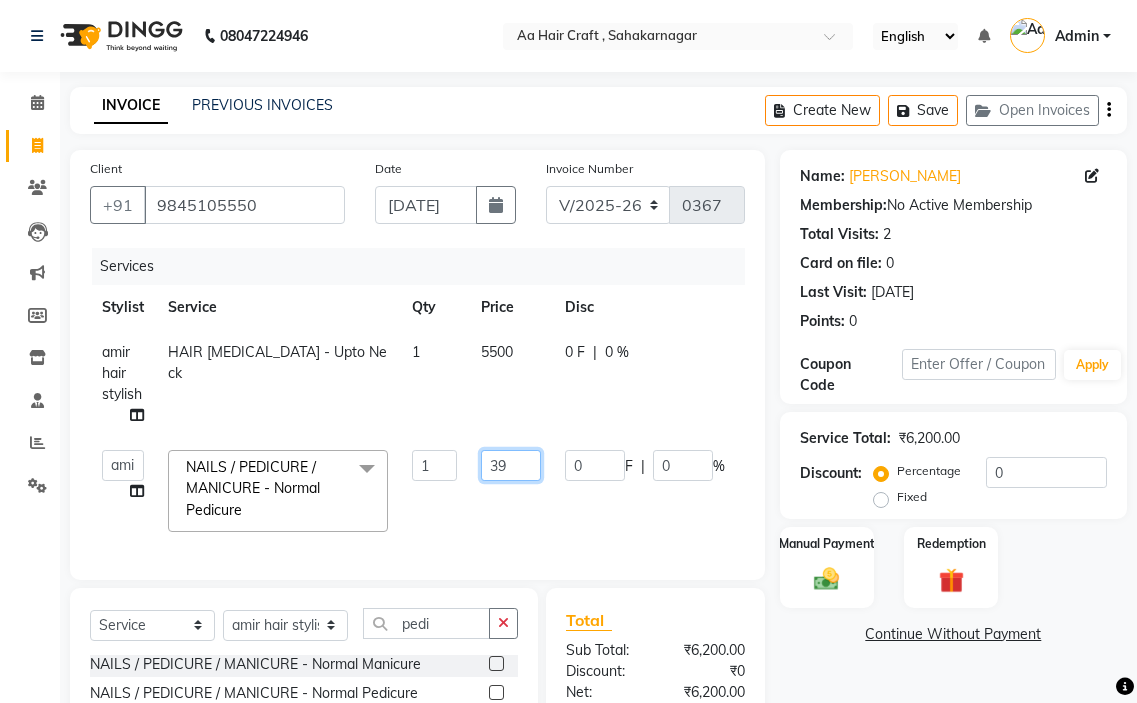 type on "399" 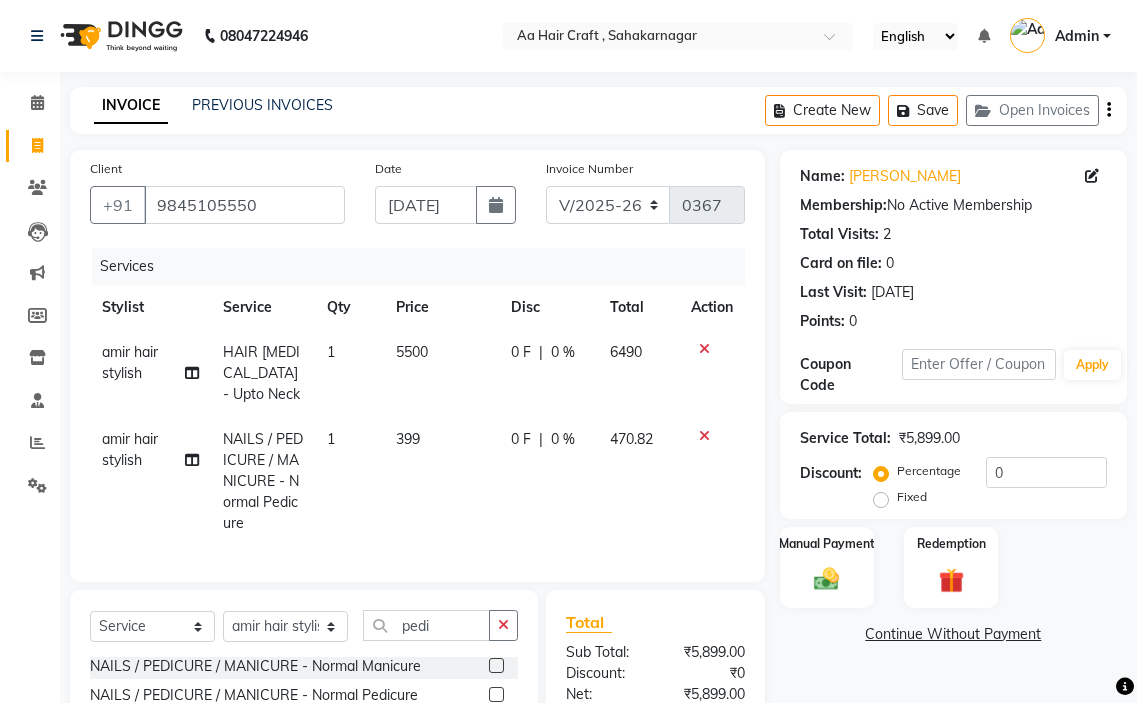 click on "0 F | 0 %" 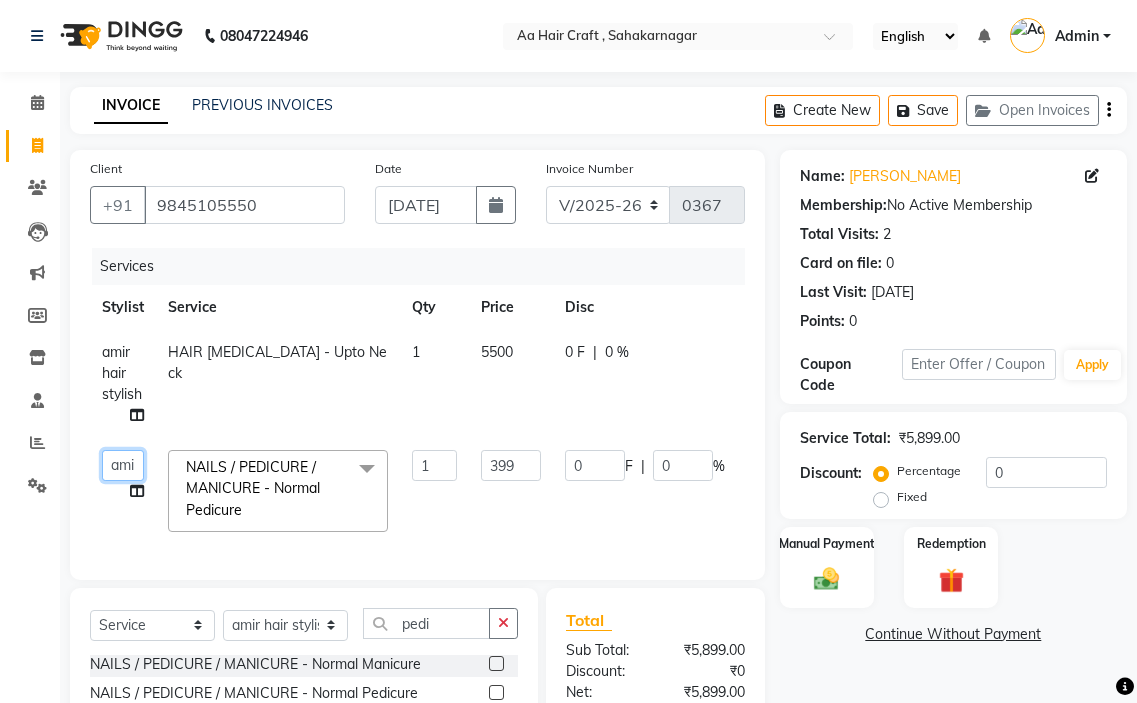 click on "amir hair stylish   [PERSON_NAME]   pooja beautycian   [PERSON_NAME] beautycian   Rekha   [PERSON_NAME]   [PERSON_NAME] beauty and hair" 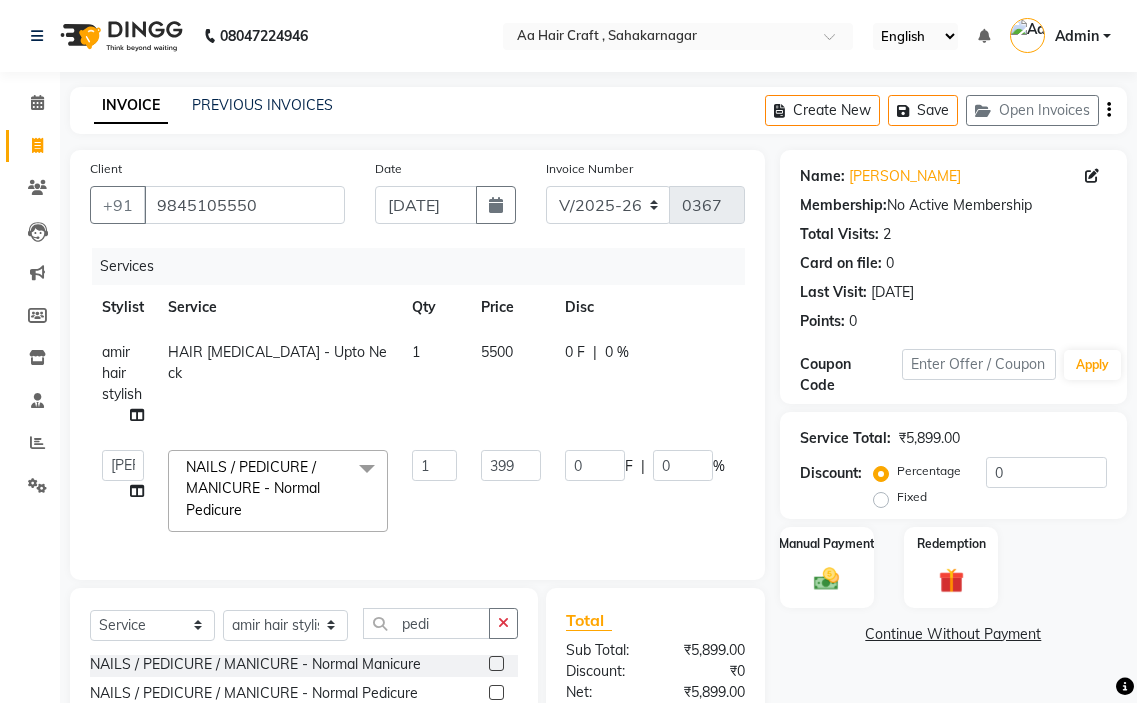 select on "63867" 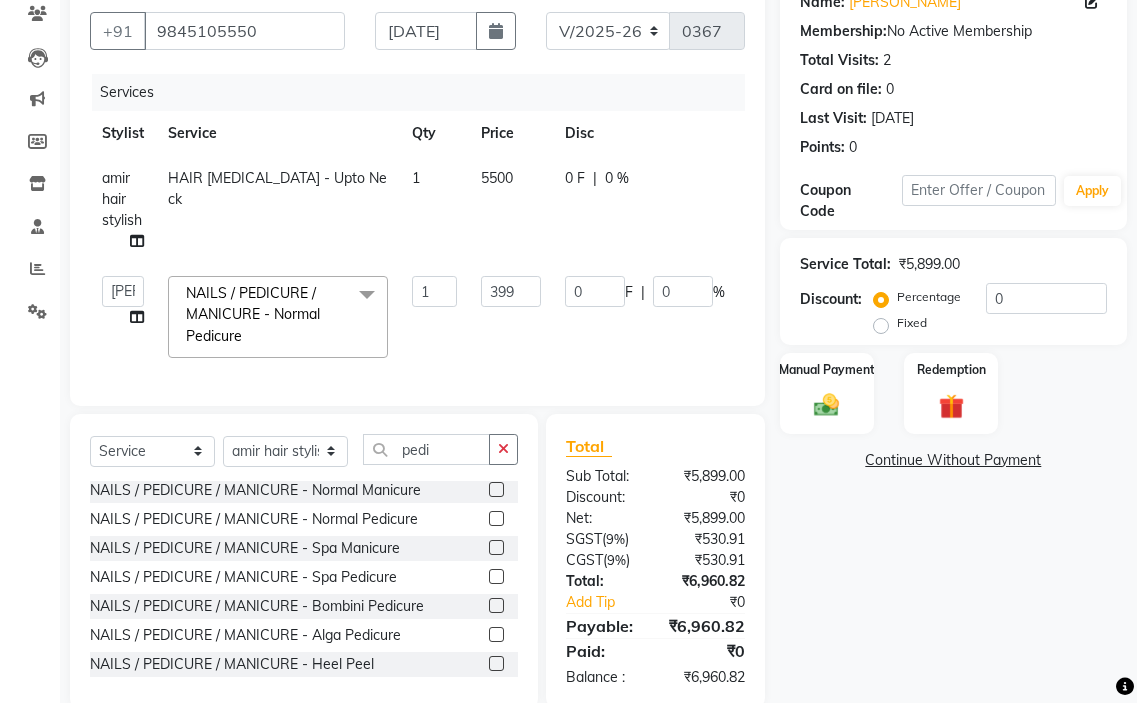 scroll, scrollTop: 225, scrollLeft: 0, axis: vertical 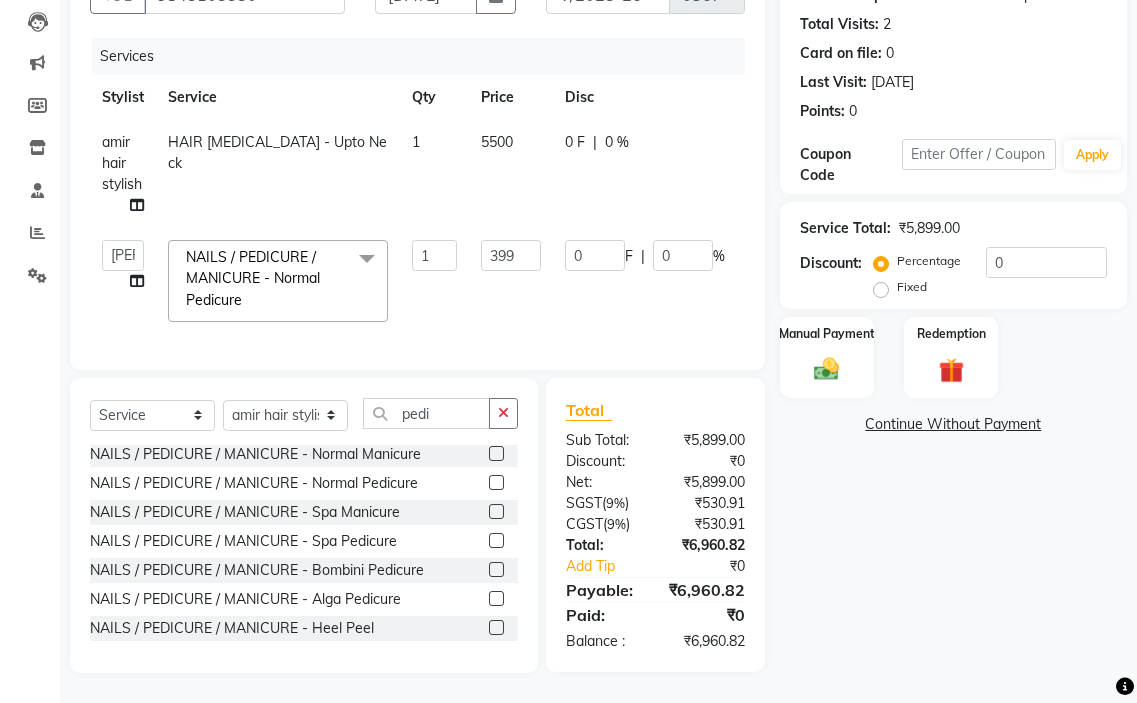 click on "5500" 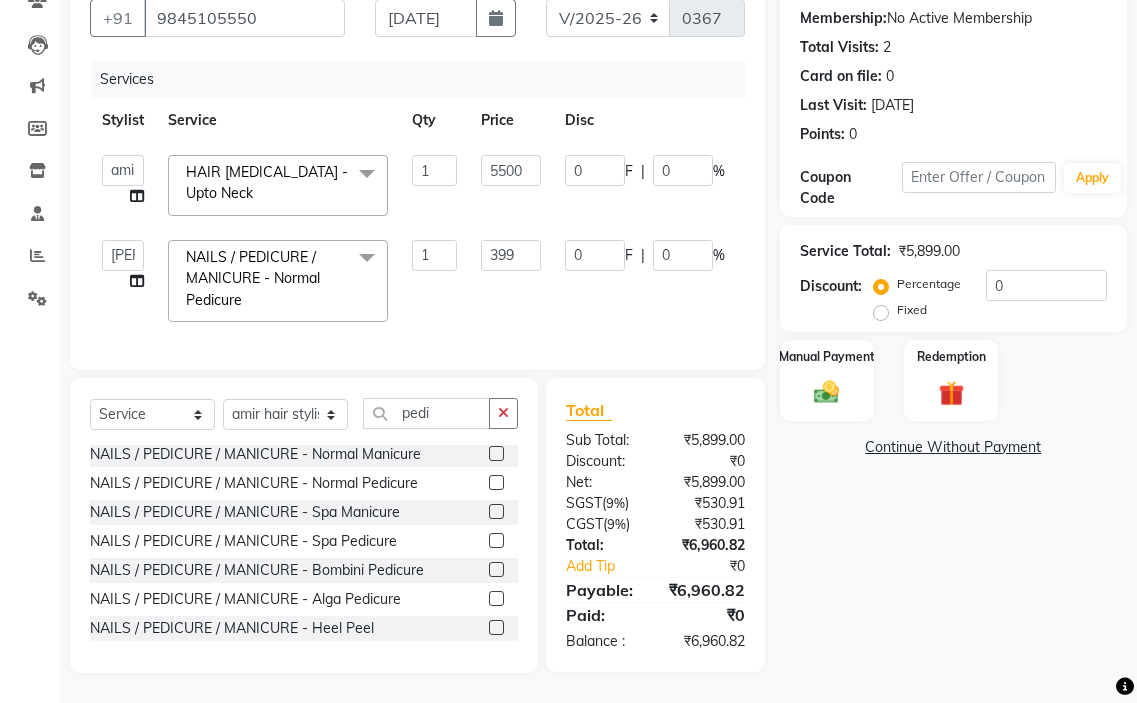 click on "5500" 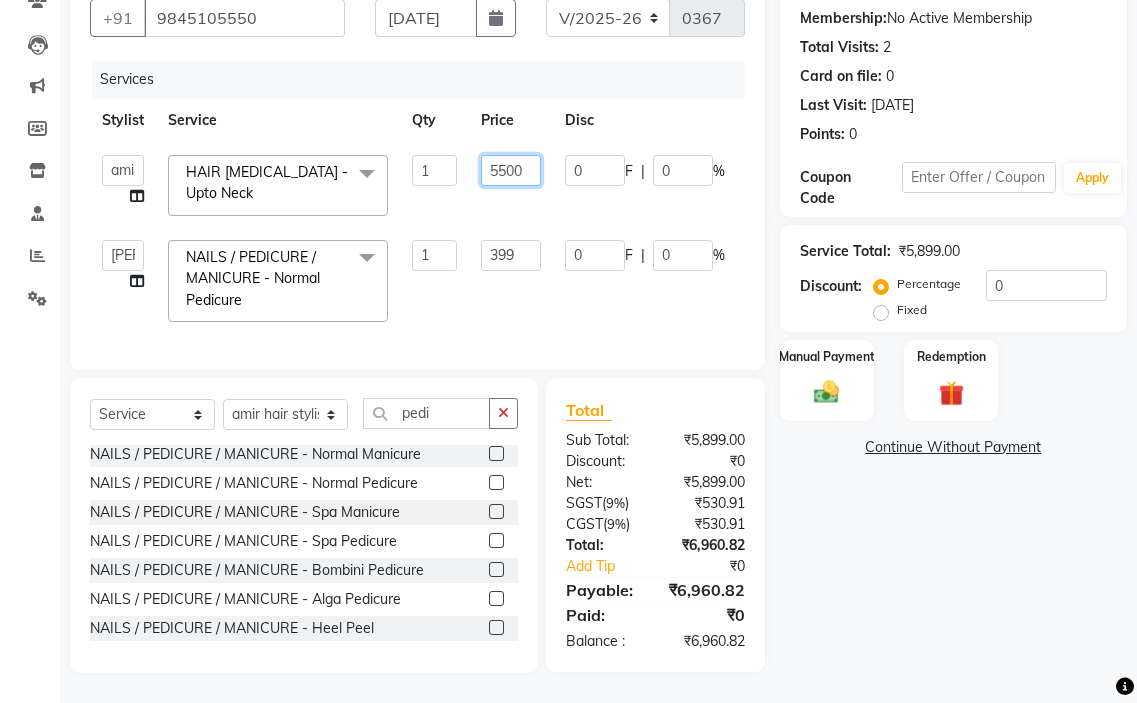 click on "5500" 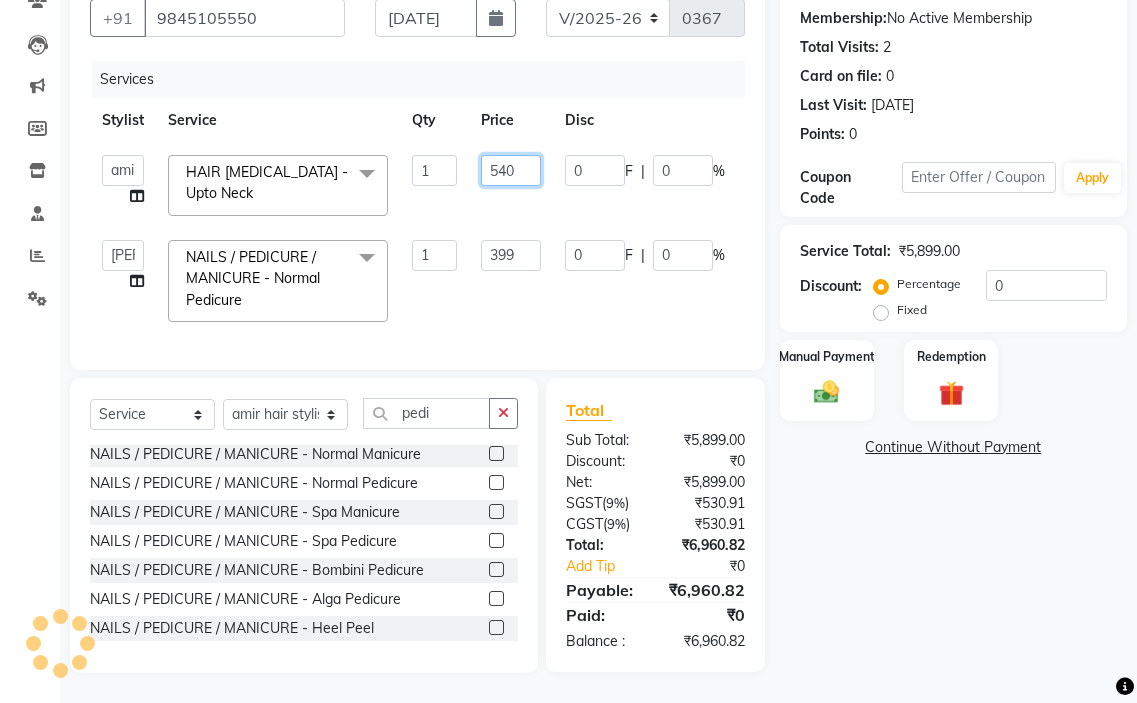 type on "5400" 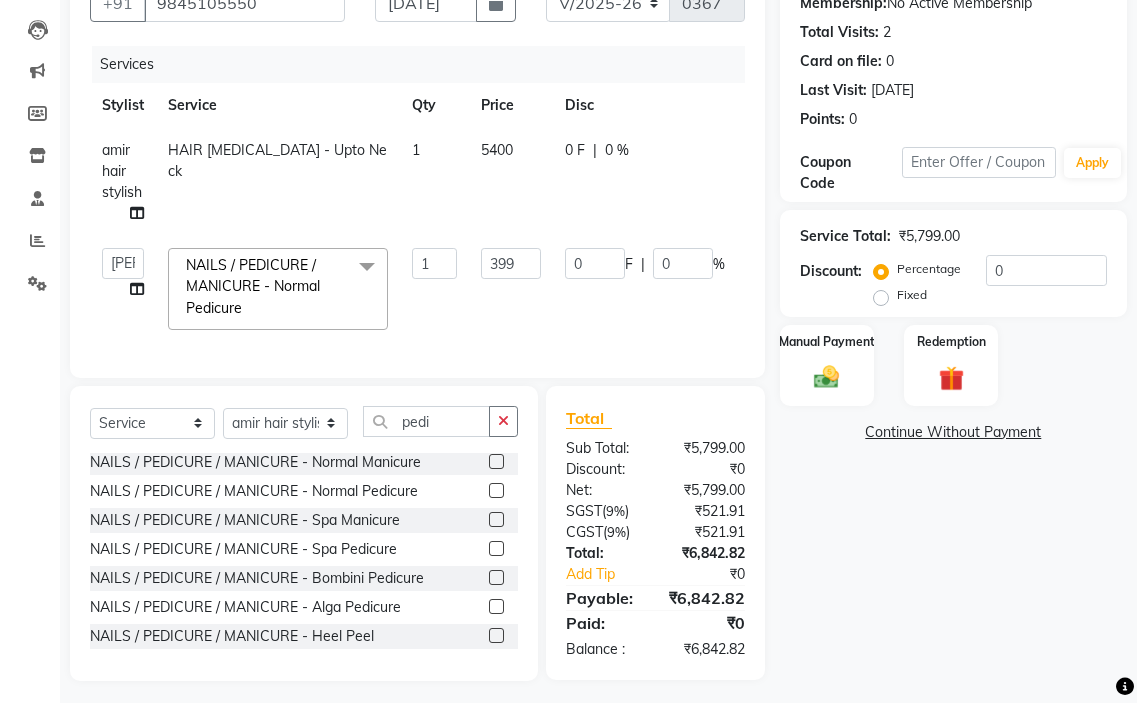 click on "0 F | 0 %" 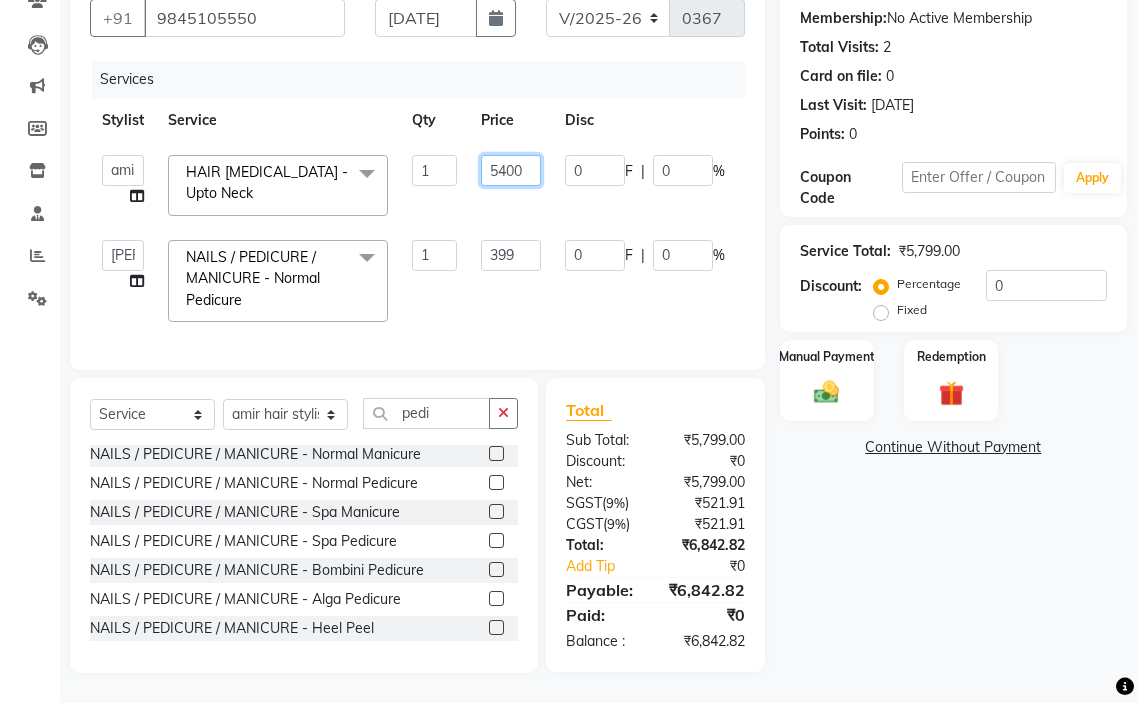click on "5400" 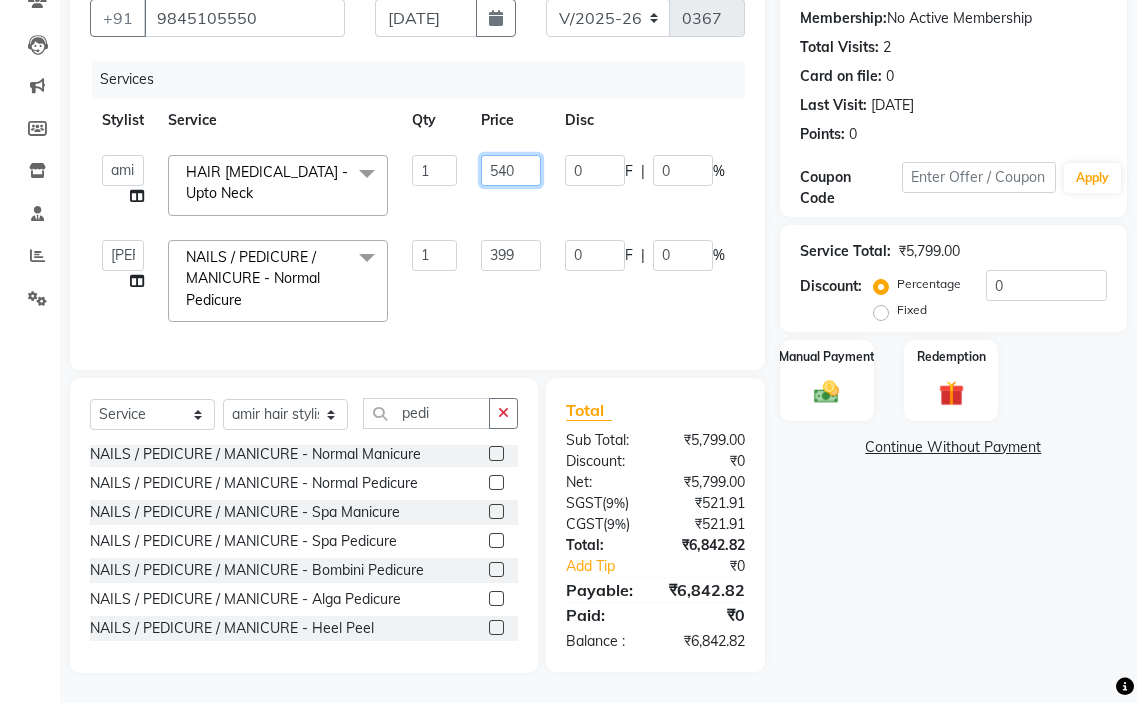 type on "5402" 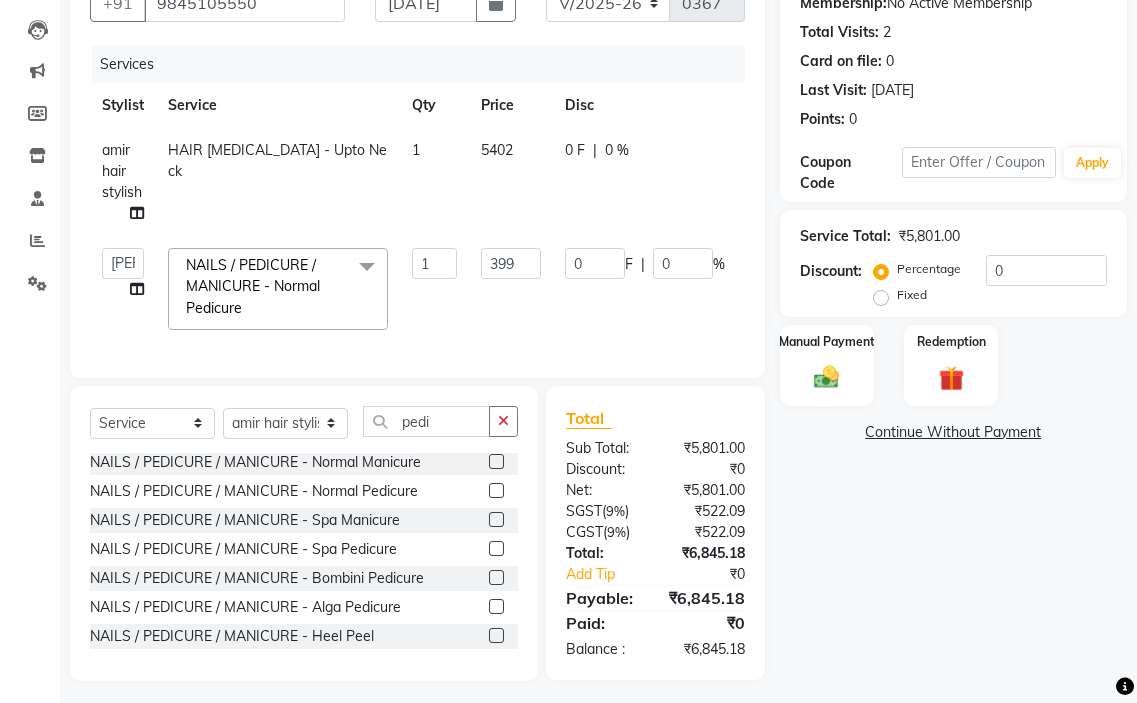 click on "0 F | 0 %" 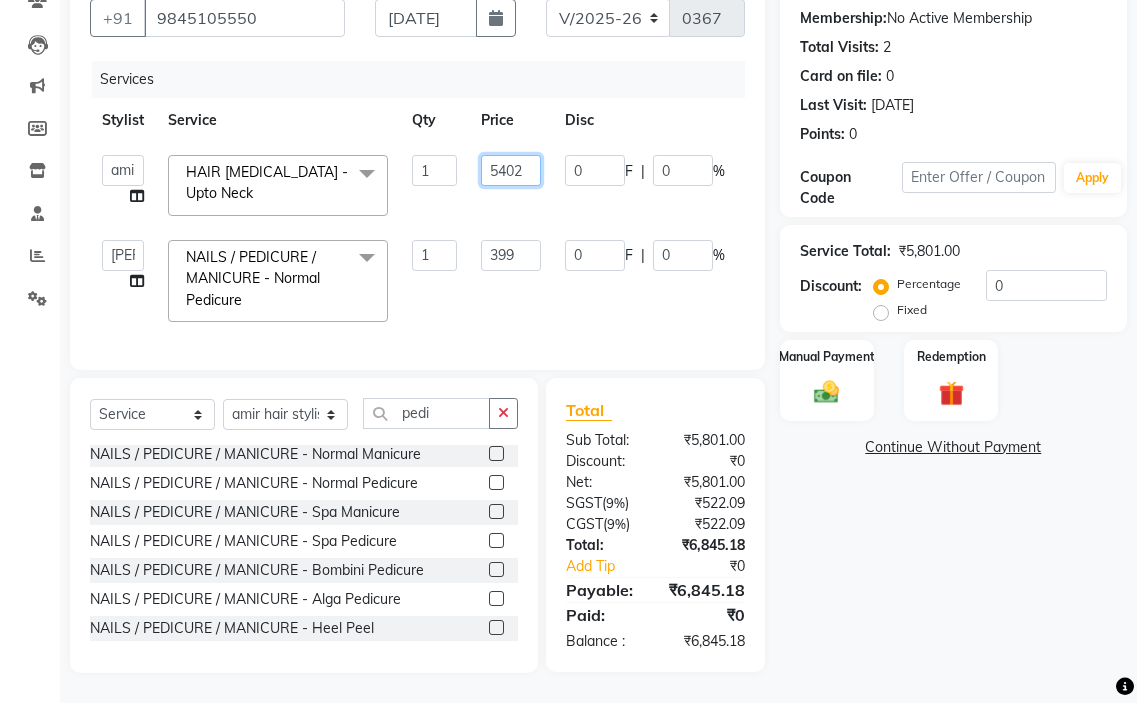 click on "5402" 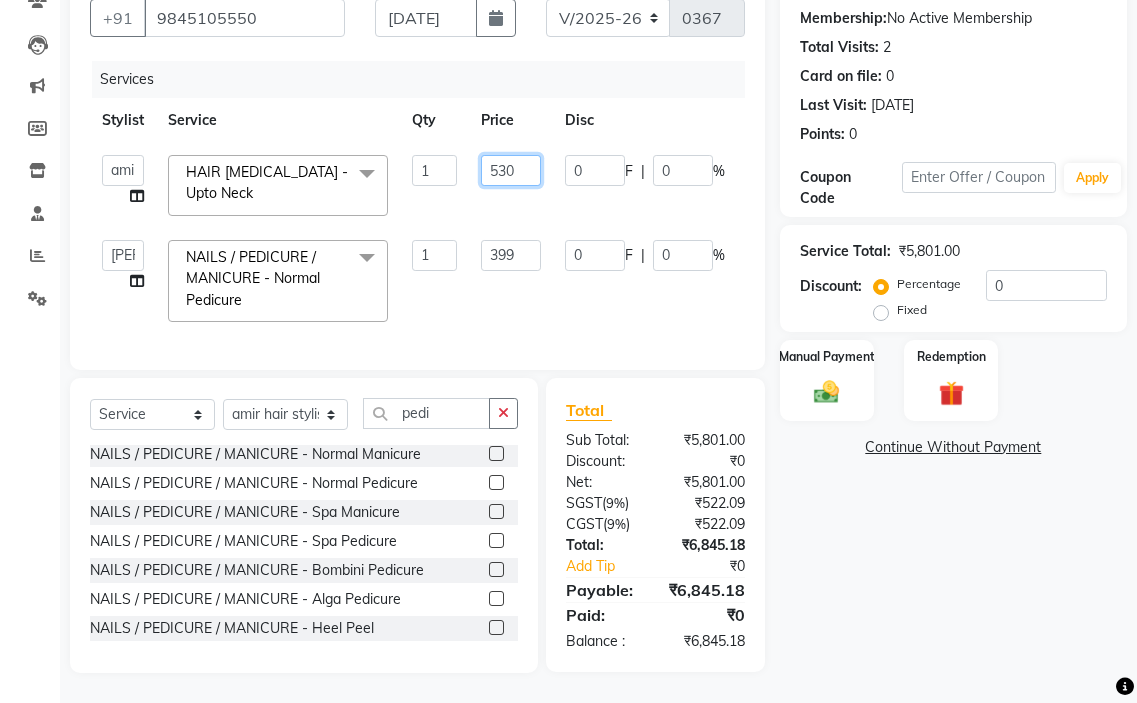 type on "5300" 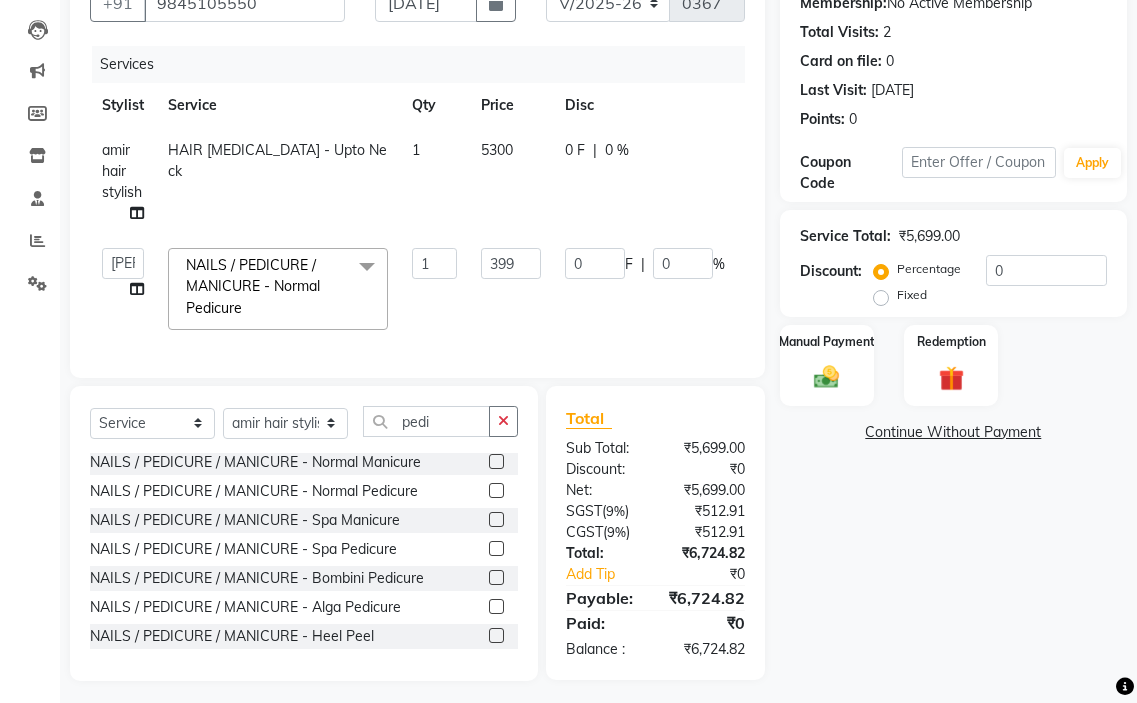 click on "5300" 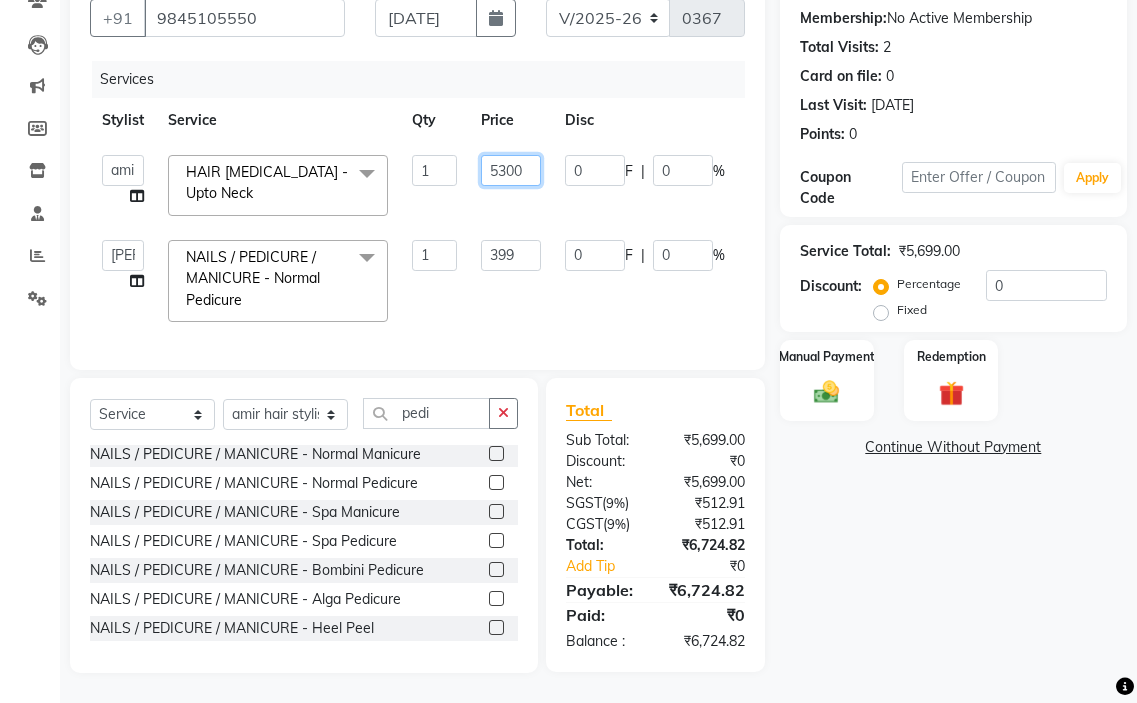 click on "5300" 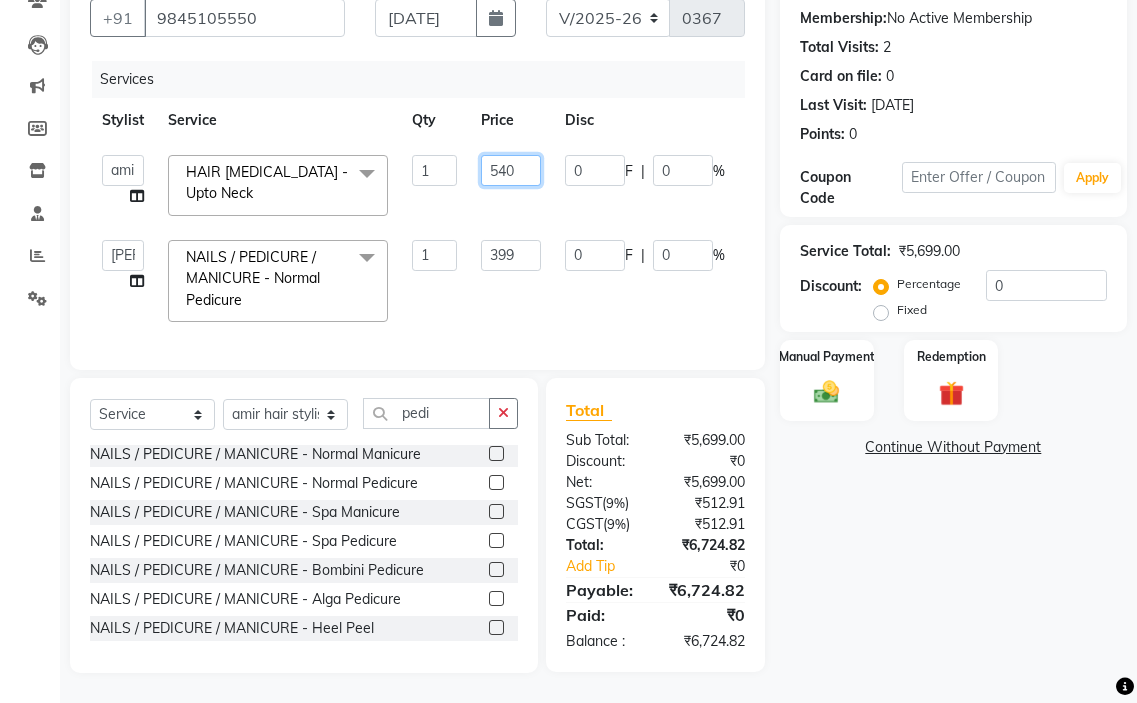 type on "5402" 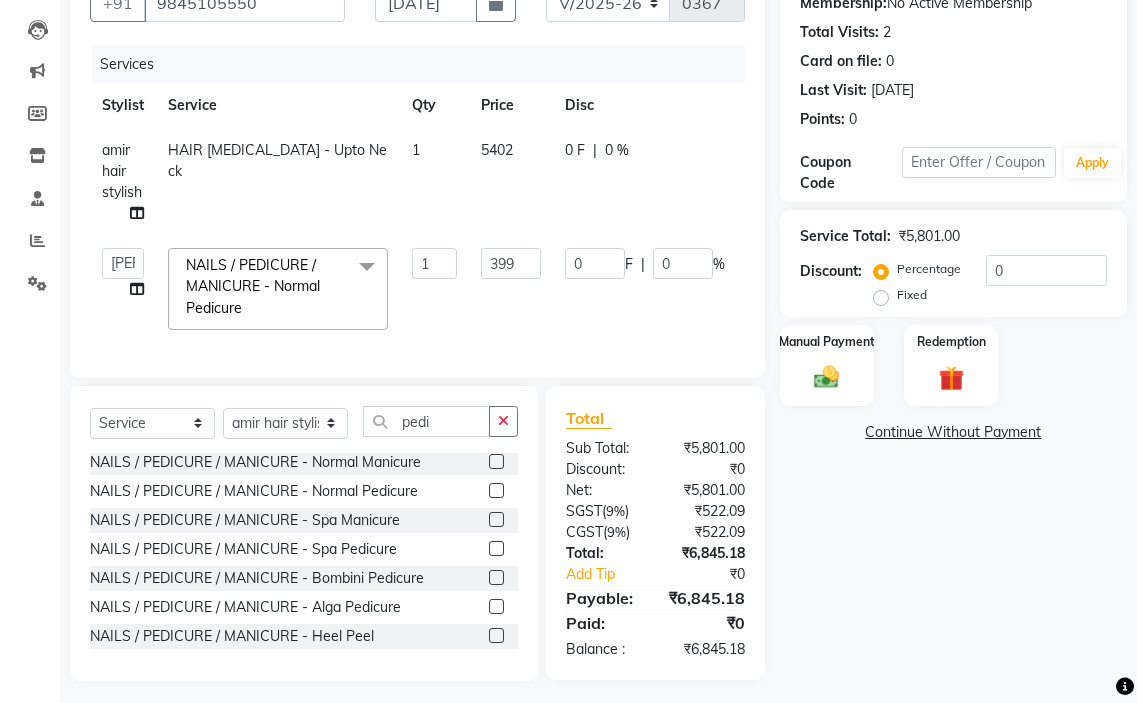click on "5402" 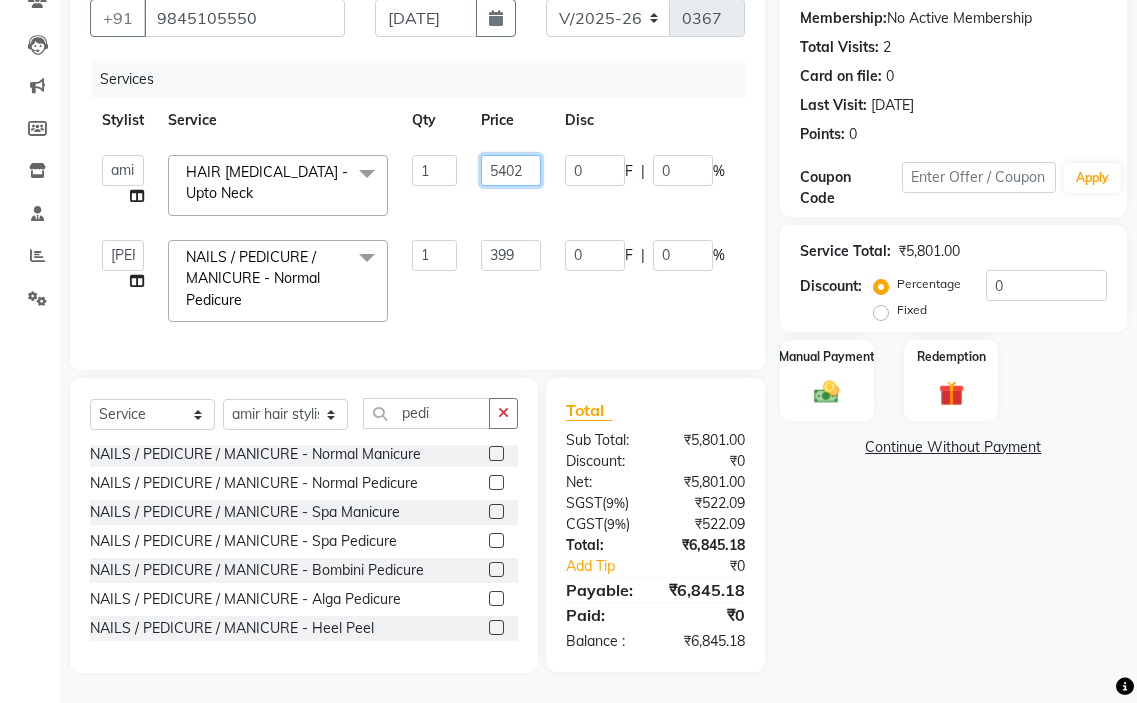 click on "5402" 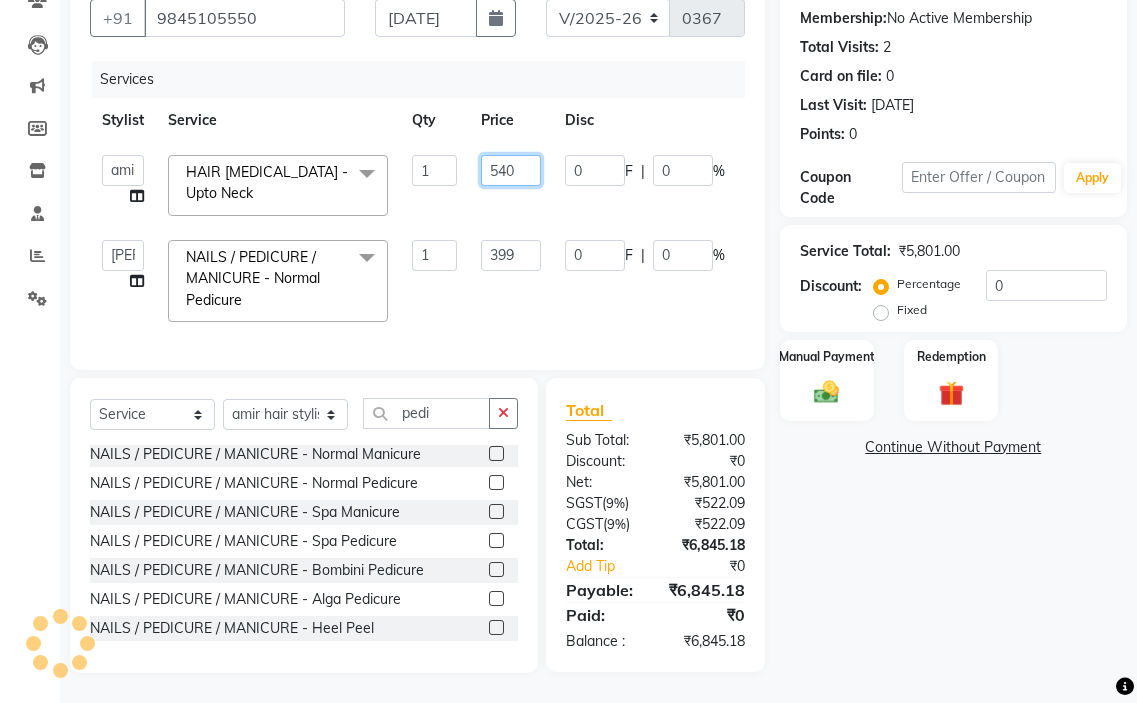 type on "5400" 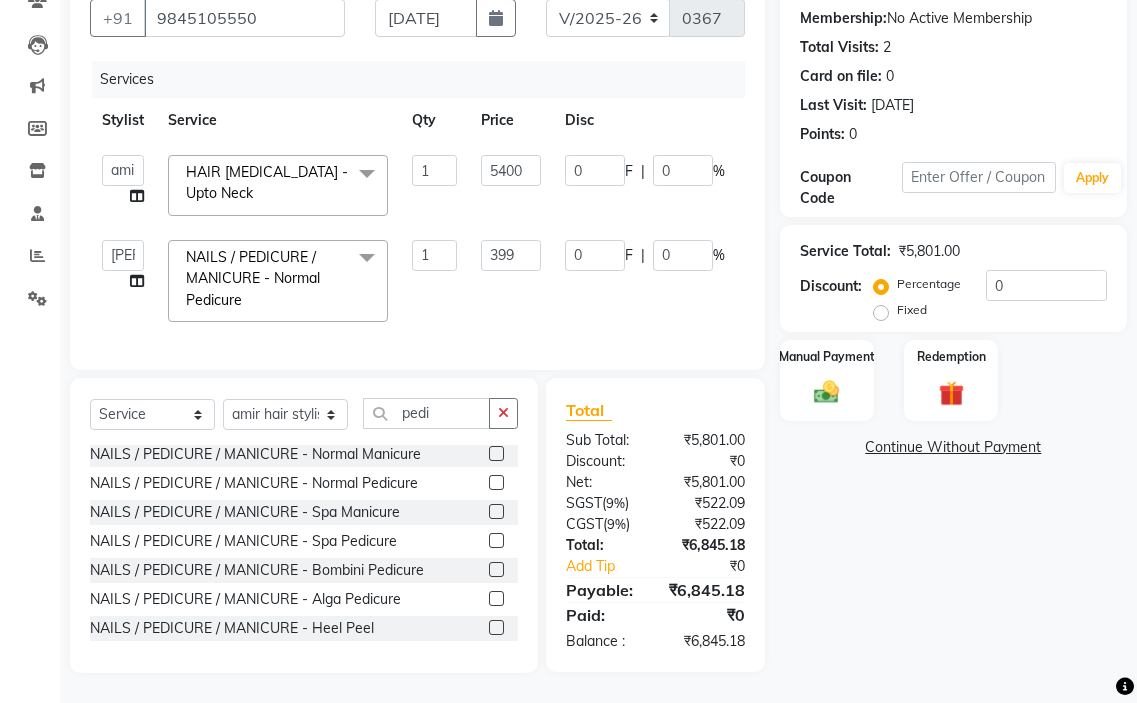 click on "5400" 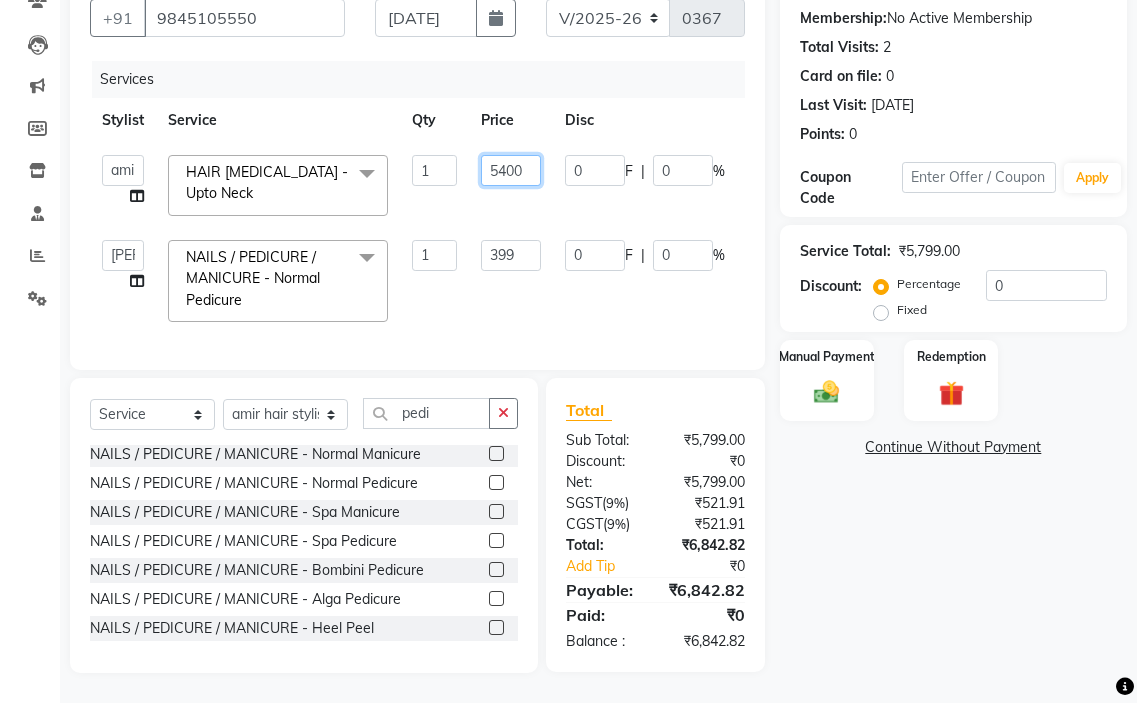 click on "5400" 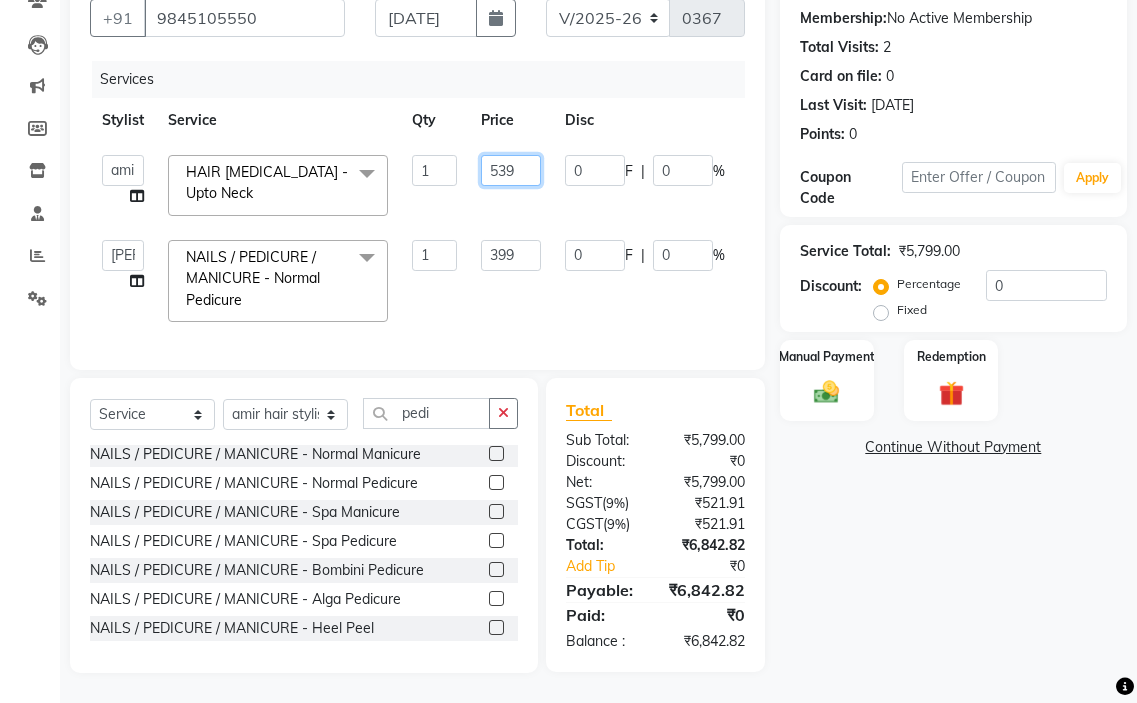 type on "5399" 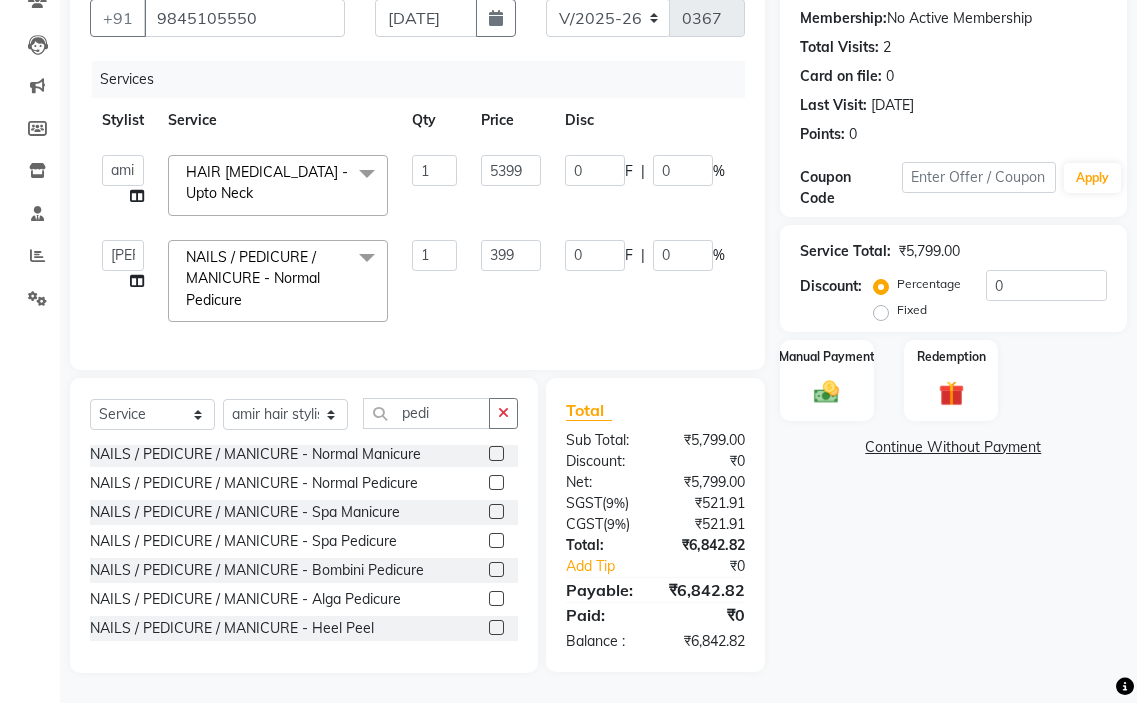click on "0 F | 0 %" 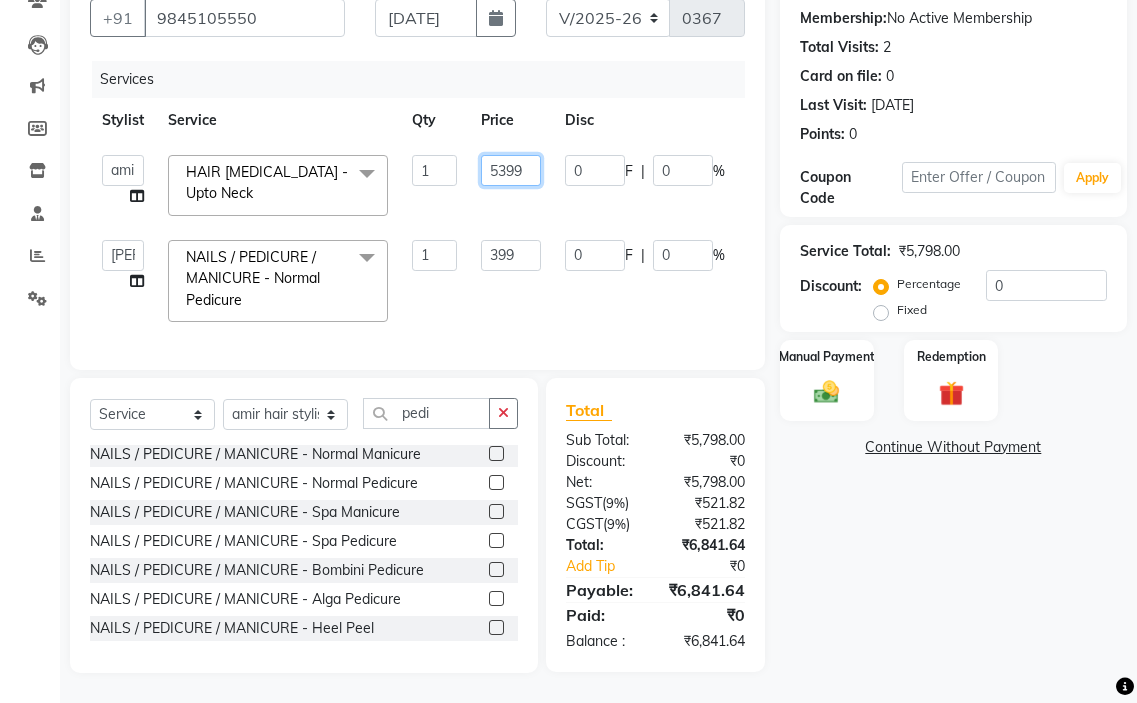 click on "5399" 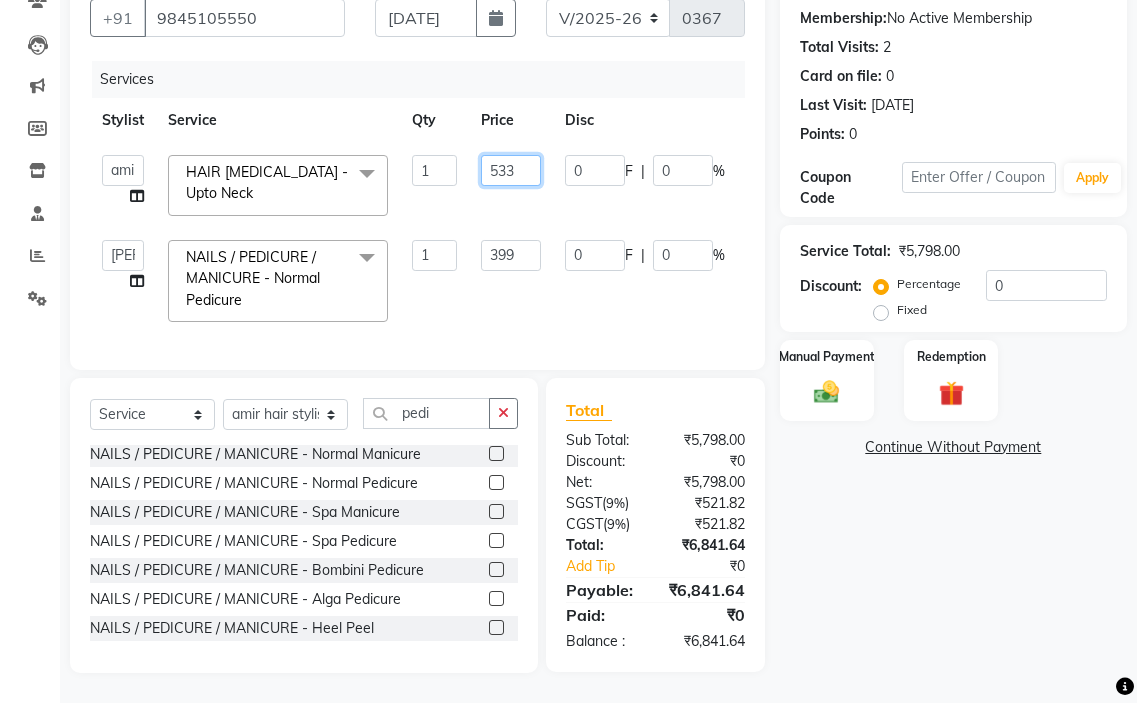 type on "5330" 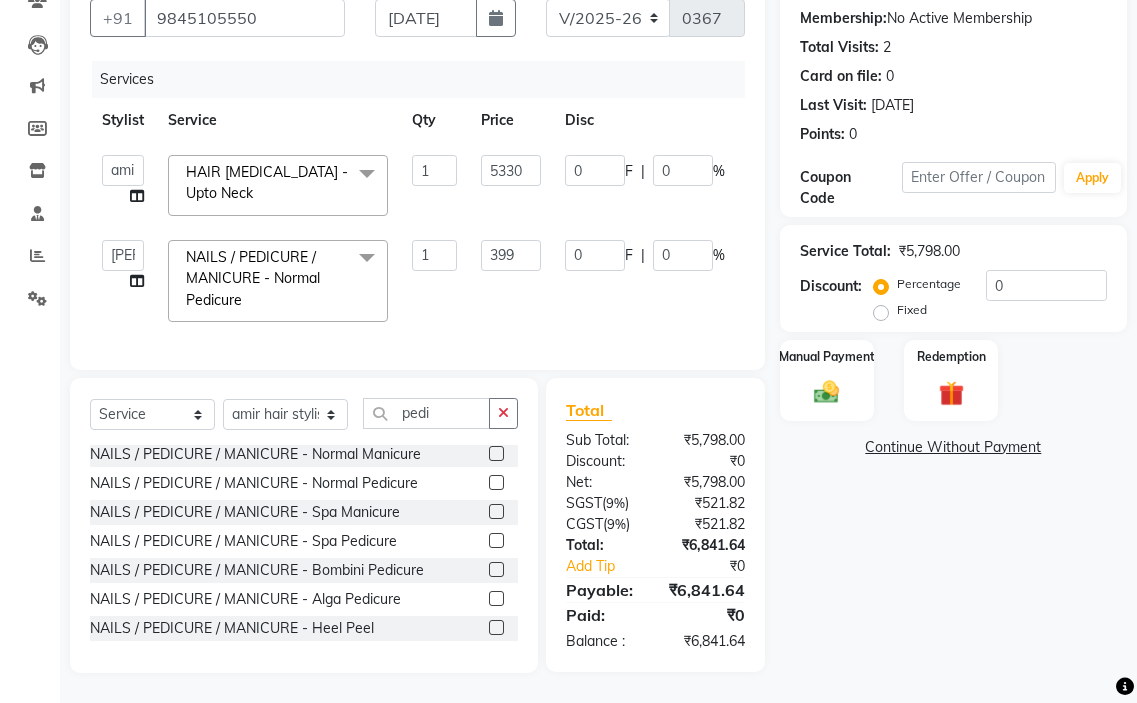 click on "5330" 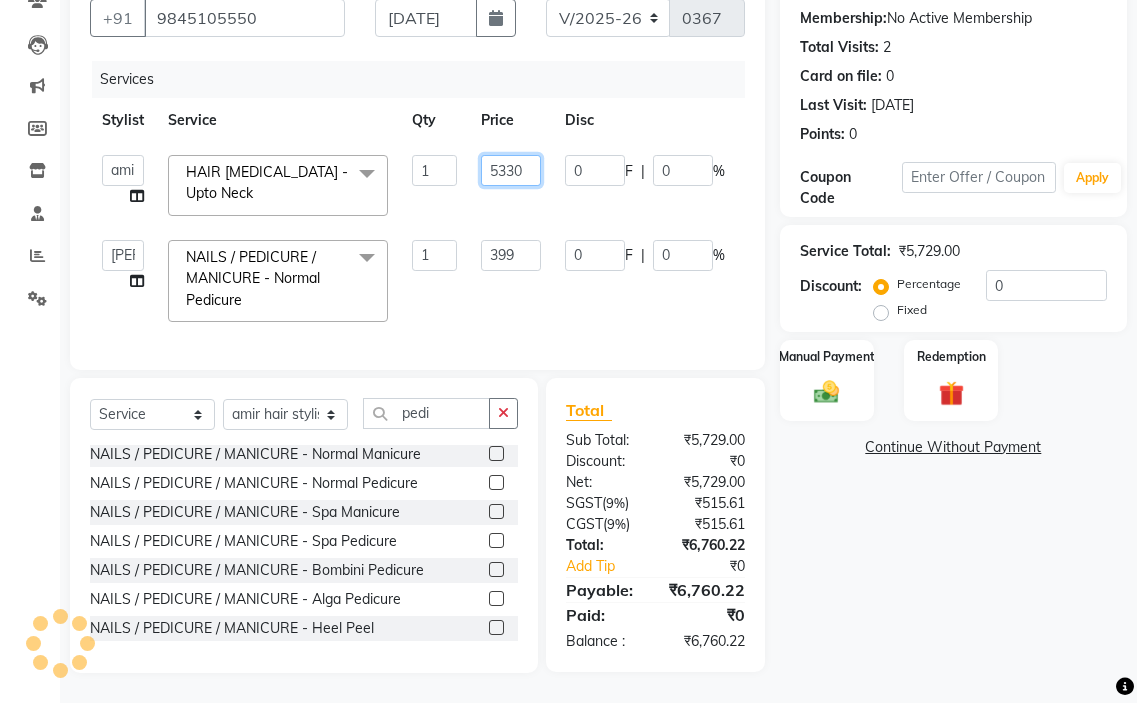 click on "5330" 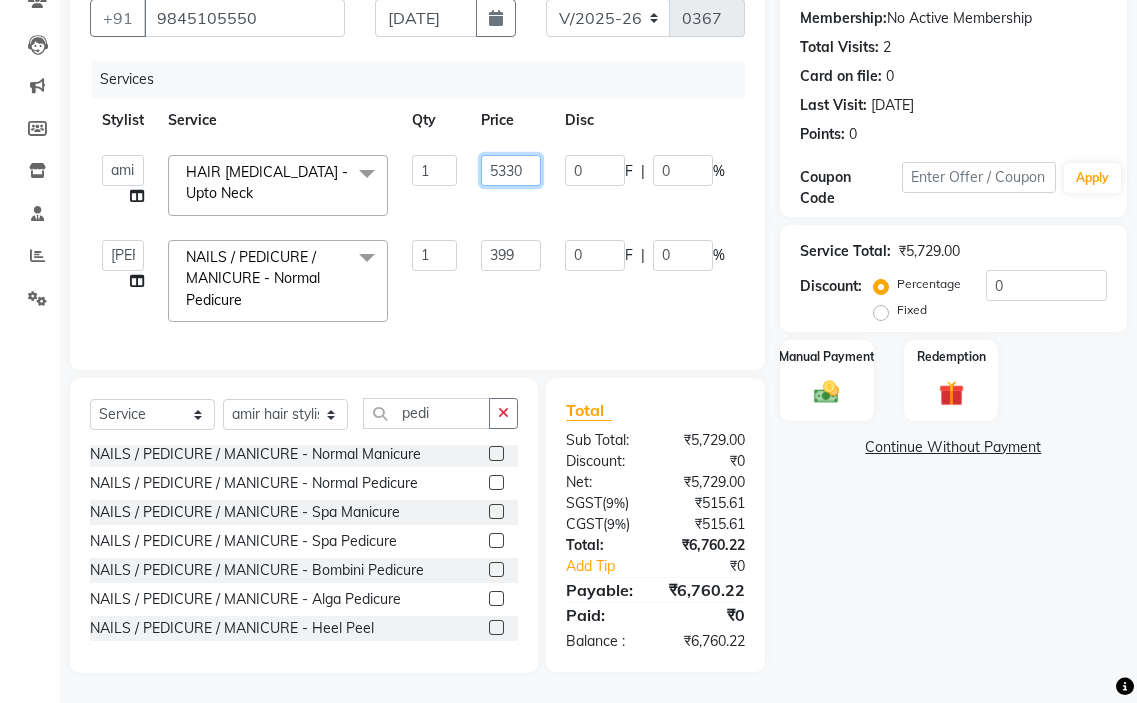 click on "5330" 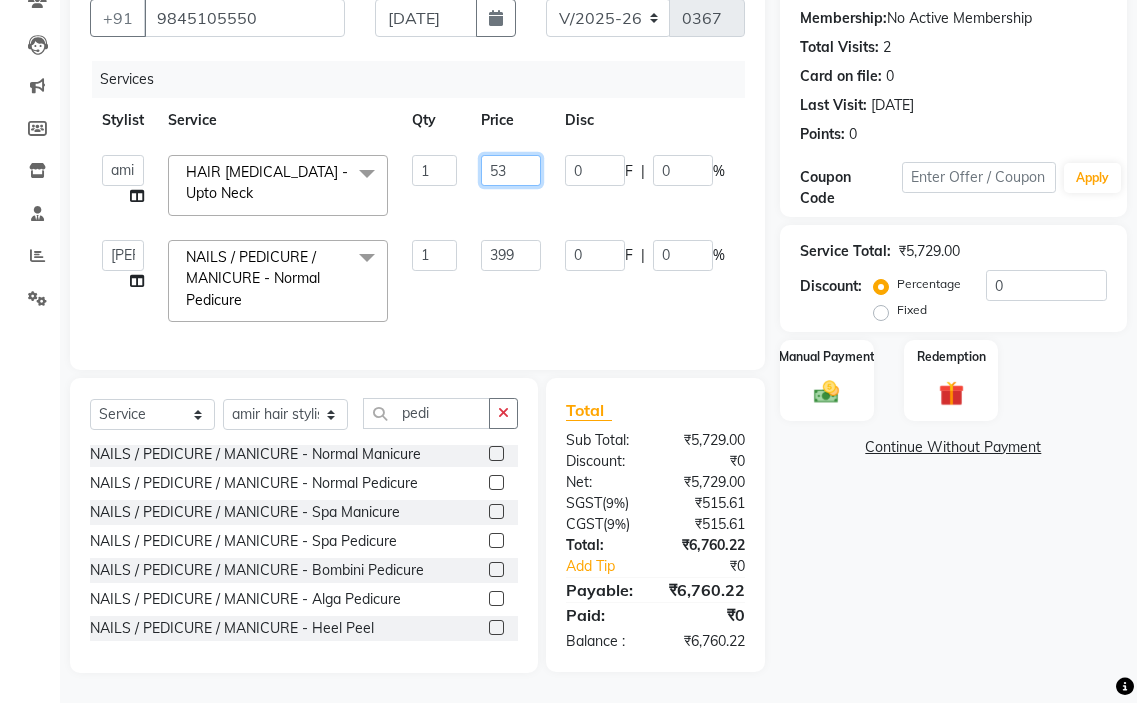 type on "5" 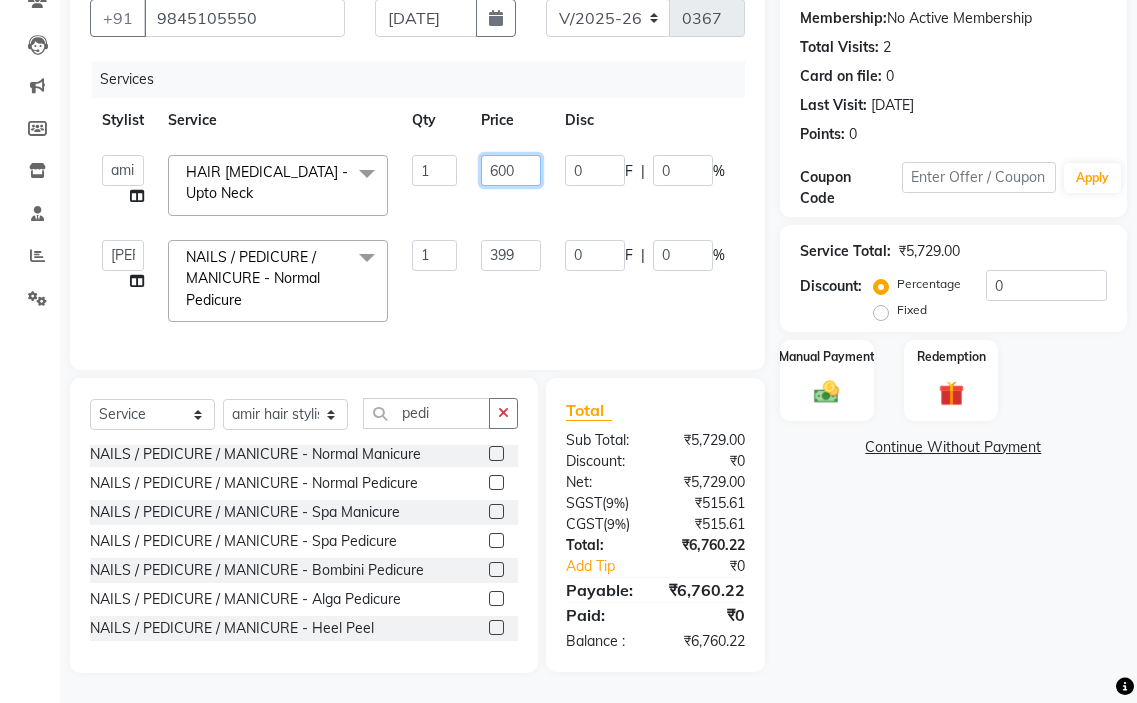 type on "6000" 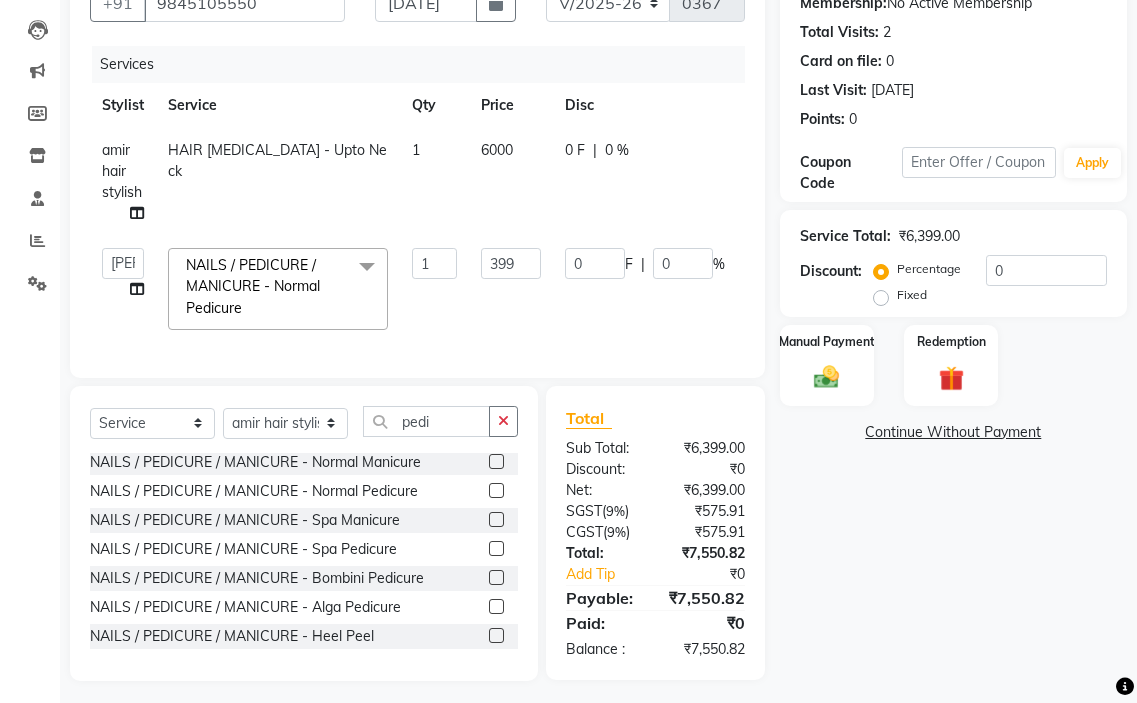 click on "6000" 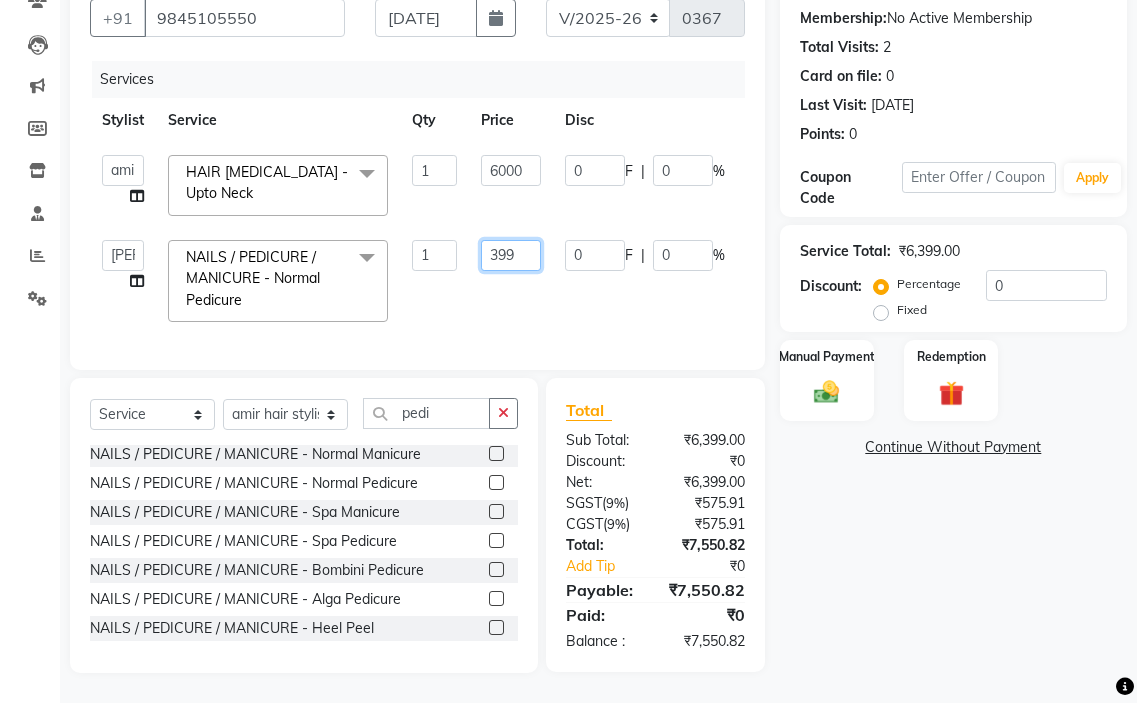 click on "399" 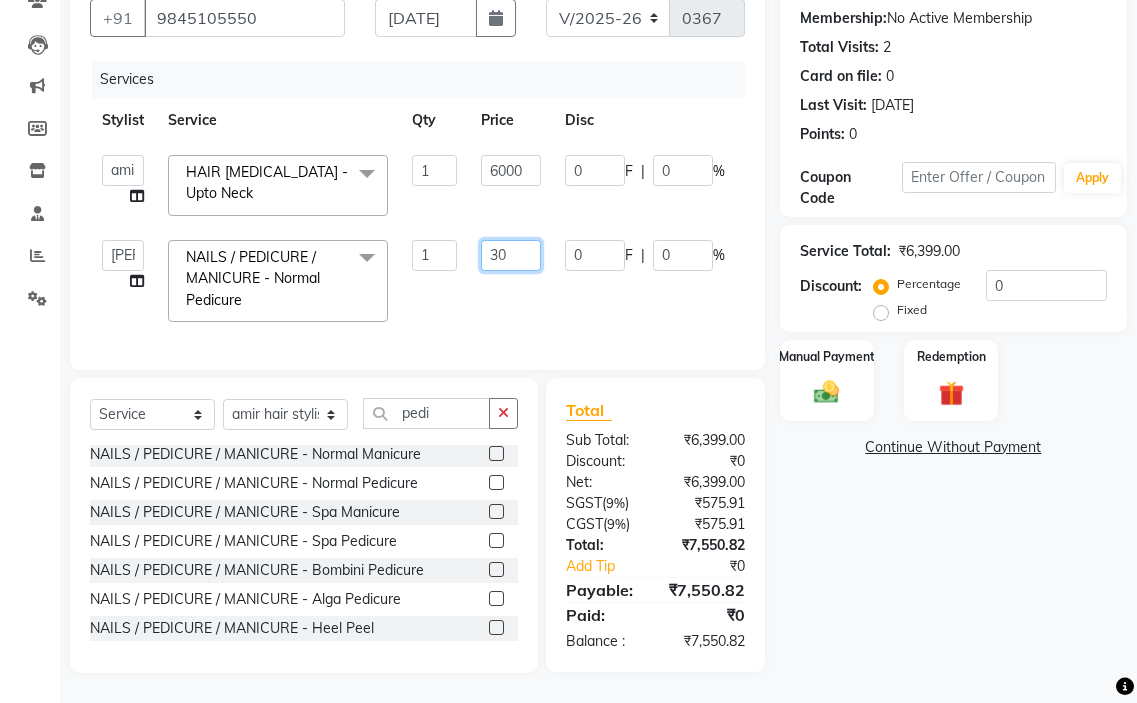 type on "300" 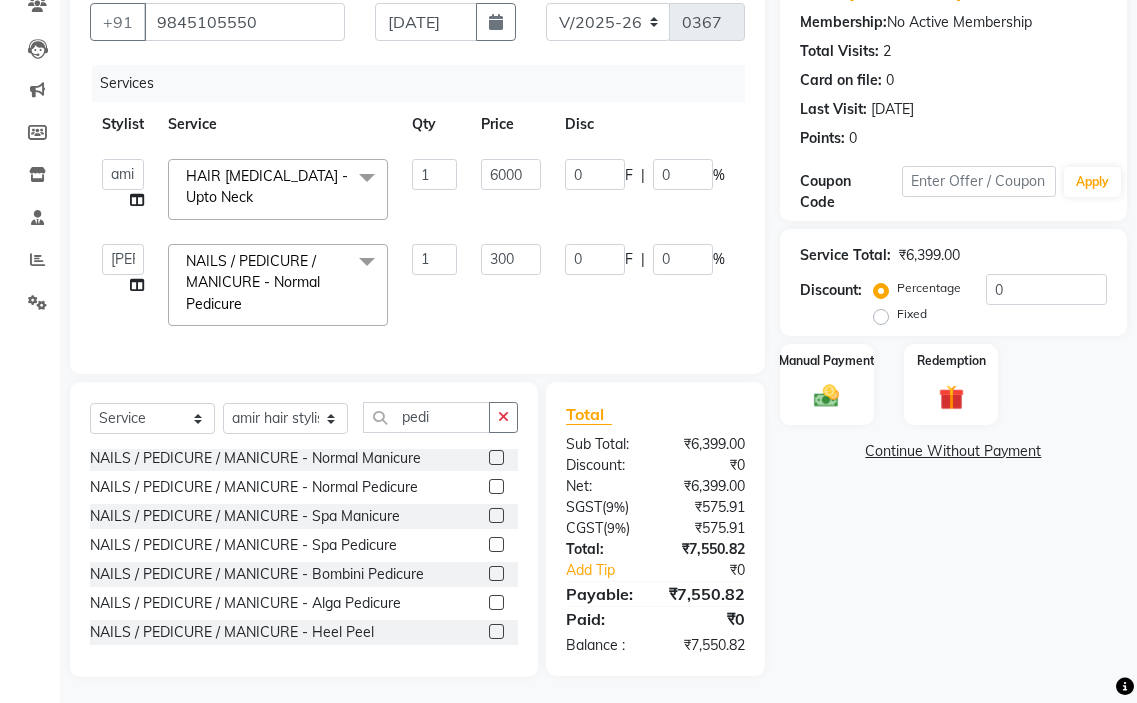 click on "300" 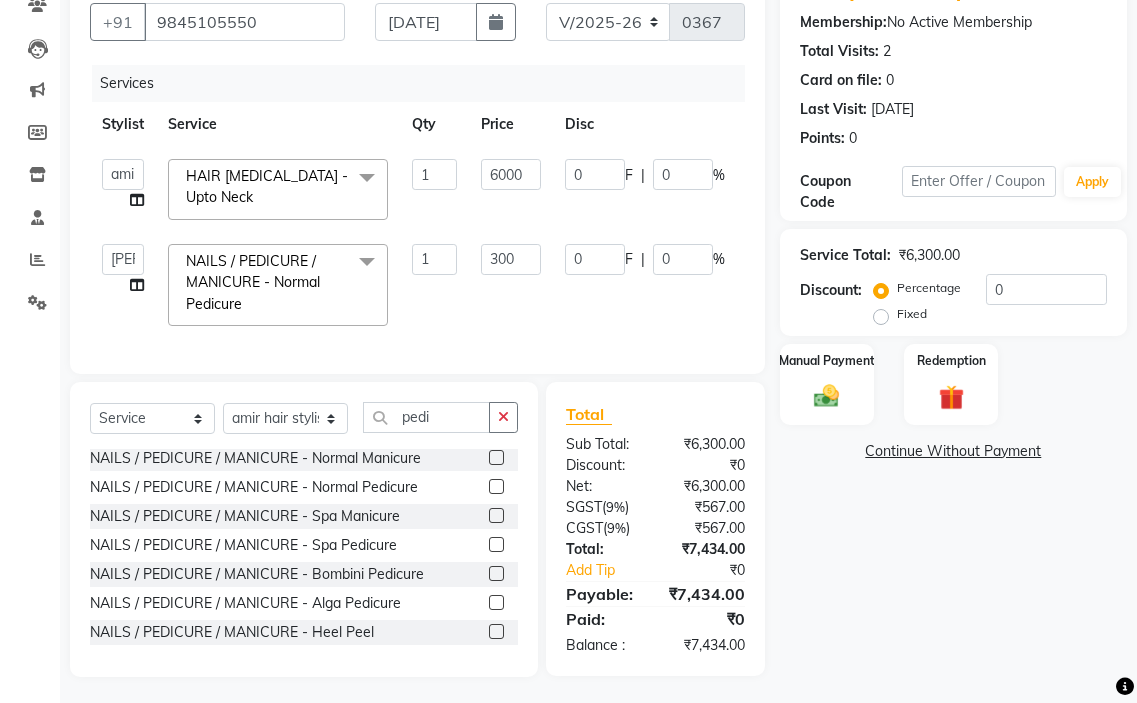 scroll, scrollTop: 202, scrollLeft: 0, axis: vertical 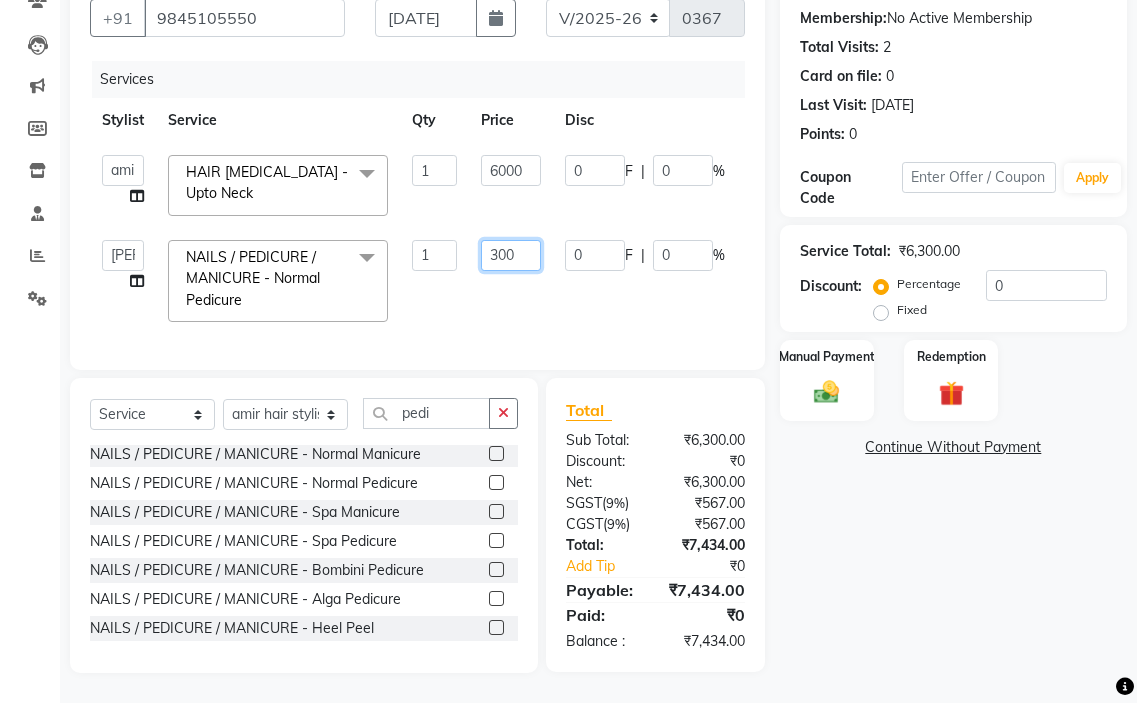 click on "300" 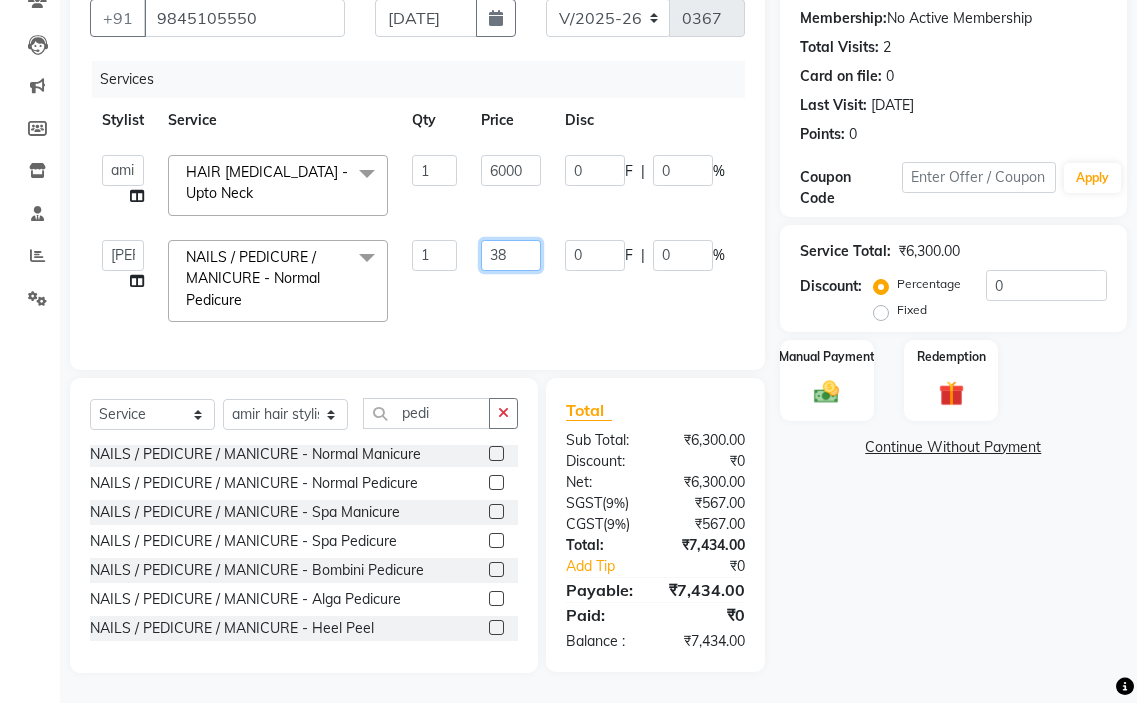 type on "380" 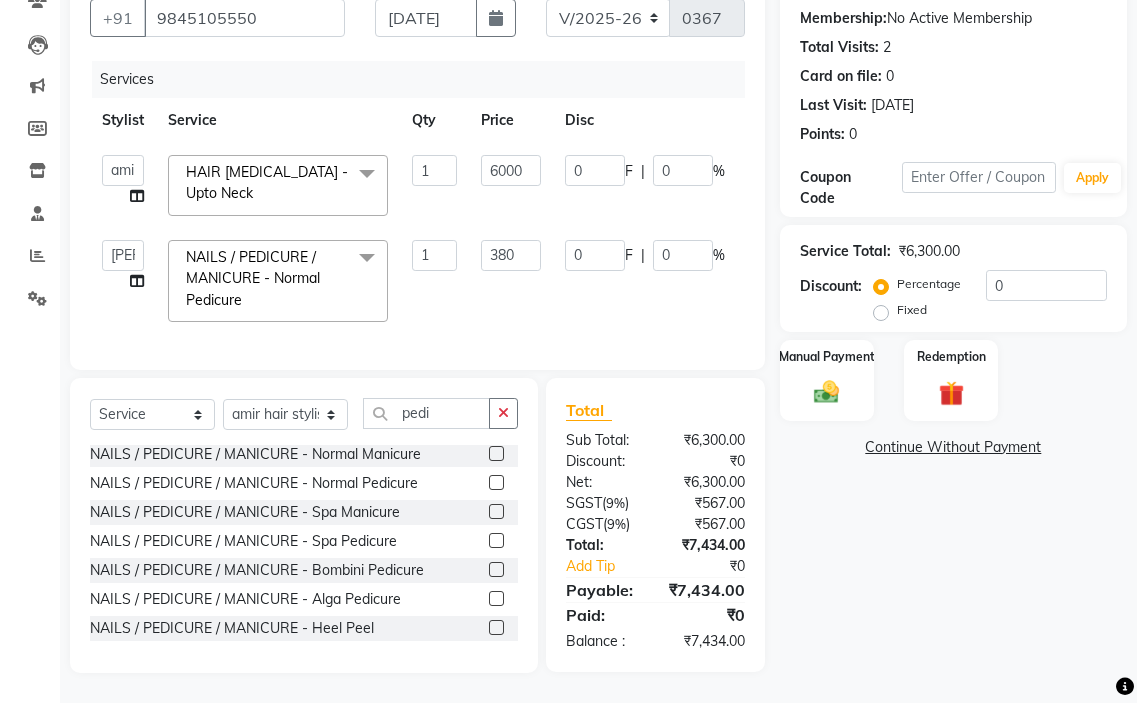 scroll, scrollTop: 183, scrollLeft: 0, axis: vertical 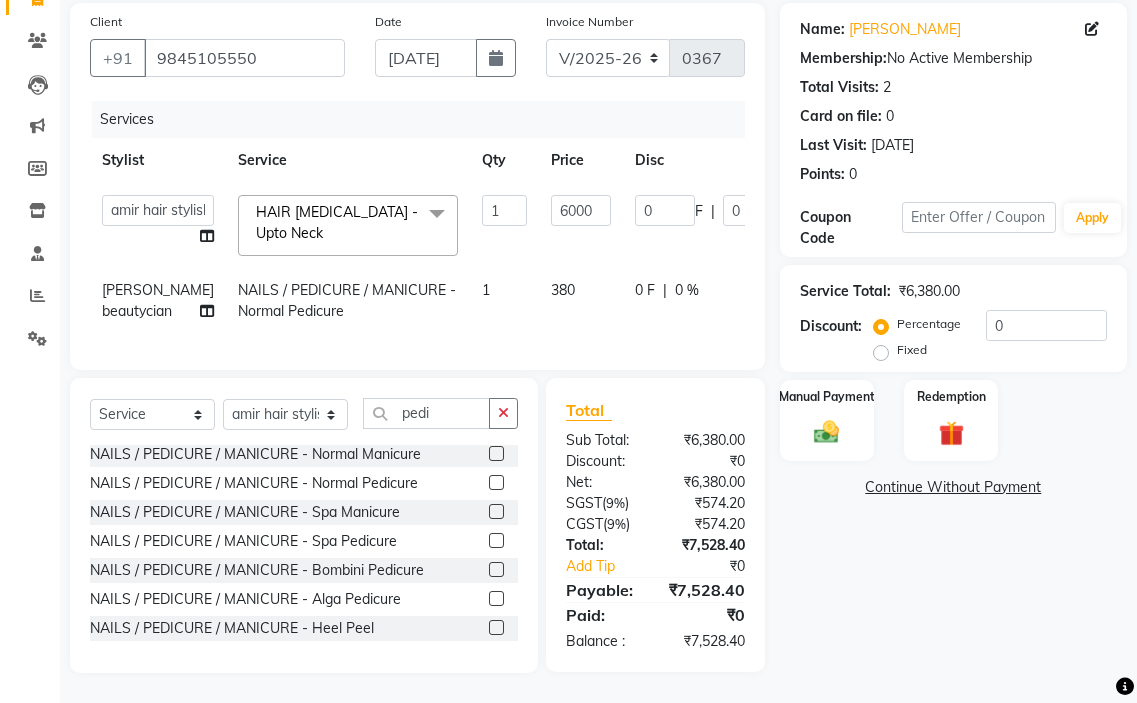 click on "[PERSON_NAME] beautycian NAILS / PEDICURE / MANICURE - Normal Pedicure 1 380 0 F | 0 % 448.4" 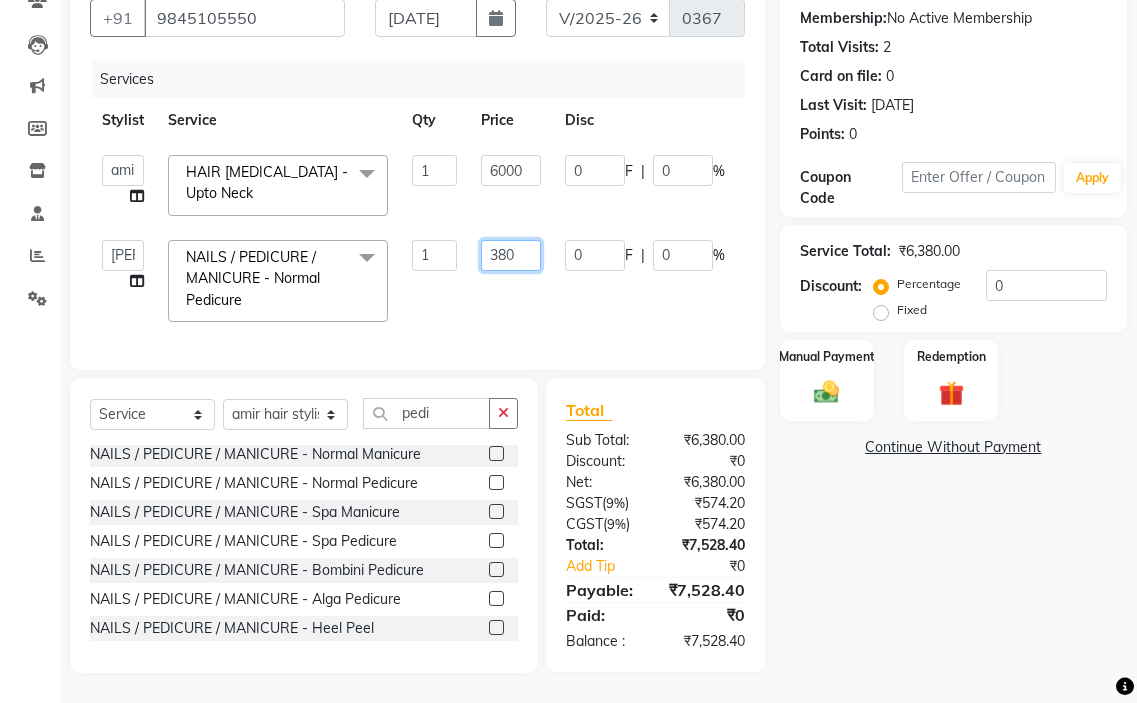 click on "380" 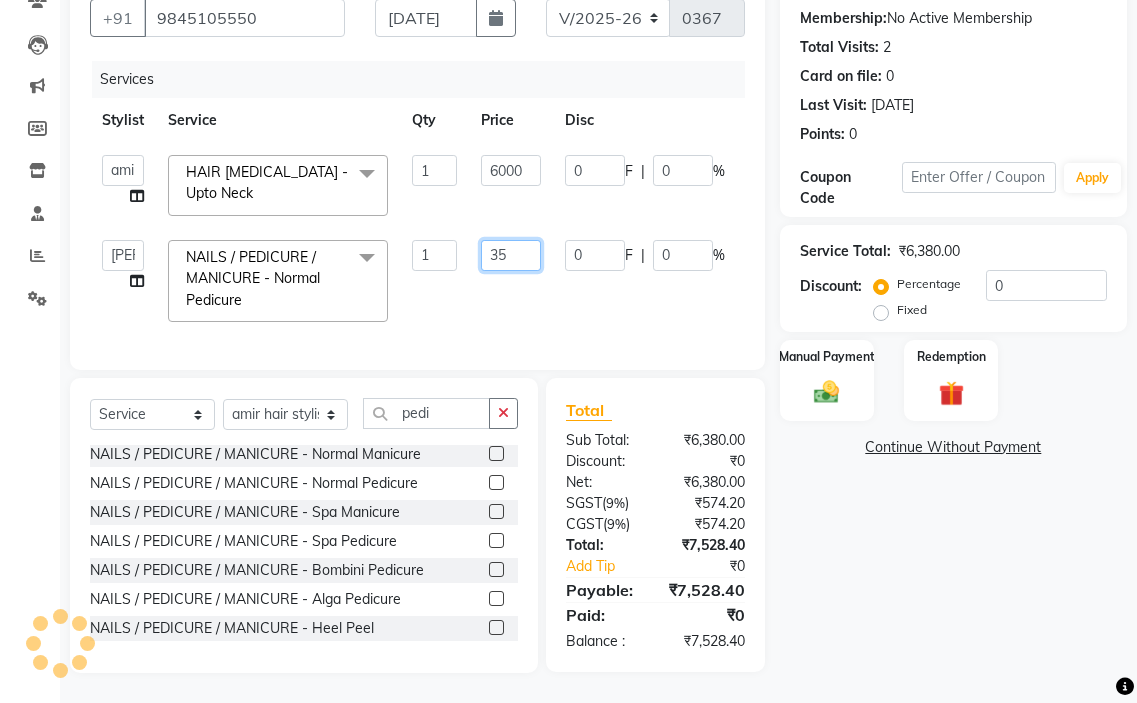 type on "350" 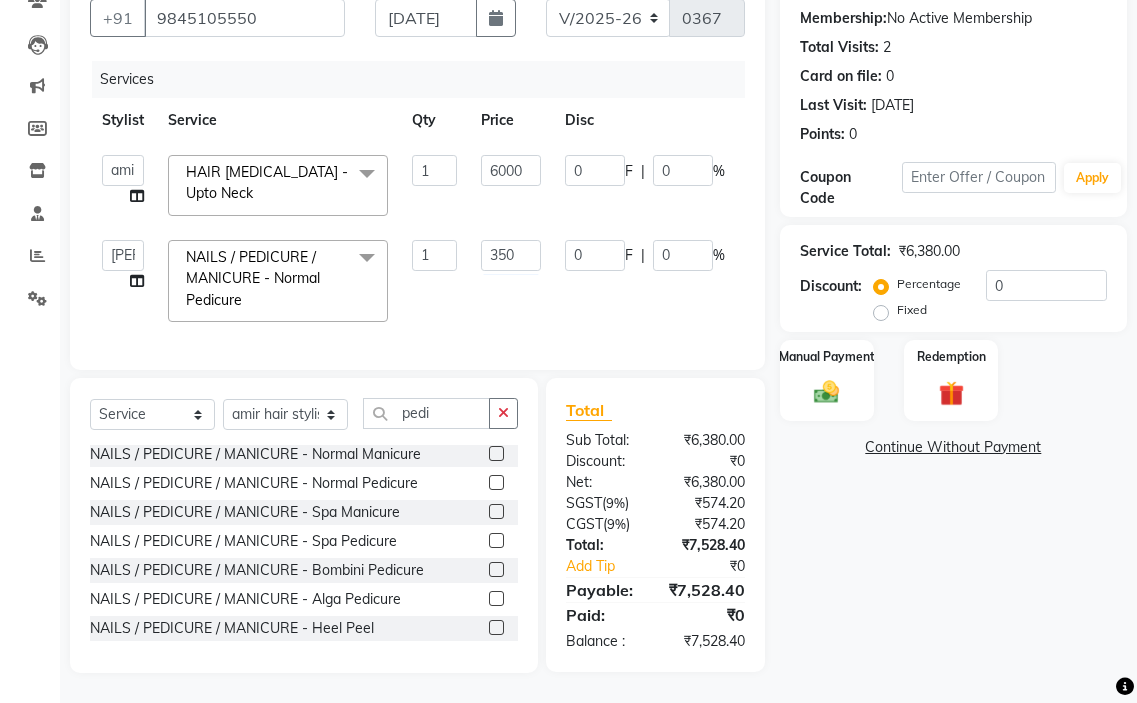 scroll, scrollTop: 183, scrollLeft: 0, axis: vertical 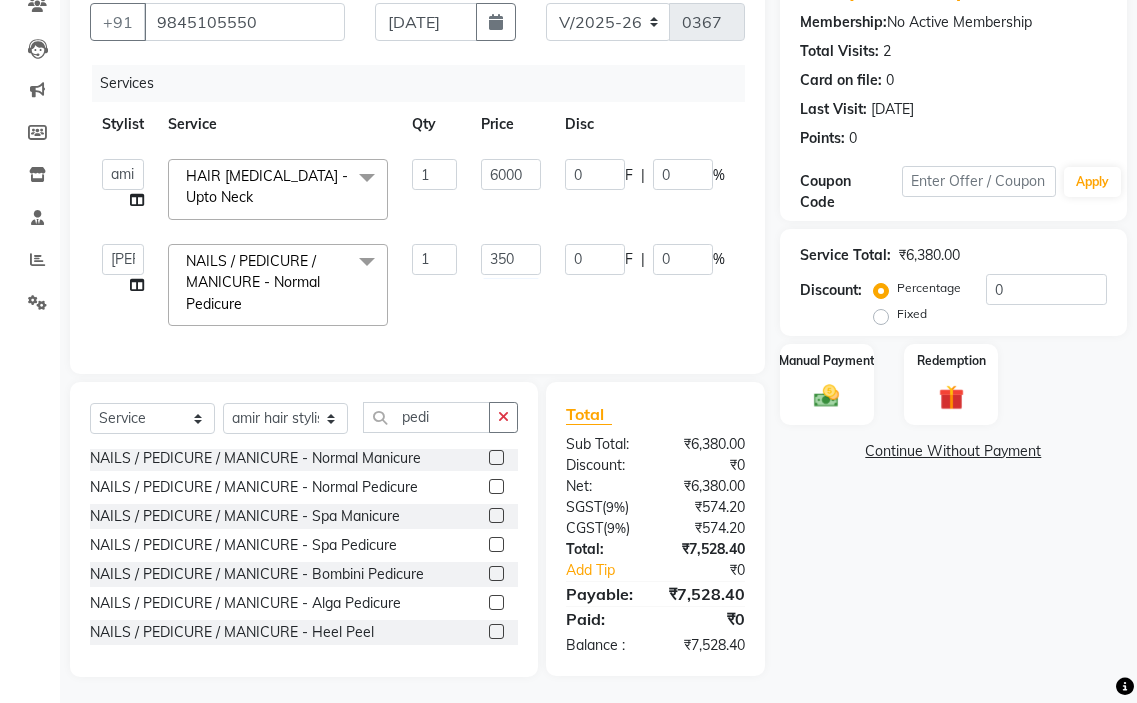 click on "amir hair stylish   [PERSON_NAME]   pooja beautycian   [PERSON_NAME] beautycian   Rekha   [PERSON_NAME]   [PERSON_NAME] beauty and hair  NAILS / PEDICURE / MANICURE - Normal Pedicure  x TONGS & ROLLER SET - Shoulder Length TONGS & ROLLER SET - Waist Length TONGS & ROLLER SET - Blow Dry TONGS & ROLLER SET - Wash & Plain Dry TONGS & ROLLER SET - Wash & Blow Dry TONGS & ROLLER SET - Premium Shampoo Wash & Palin Dry TONGS & ROLLER SET - Premium Shampoo Wash & Blow Dry GLOBAL HAIR COLOUR ( WITH [MEDICAL_DATA] ) - Upto Neck GLOBAL HAIR COLOUR ( WITH [MEDICAL_DATA] ) - Upto Sholder GLOBAL HAIR COLOUR ( WITH [MEDICAL_DATA] ) - Upto Mid-back GLOBAL HAIR COLOUR ( WITH [MEDICAL_DATA] ) - Waist & Below GLOBAL HAIR COLOUR ( WITH [MEDICAL_DATA] ) - Root touch up (upto 2 inch) GLOBAL HIGHLIGHTS - Upto Neck GLOBAL HIGHLIGHTS - Upto Sholder GLOBAL HIGHLIGHTS - Upto Mid-back GLOBAL HIGHLIGHTS - Waist & Below GLOBAL HIGHLIGHTS - Crown Highlights GLOBAL HIGHLIGHTS - Highlight Perstreaks & Prelightninh SMOOTHENING / REBONDING - Upto Neck SMOOTHENING / REBONDING - Upto Sholder 1 350" 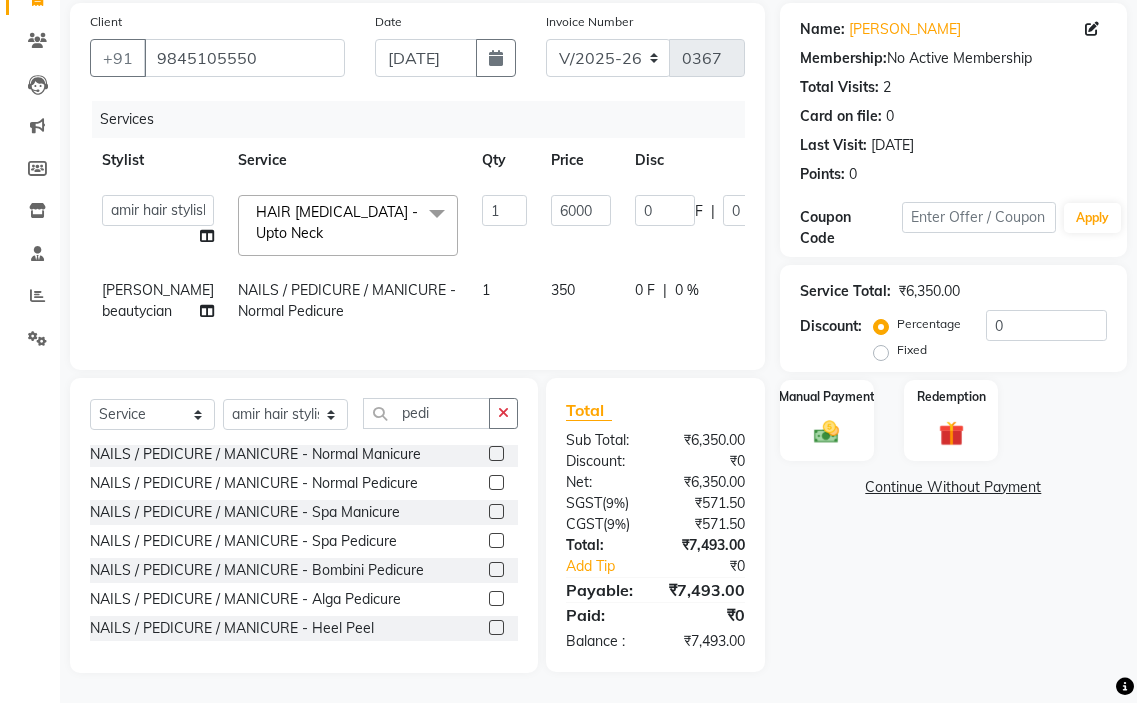 click on "350" 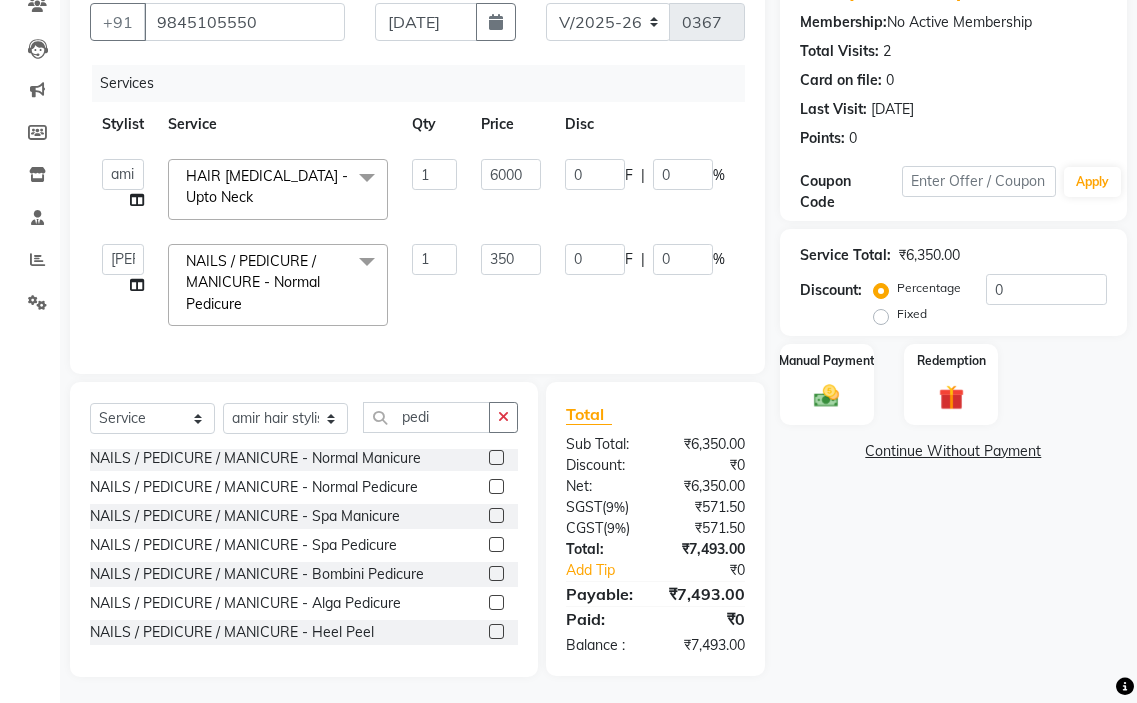 scroll, scrollTop: 202, scrollLeft: 0, axis: vertical 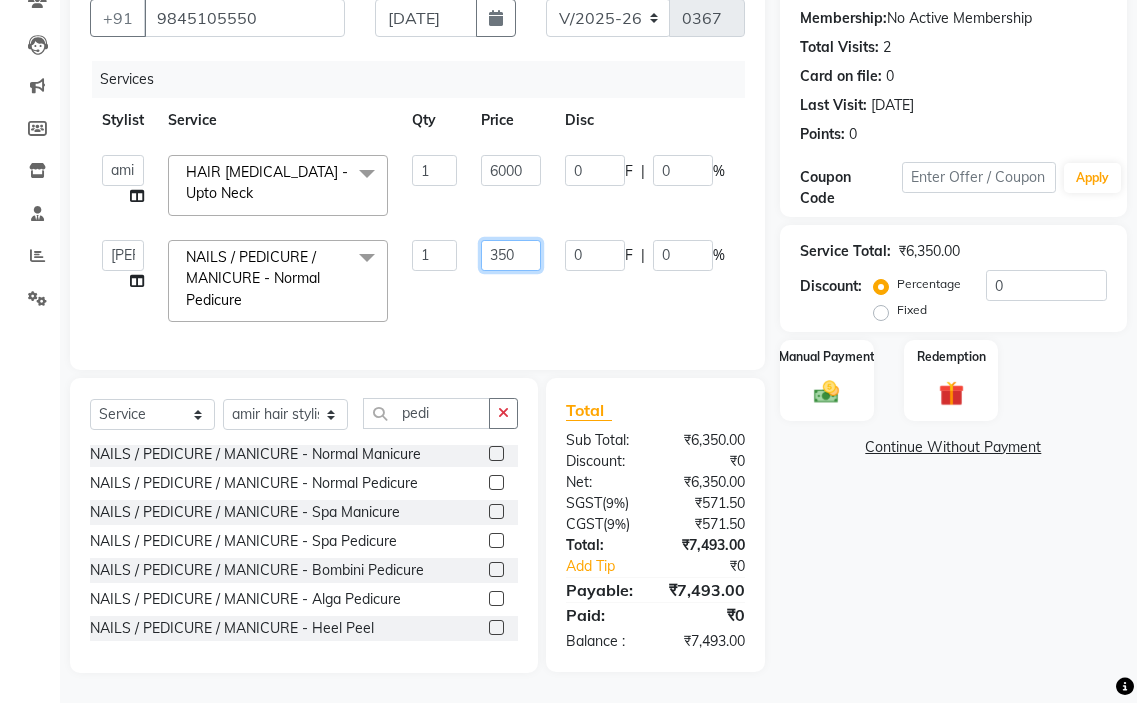 click on "350" 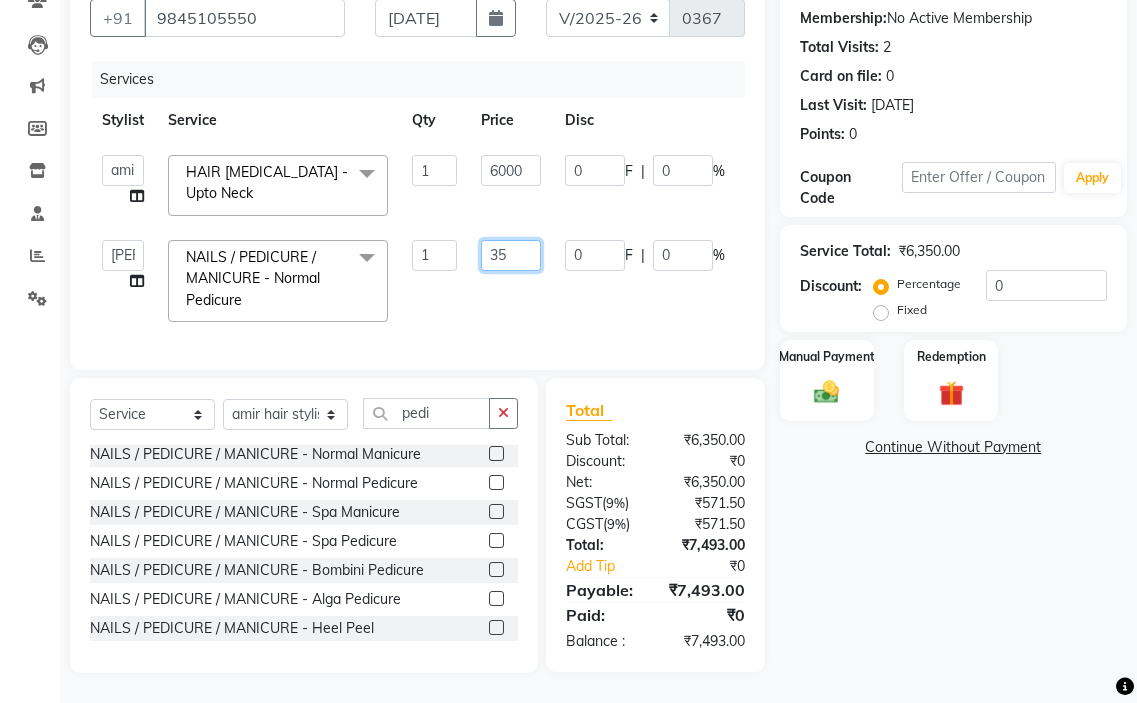 type on "355" 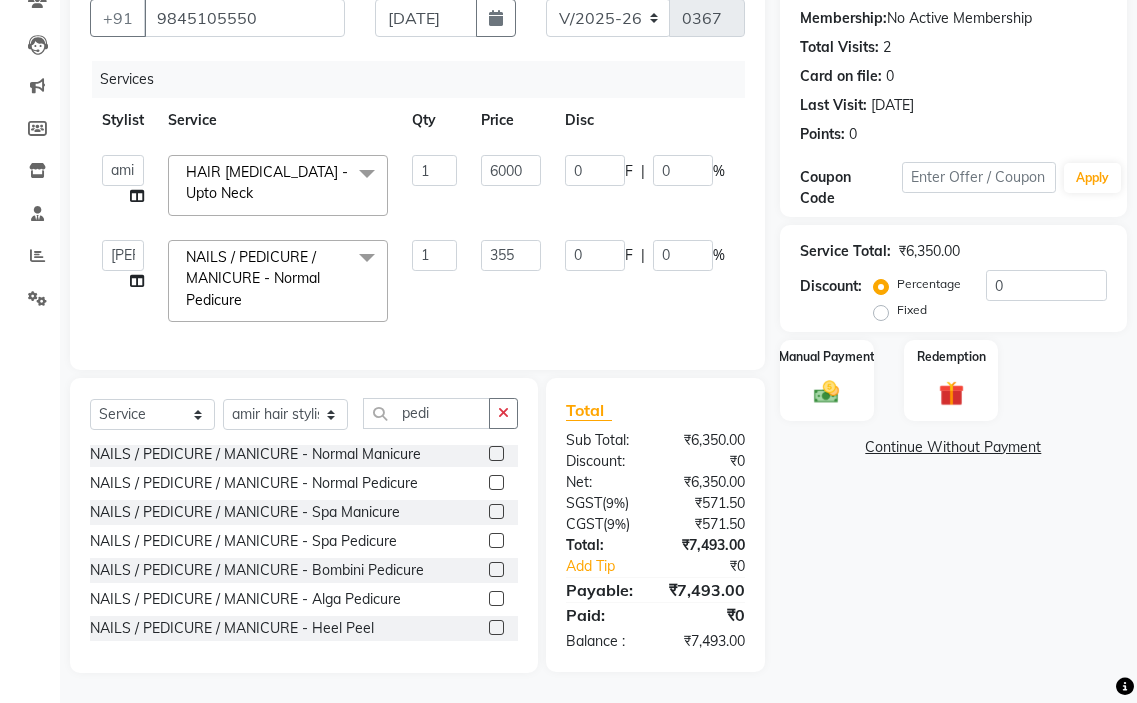 scroll, scrollTop: 183, scrollLeft: 0, axis: vertical 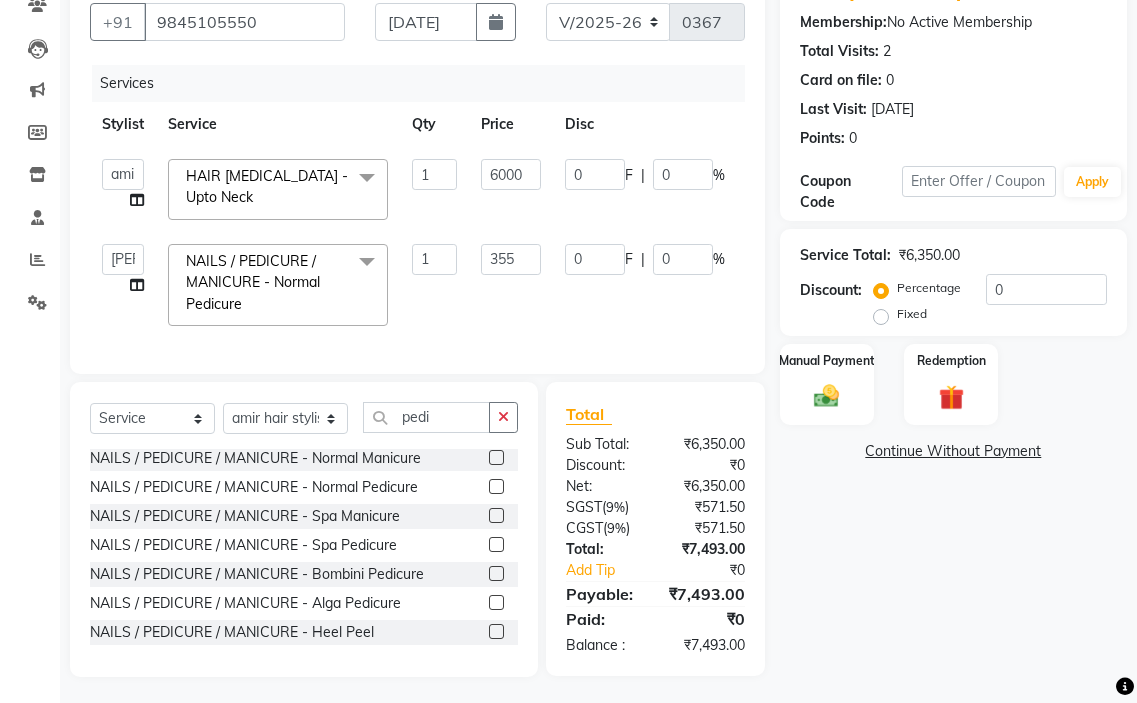 click on "amir hair stylish   [PERSON_NAME]   pooja beautycian   [PERSON_NAME] beautycian   Rekha   [PERSON_NAME]   [PERSON_NAME] beauty and hair  NAILS / PEDICURE / MANICURE - Normal Pedicure  x TONGS & ROLLER SET - Shoulder Length TONGS & ROLLER SET - Waist Length TONGS & ROLLER SET - Blow Dry TONGS & ROLLER SET - Wash & Plain Dry TONGS & ROLLER SET - Wash & Blow Dry TONGS & ROLLER SET - Premium Shampoo Wash & Palin Dry TONGS & ROLLER SET - Premium Shampoo Wash & Blow Dry GLOBAL HAIR COLOUR ( WITH [MEDICAL_DATA] ) - Upto Neck GLOBAL HAIR COLOUR ( WITH [MEDICAL_DATA] ) - Upto Sholder GLOBAL HAIR COLOUR ( WITH [MEDICAL_DATA] ) - Upto Mid-back GLOBAL HAIR COLOUR ( WITH [MEDICAL_DATA] ) - Waist & Below GLOBAL HAIR COLOUR ( WITH [MEDICAL_DATA] ) - Root touch up (upto 2 inch) GLOBAL HIGHLIGHTS - Upto Neck GLOBAL HIGHLIGHTS - Upto Sholder GLOBAL HIGHLIGHTS - Upto Mid-back GLOBAL HIGHLIGHTS - Waist & Below GLOBAL HIGHLIGHTS - Crown Highlights GLOBAL HIGHLIGHTS - Highlight Perstreaks & Prelightninh SMOOTHENING / REBONDING - Upto Neck SMOOTHENING / REBONDING - Upto Sholder 1 355" 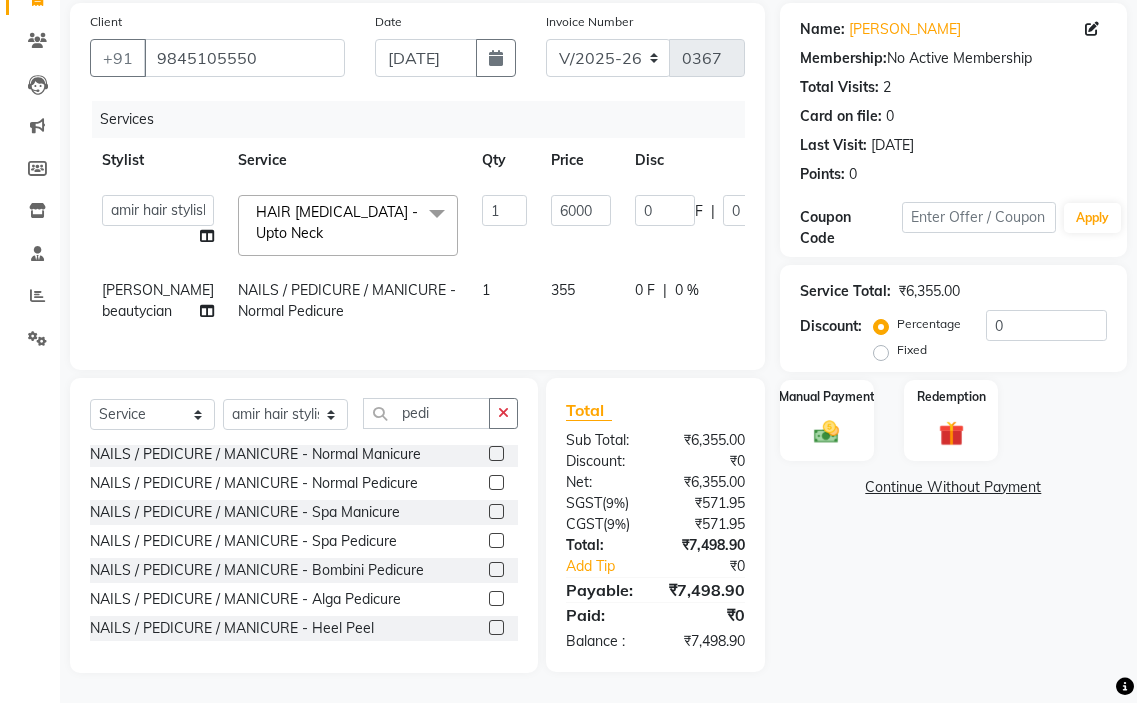 click on "355" 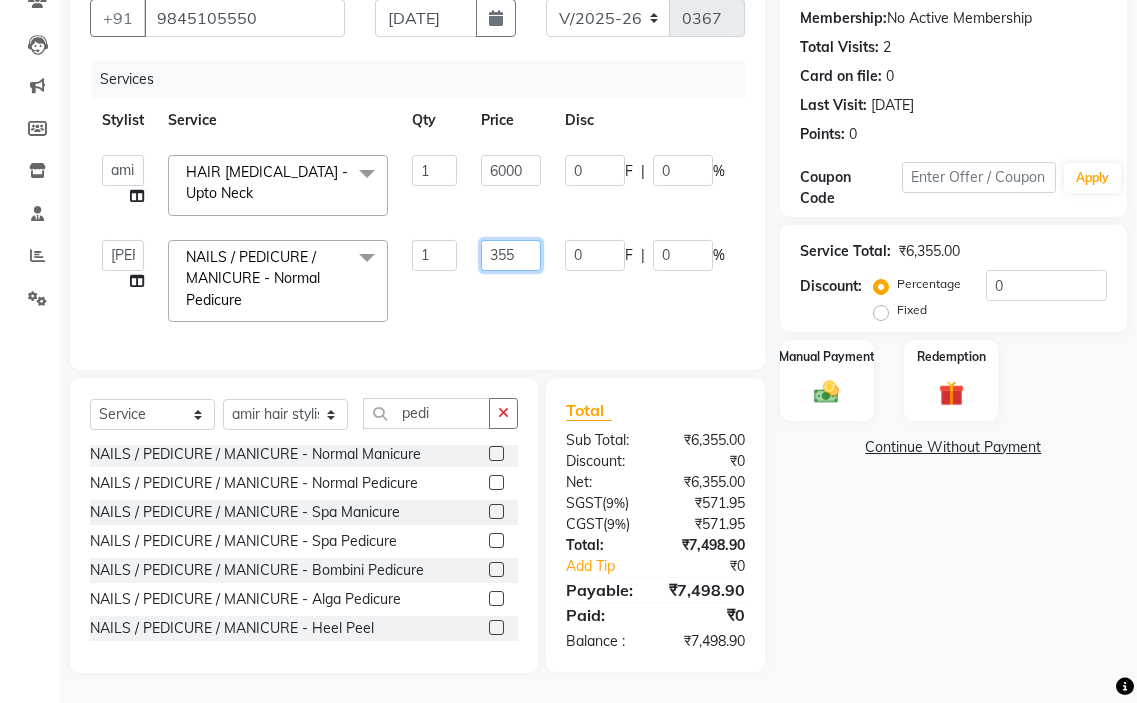 click on "355" 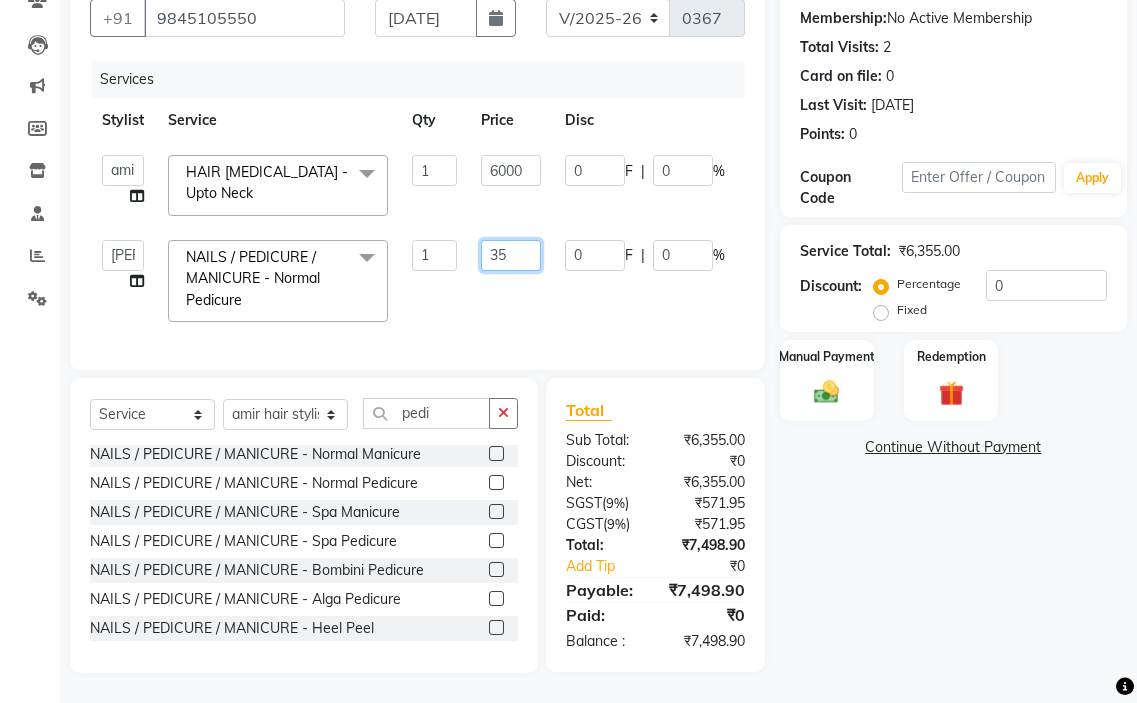 type on "358" 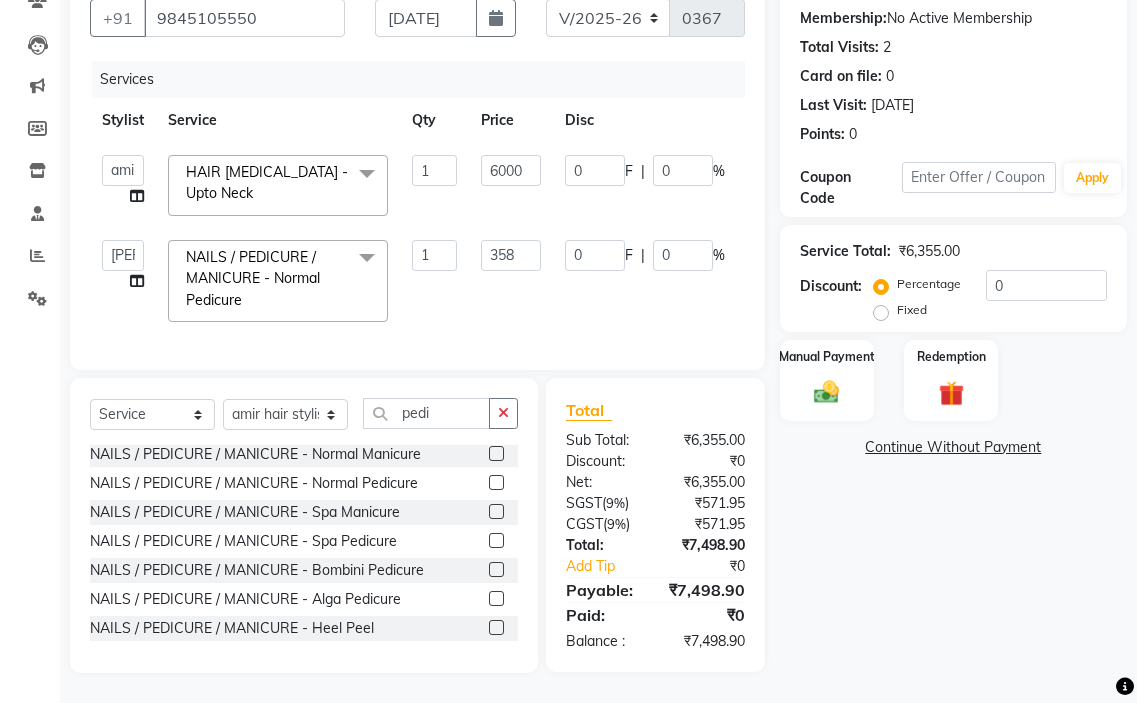 scroll, scrollTop: 183, scrollLeft: 0, axis: vertical 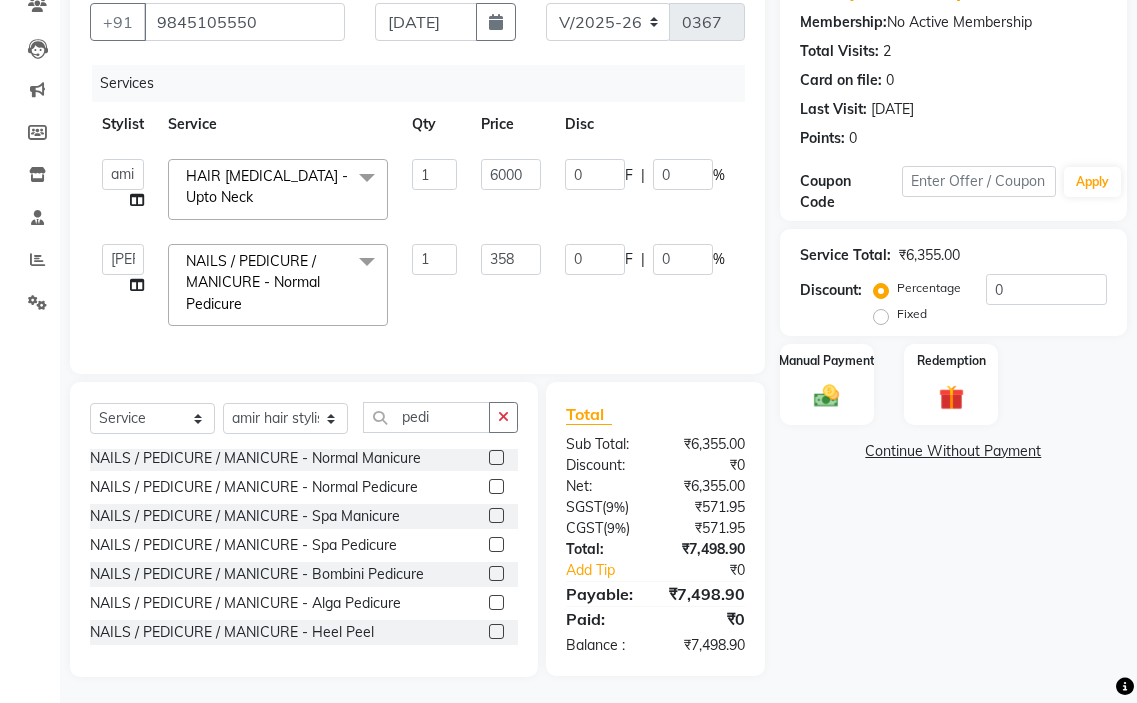 click on "amir hair stylish   [PERSON_NAME]   pooja beautycian   [PERSON_NAME] beautycian   Rekha   [PERSON_NAME]   [PERSON_NAME] beauty and hair  NAILS / PEDICURE / MANICURE - Normal Pedicure  x TONGS & ROLLER SET - Shoulder Length TONGS & ROLLER SET - Waist Length TONGS & ROLLER SET - Blow Dry TONGS & ROLLER SET - Wash & Plain Dry TONGS & ROLLER SET - Wash & Blow Dry TONGS & ROLLER SET - Premium Shampoo Wash & Palin Dry TONGS & ROLLER SET - Premium Shampoo Wash & Blow Dry GLOBAL HAIR COLOUR ( WITH [MEDICAL_DATA] ) - Upto Neck GLOBAL HAIR COLOUR ( WITH [MEDICAL_DATA] ) - Upto Sholder GLOBAL HAIR COLOUR ( WITH [MEDICAL_DATA] ) - Upto Mid-back GLOBAL HAIR COLOUR ( WITH [MEDICAL_DATA] ) - Waist & Below GLOBAL HAIR COLOUR ( WITH [MEDICAL_DATA] ) - Root touch up (upto 2 inch) GLOBAL HIGHLIGHTS - Upto Neck GLOBAL HIGHLIGHTS - Upto Sholder GLOBAL HIGHLIGHTS - Upto Mid-back GLOBAL HIGHLIGHTS - Waist & Below GLOBAL HIGHLIGHTS - Crown Highlights GLOBAL HIGHLIGHTS - Highlight Perstreaks & Prelightninh SMOOTHENING / REBONDING - Upto Neck SMOOTHENING / REBONDING - Upto Sholder 1 358" 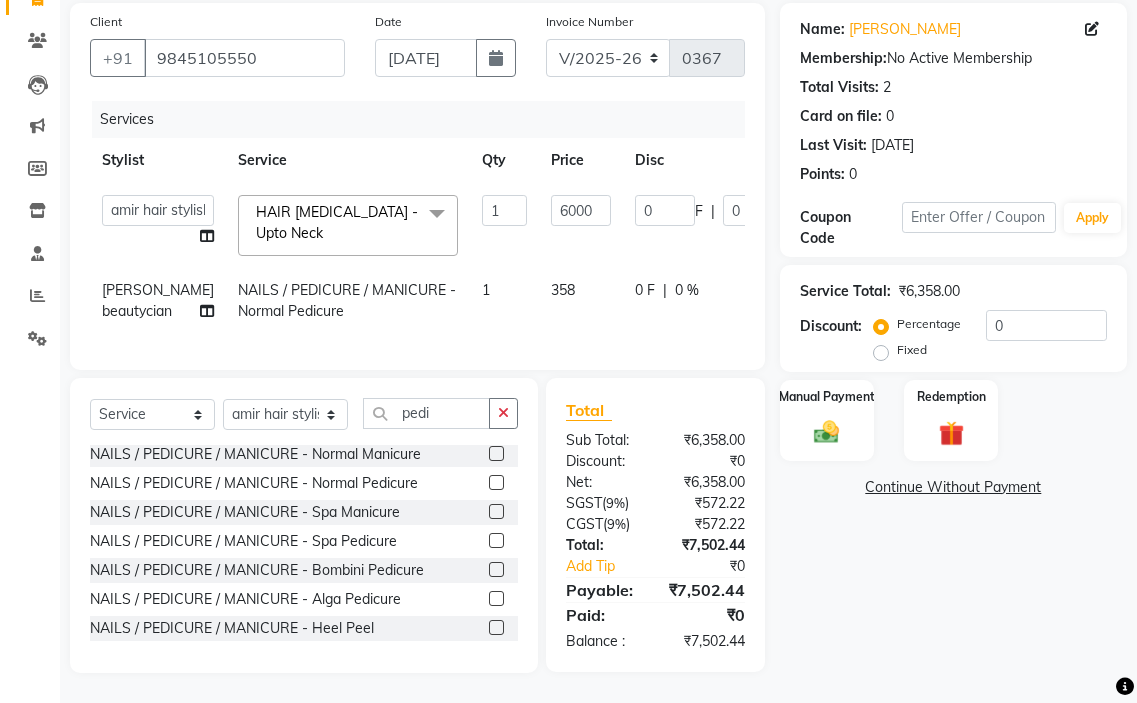 click on "358" 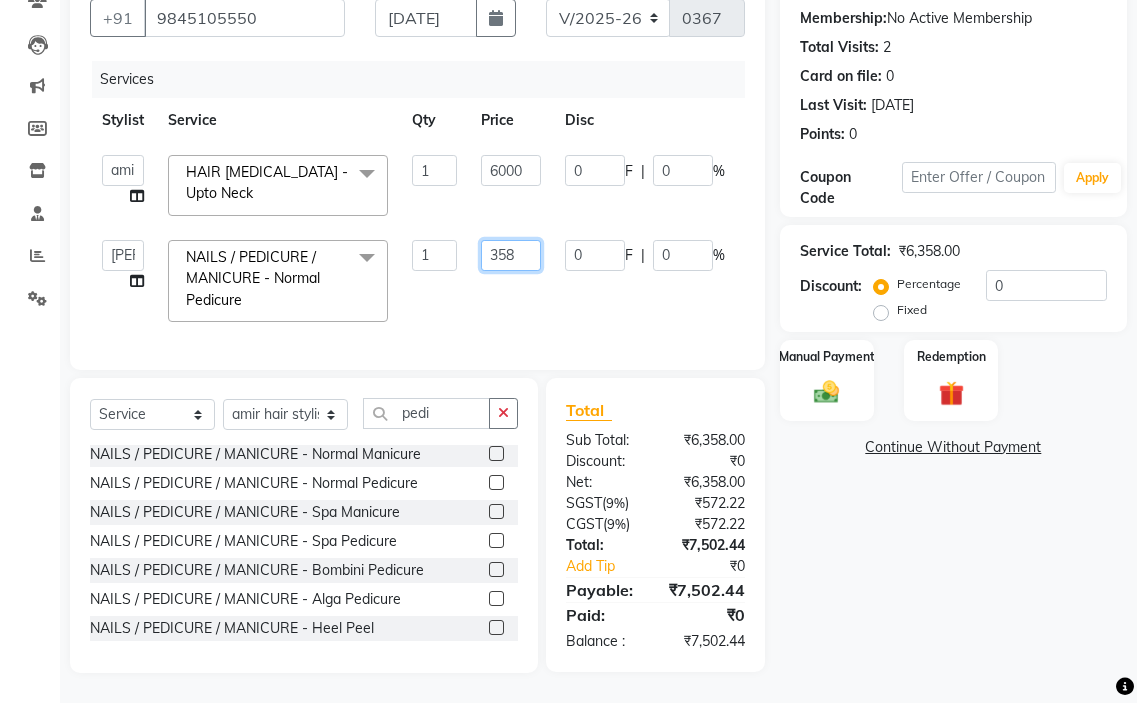 click on "358" 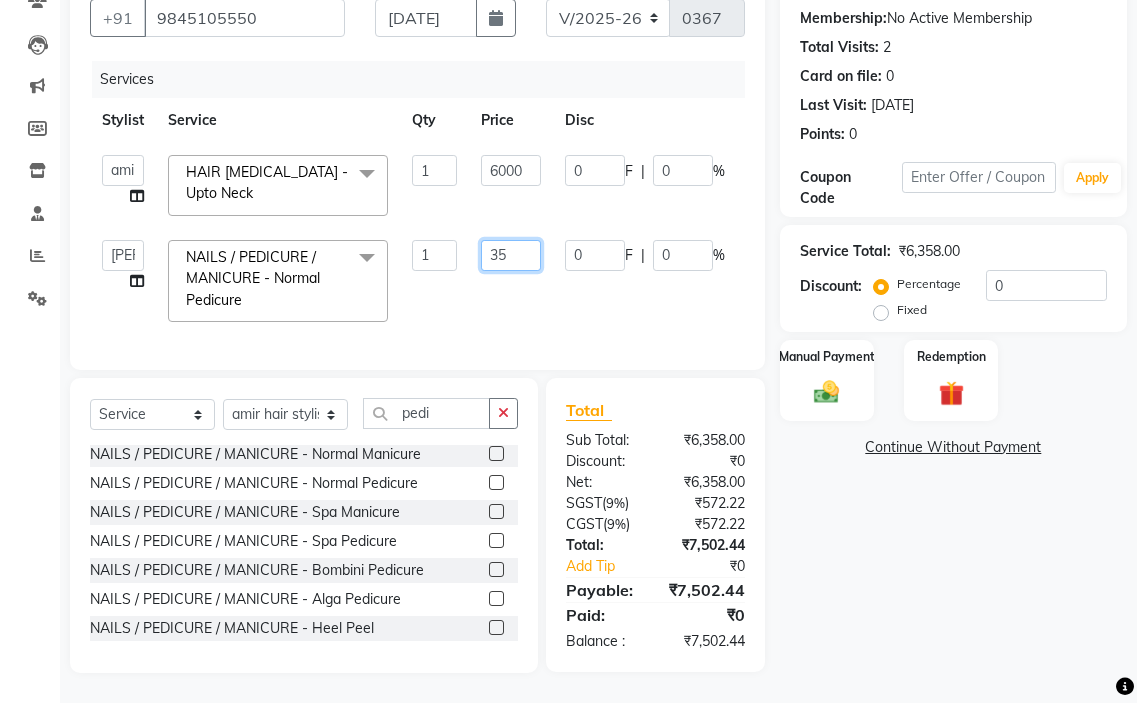 type on "357" 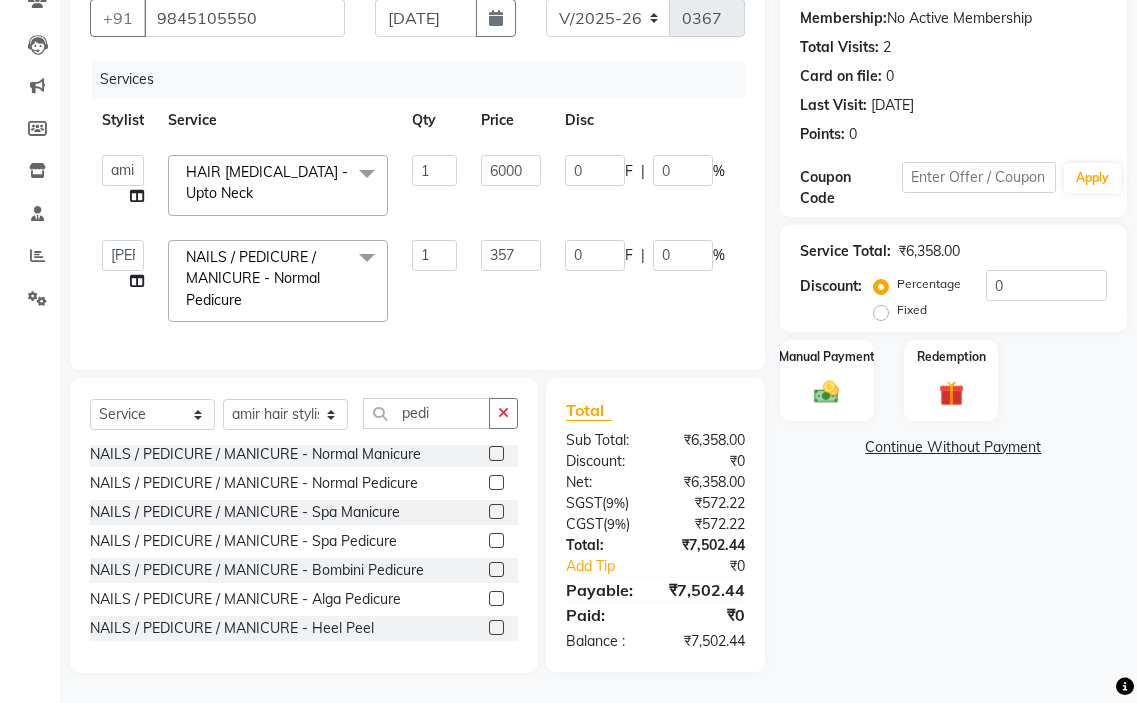scroll, scrollTop: 183, scrollLeft: 0, axis: vertical 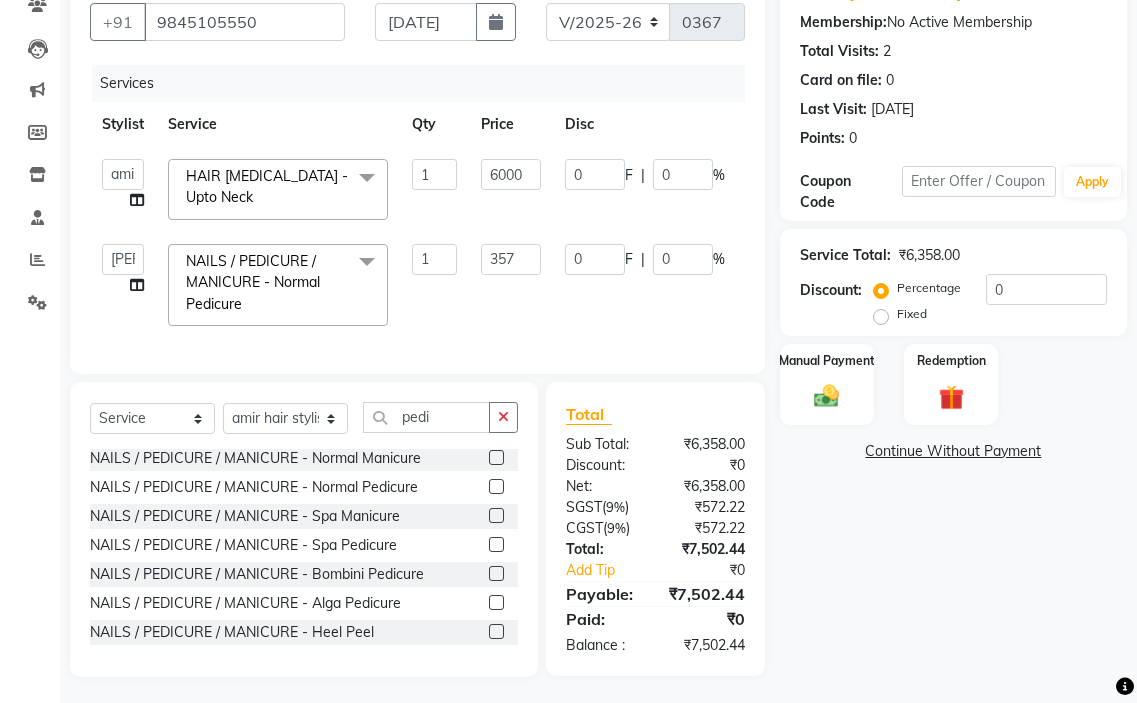 click on "amir hair stylish   [PERSON_NAME]   pooja beautycian   [PERSON_NAME] beautycian   Rekha   [PERSON_NAME]   [PERSON_NAME] beauty and hair  NAILS / PEDICURE / MANICURE - Normal Pedicure  x TONGS & ROLLER SET - Shoulder Length TONGS & ROLLER SET - Waist Length TONGS & ROLLER SET - Blow Dry TONGS & ROLLER SET - Wash & Plain Dry TONGS & ROLLER SET - Wash & Blow Dry TONGS & ROLLER SET - Premium Shampoo Wash & Palin Dry TONGS & ROLLER SET - Premium Shampoo Wash & Blow Dry GLOBAL HAIR COLOUR ( WITH [MEDICAL_DATA] ) - Upto Neck GLOBAL HAIR COLOUR ( WITH [MEDICAL_DATA] ) - Upto Sholder GLOBAL HAIR COLOUR ( WITH [MEDICAL_DATA] ) - Upto Mid-back GLOBAL HAIR COLOUR ( WITH [MEDICAL_DATA] ) - Waist & Below GLOBAL HAIR COLOUR ( WITH [MEDICAL_DATA] ) - Root touch up (upto 2 inch) GLOBAL HIGHLIGHTS - Upto Neck GLOBAL HIGHLIGHTS - Upto Sholder GLOBAL HIGHLIGHTS - Upto Mid-back GLOBAL HIGHLIGHTS - Waist & Below GLOBAL HIGHLIGHTS - Crown Highlights GLOBAL HIGHLIGHTS - Highlight Perstreaks & Prelightninh SMOOTHENING / REBONDING - Upto Neck SMOOTHENING / REBONDING - Upto Sholder 1 357" 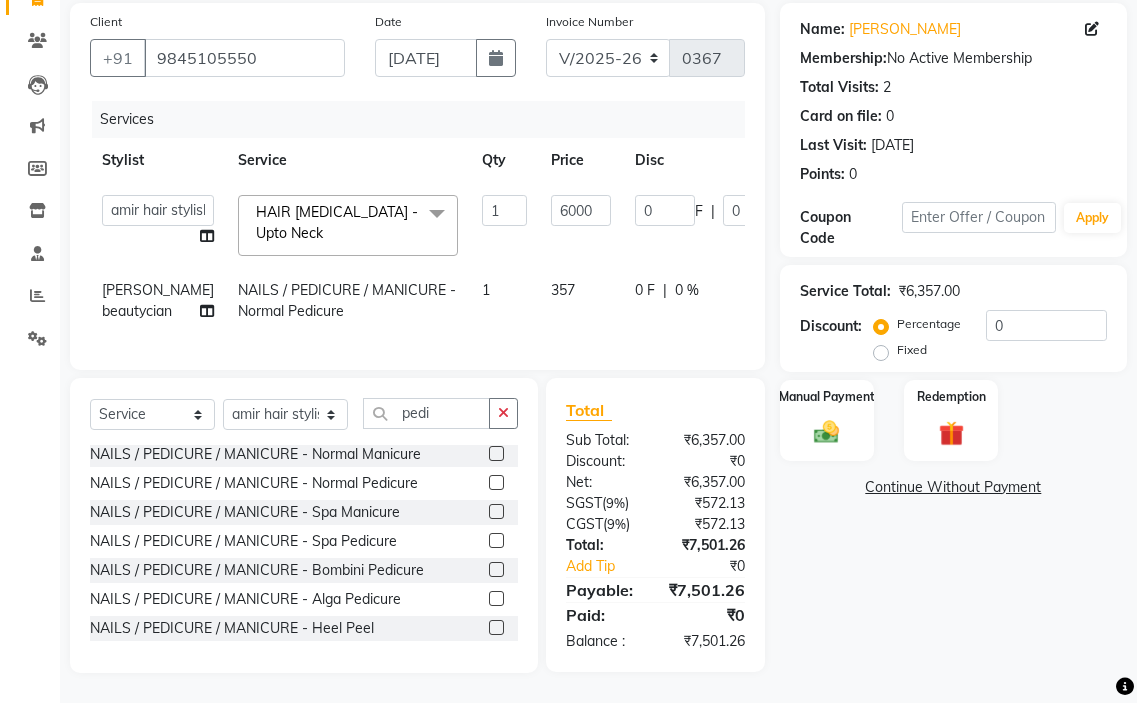 click on "357" 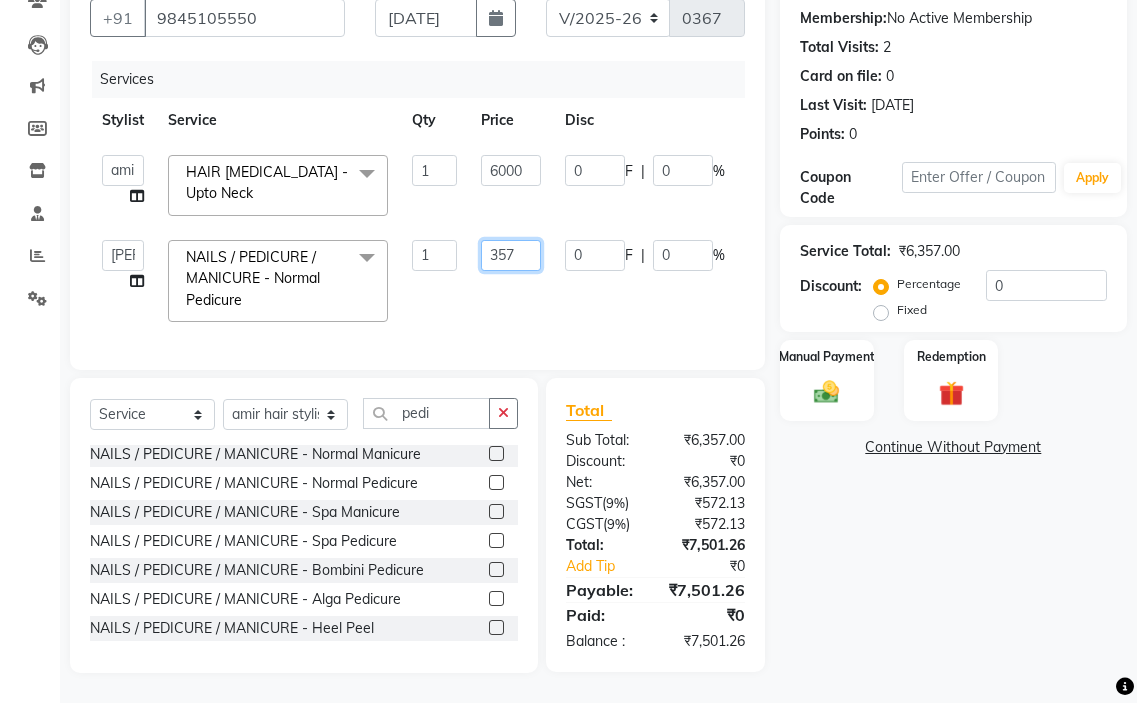 click on "357" 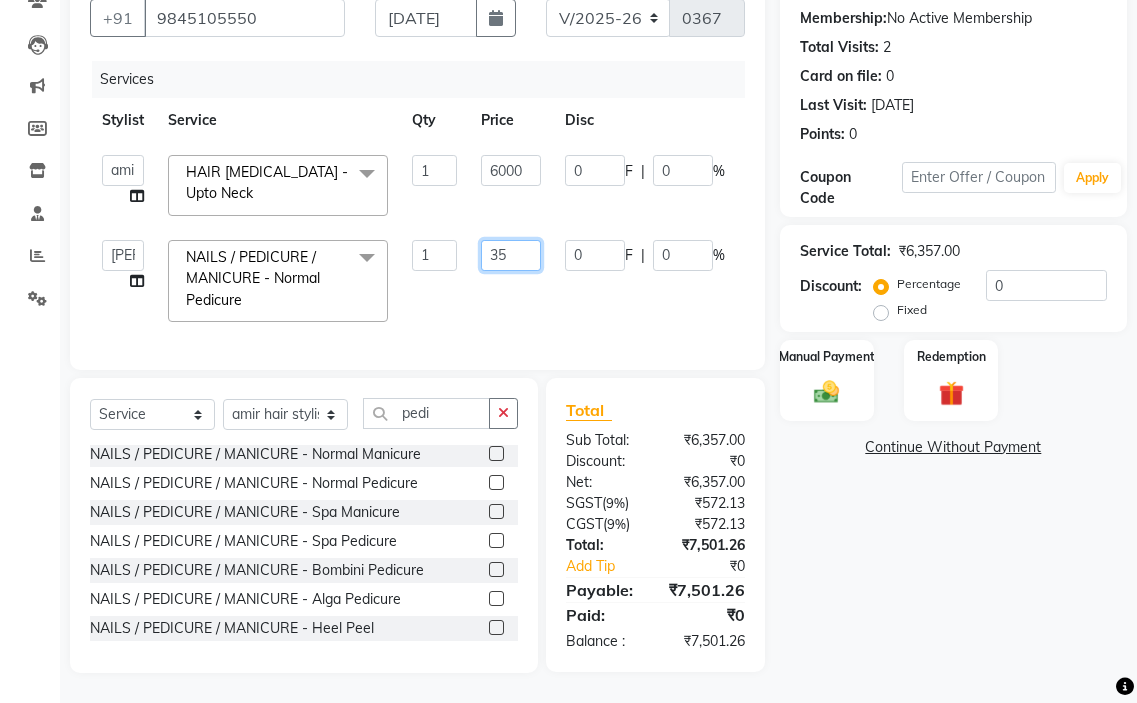 type on "356" 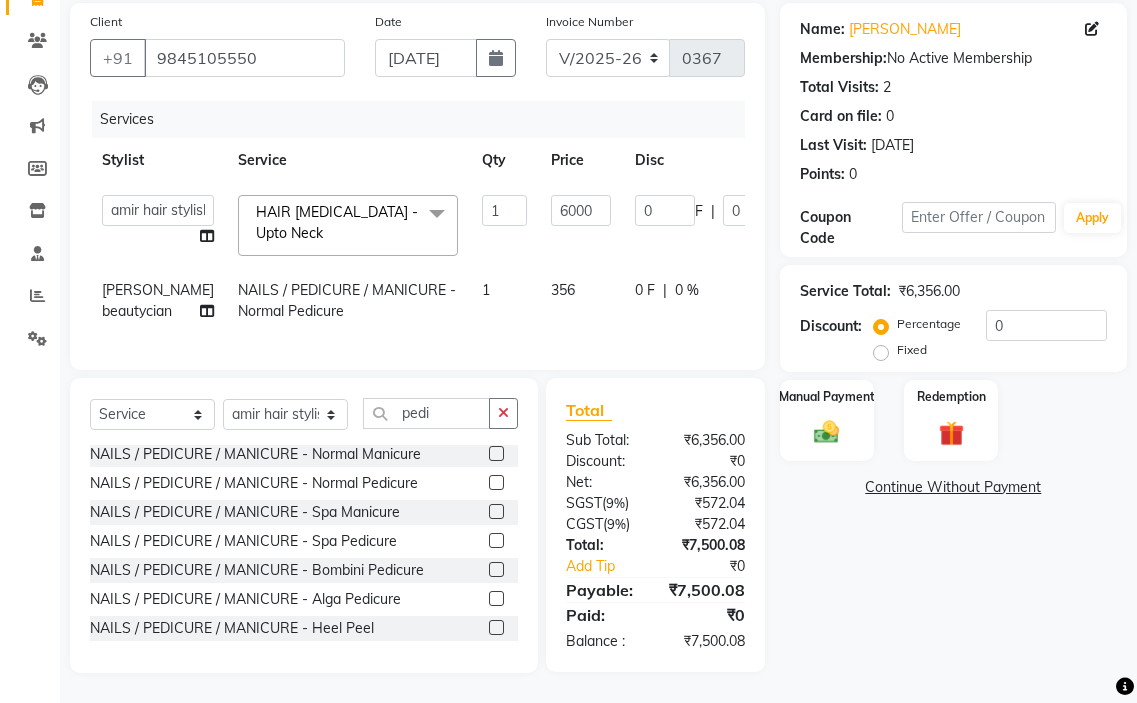 click on "356" 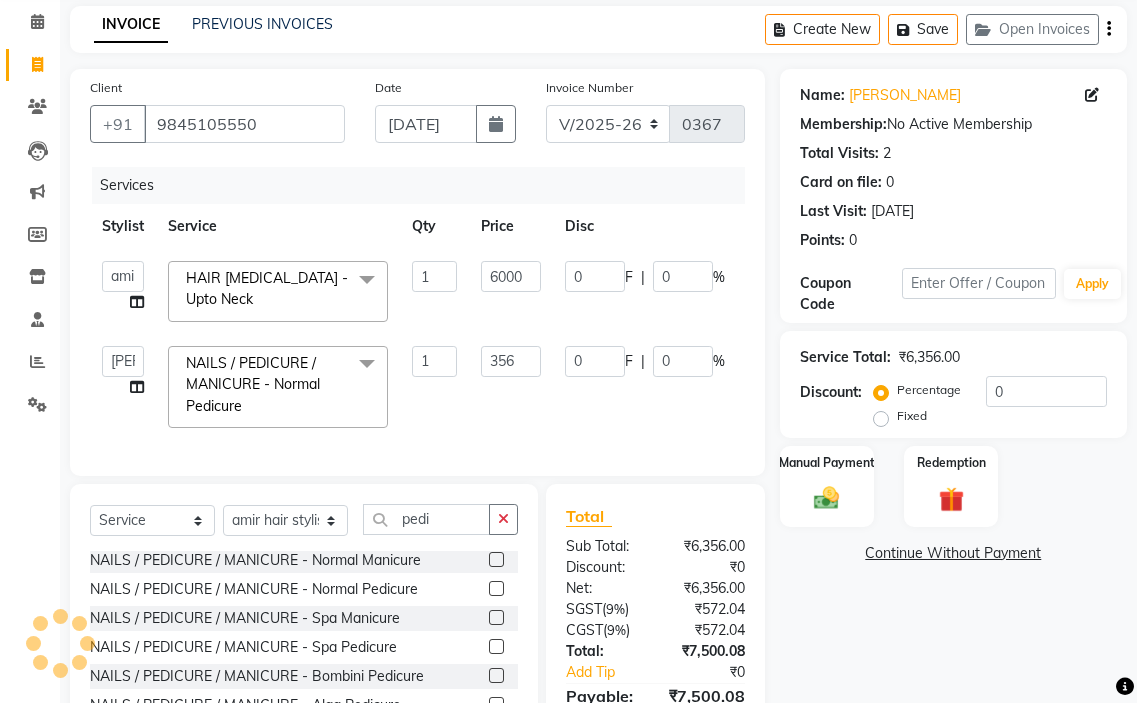 scroll, scrollTop: 202, scrollLeft: 0, axis: vertical 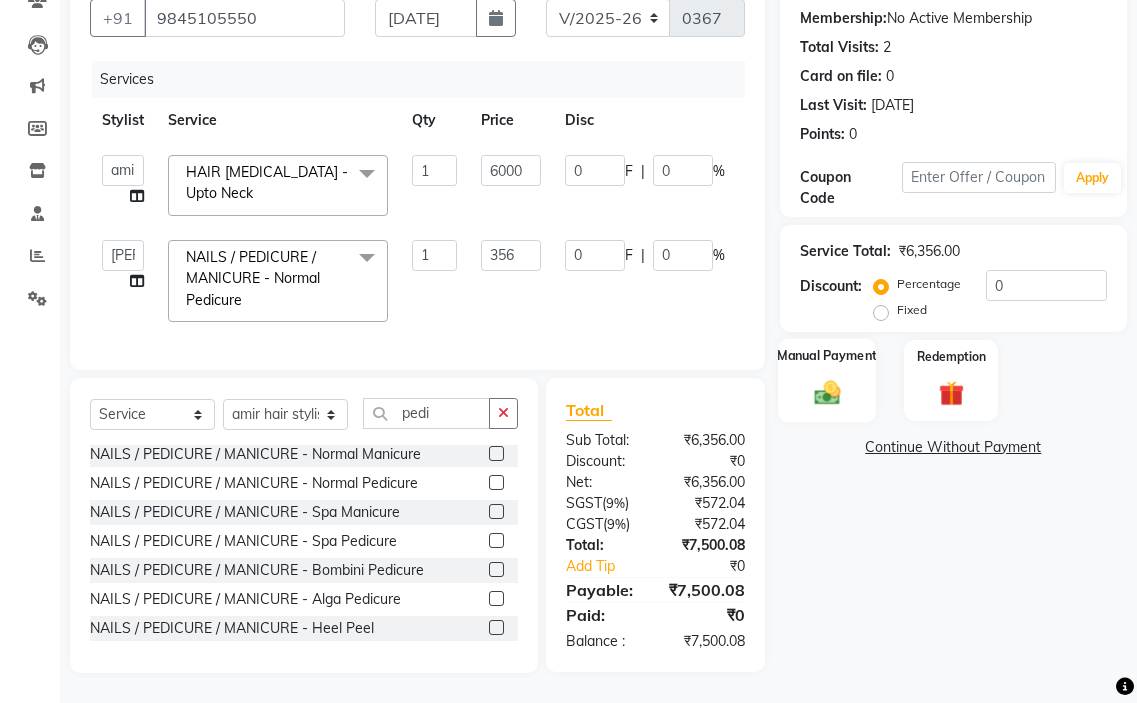 click on "Manual Payment" 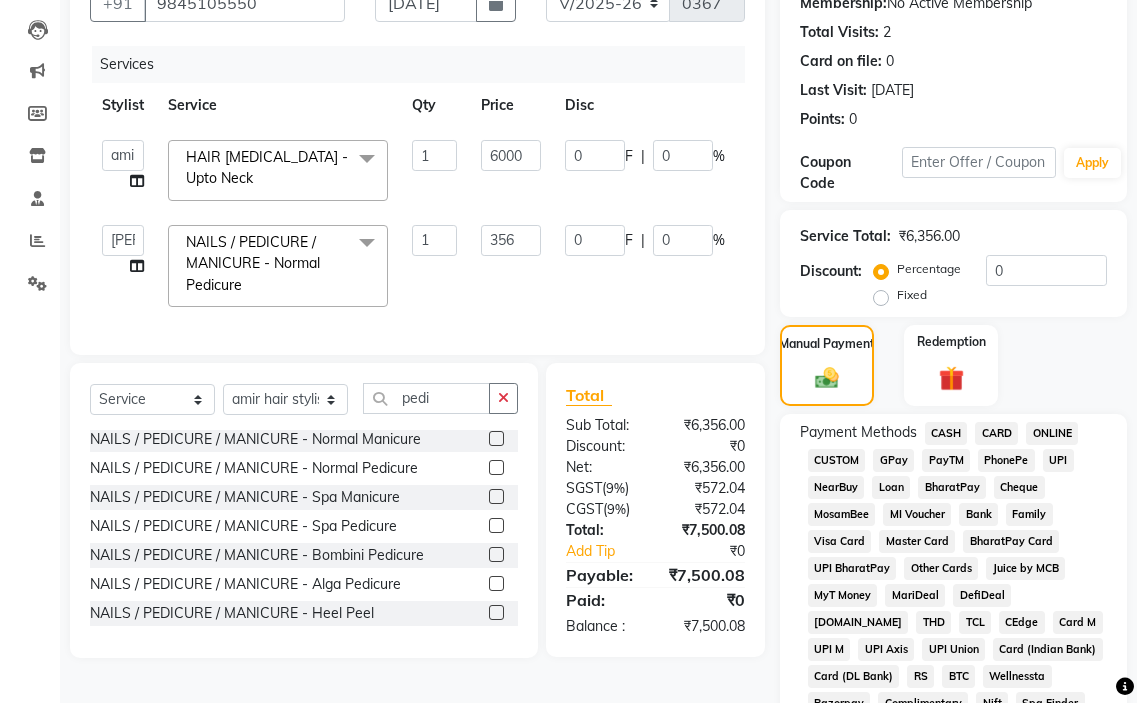 click on "CASH" 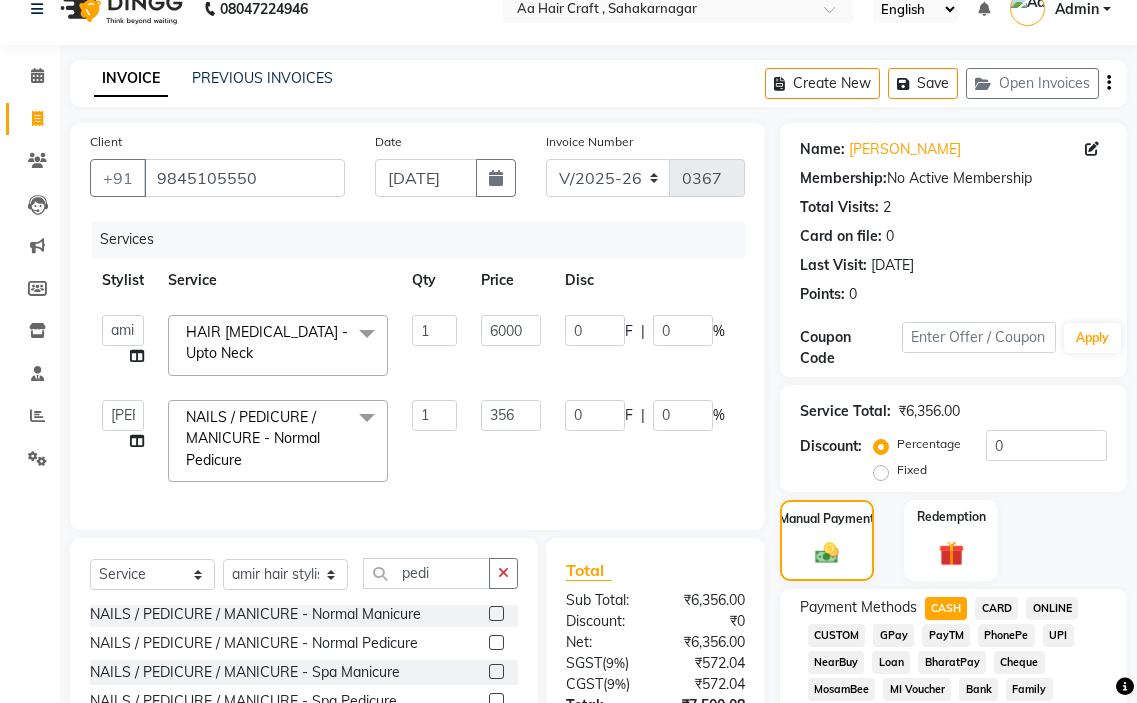 scroll, scrollTop: 0, scrollLeft: 0, axis: both 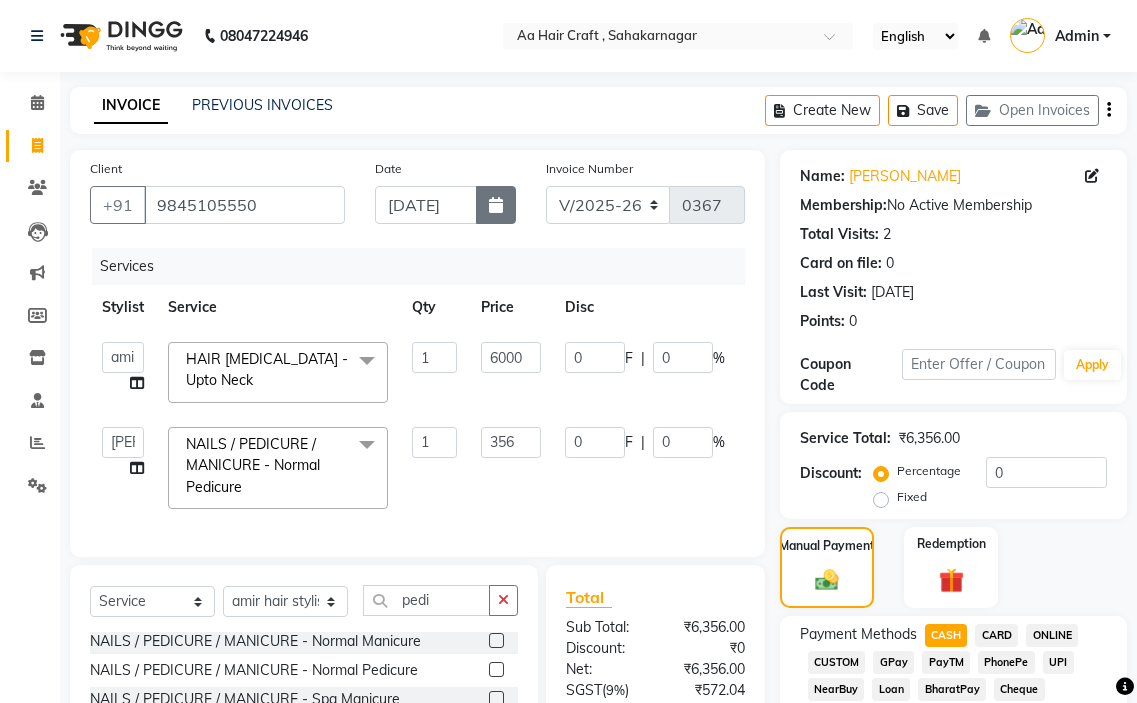 click 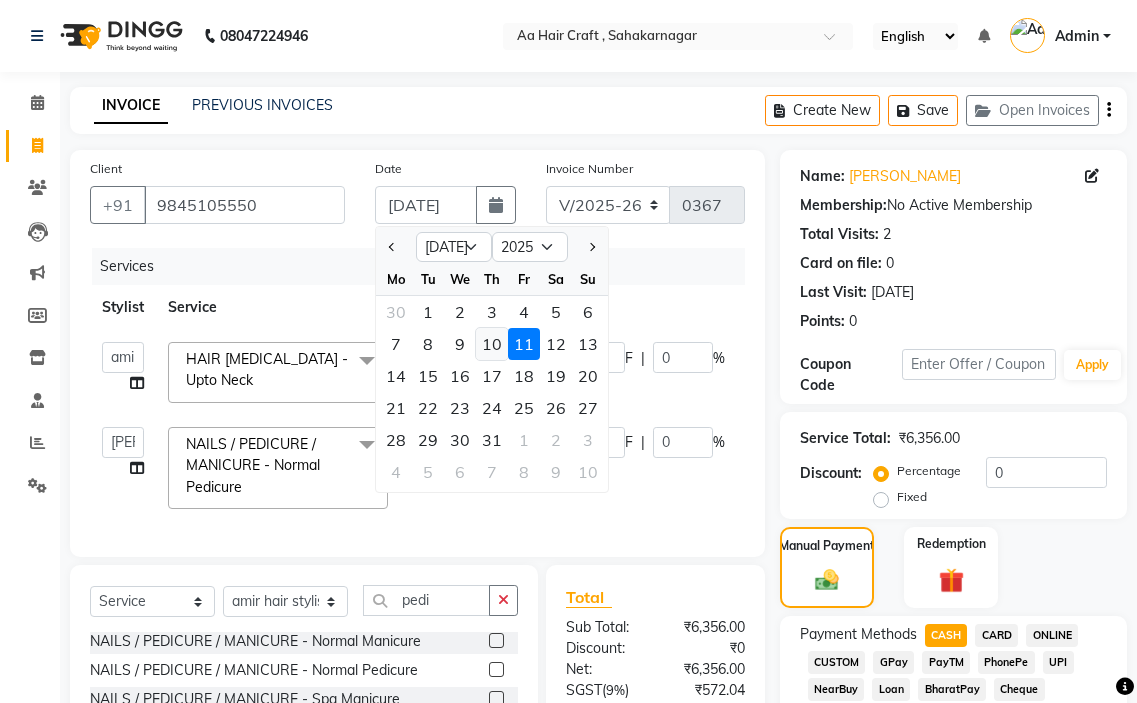 click on "10" 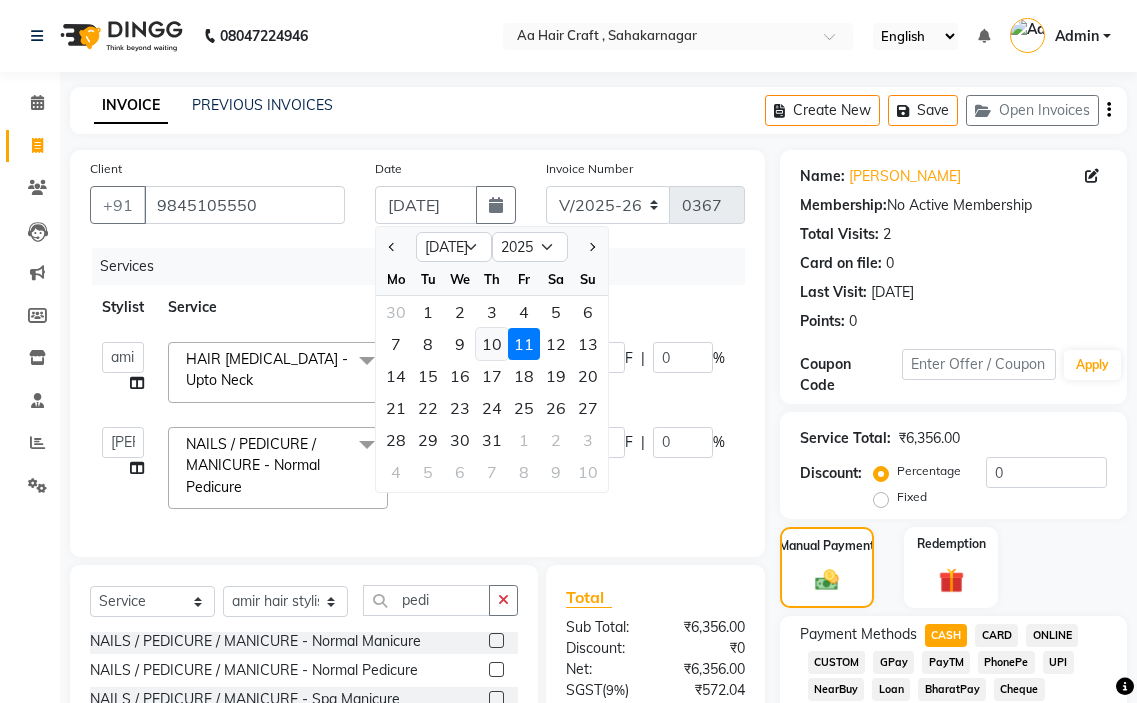 type on "[DATE]" 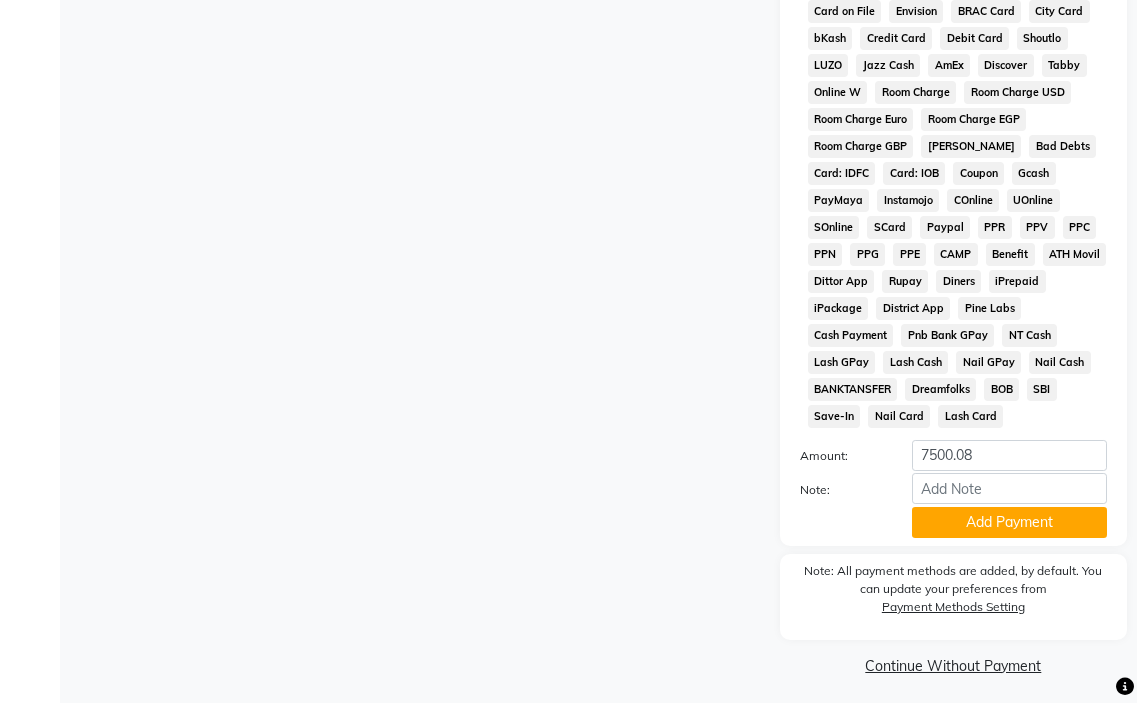 scroll, scrollTop: 1010, scrollLeft: 0, axis: vertical 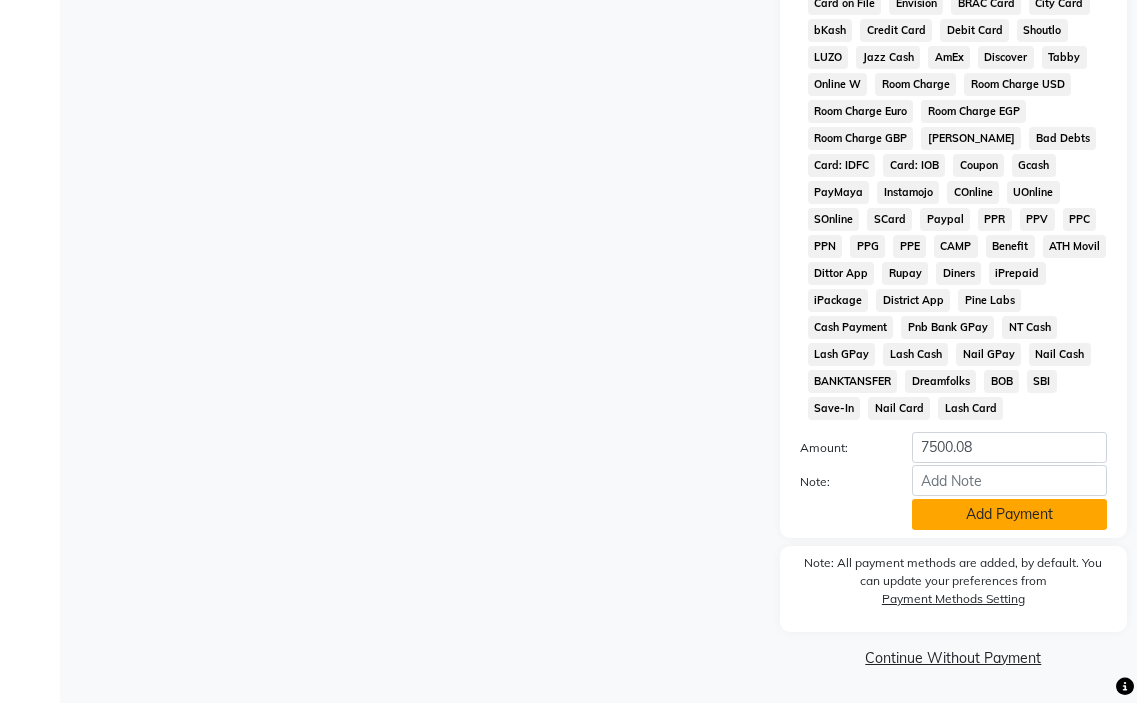 click on "Add Payment" 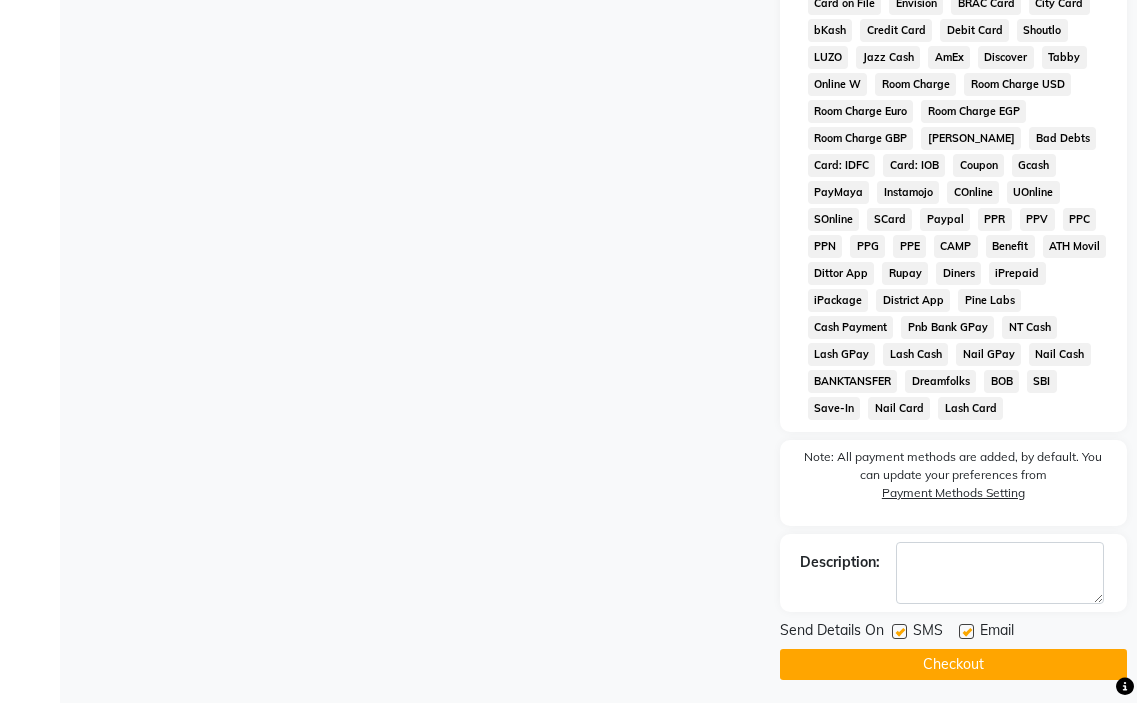 click 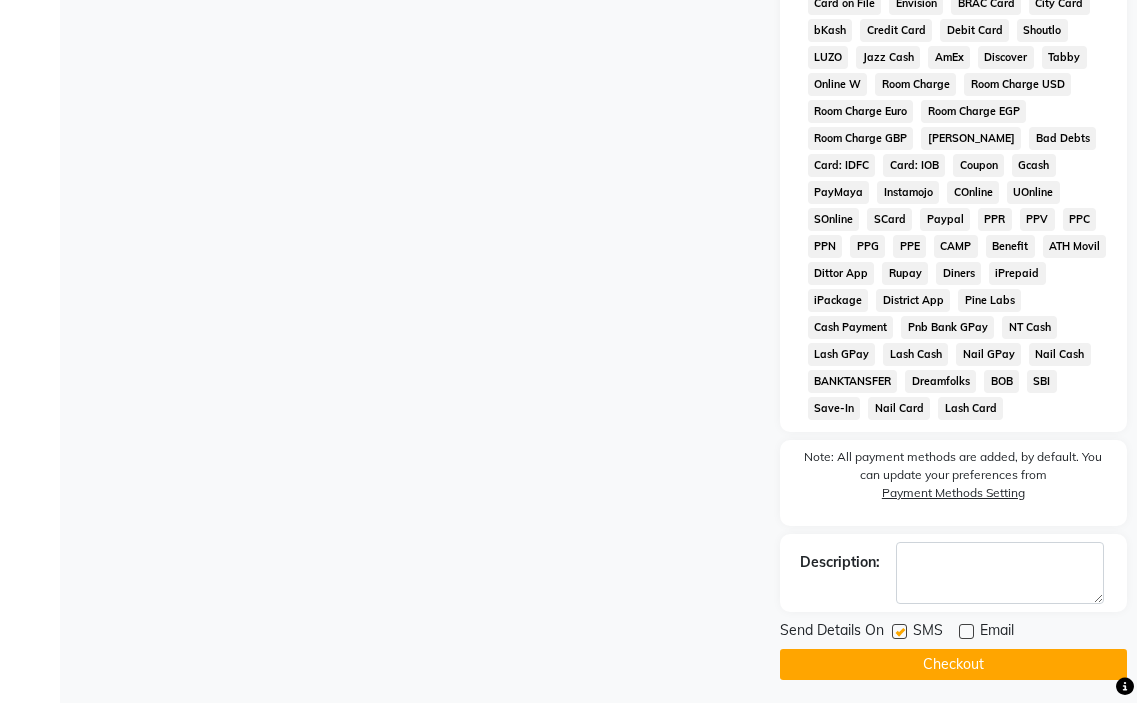 click on "Checkout" 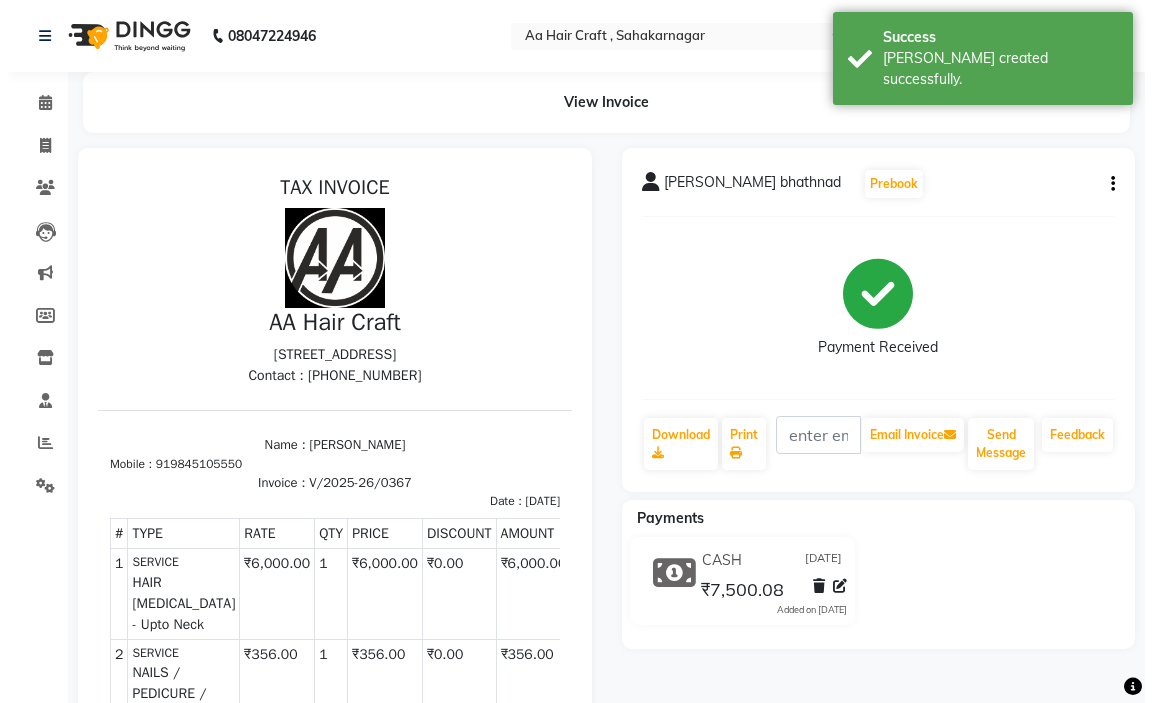 scroll, scrollTop: 0, scrollLeft: 0, axis: both 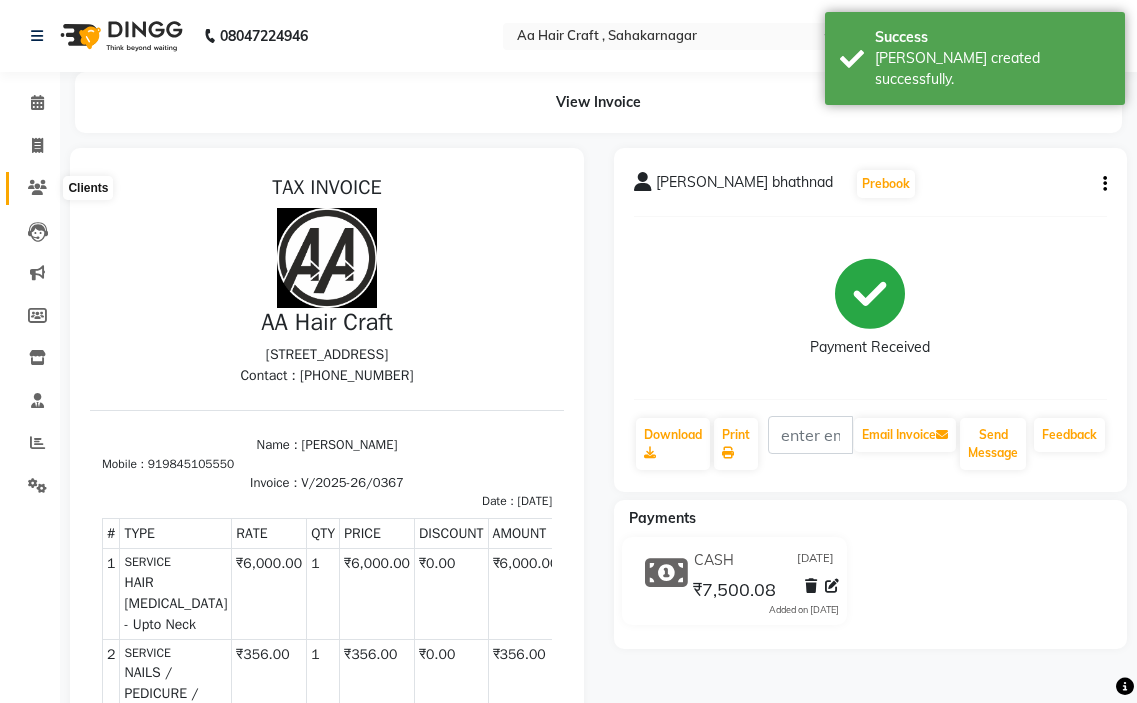 click 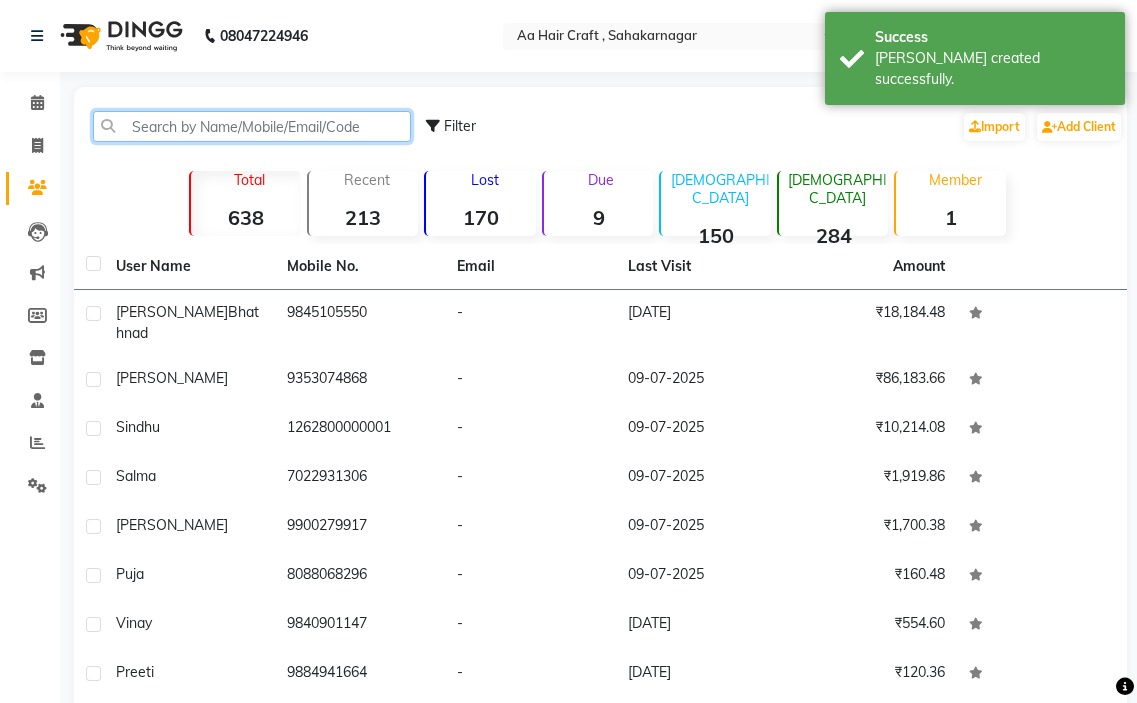 click 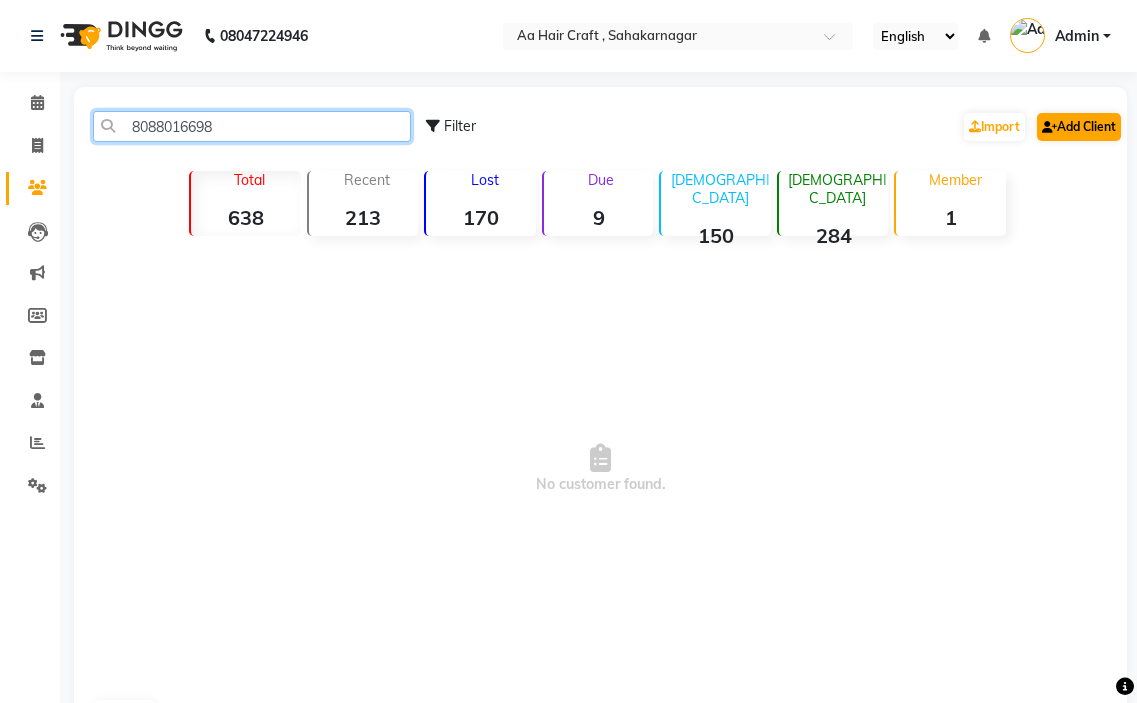 type on "8088016698" 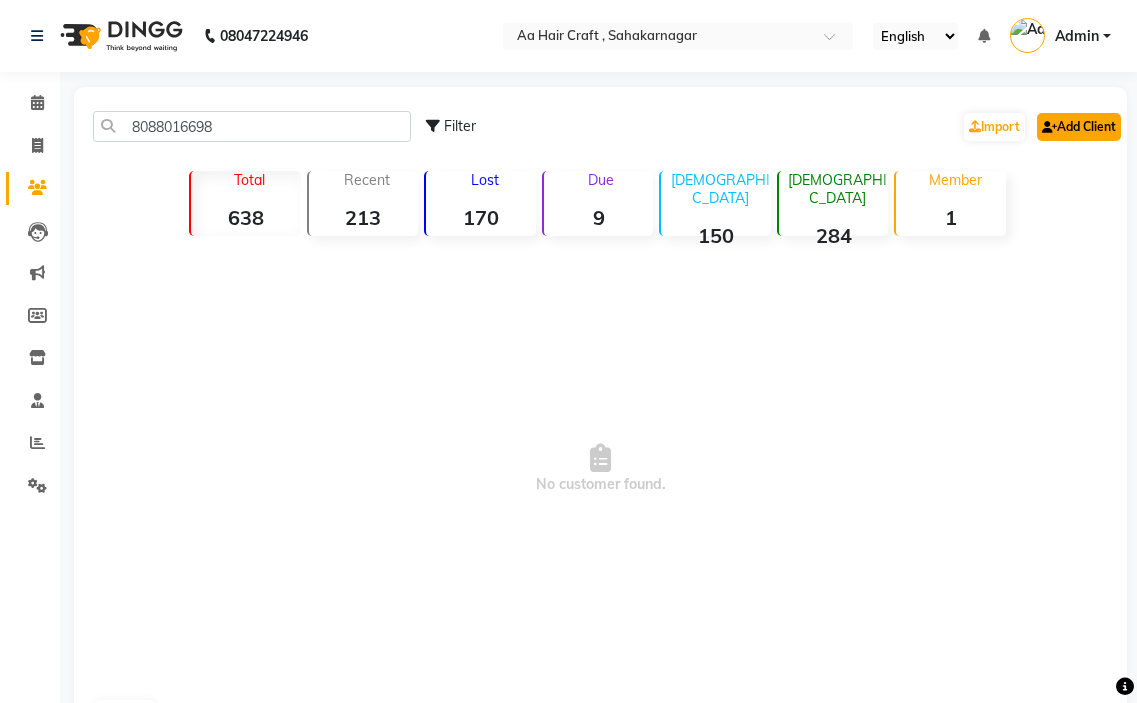 click 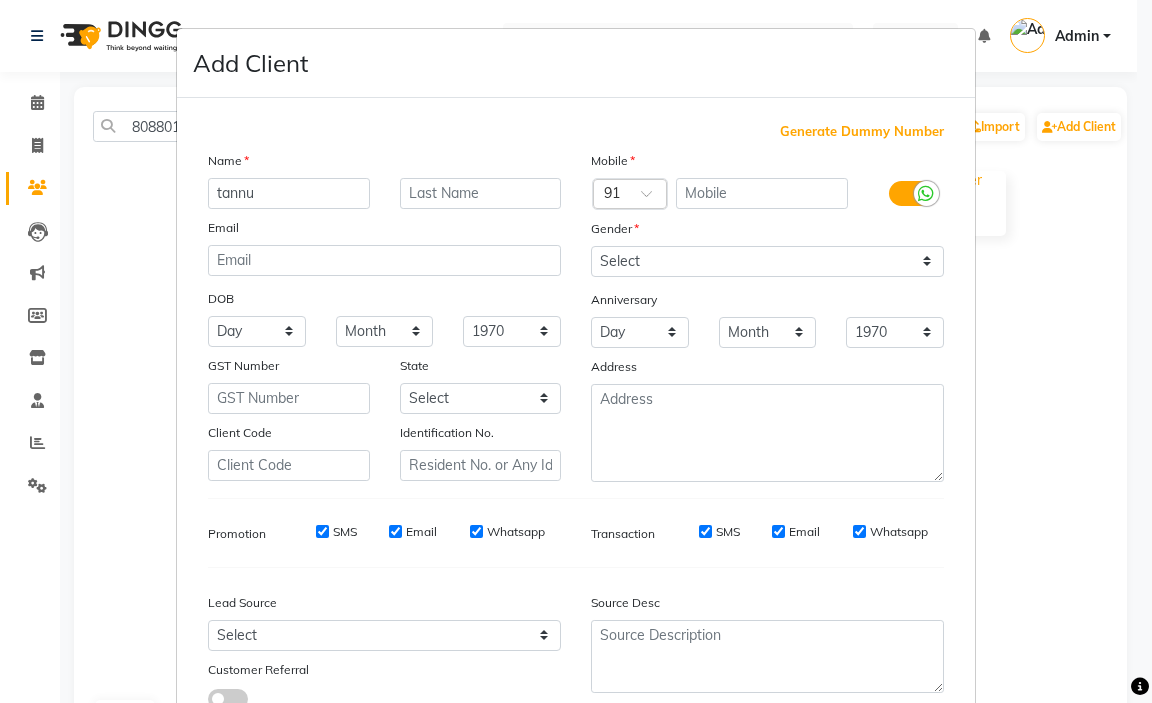 type on "tannu" 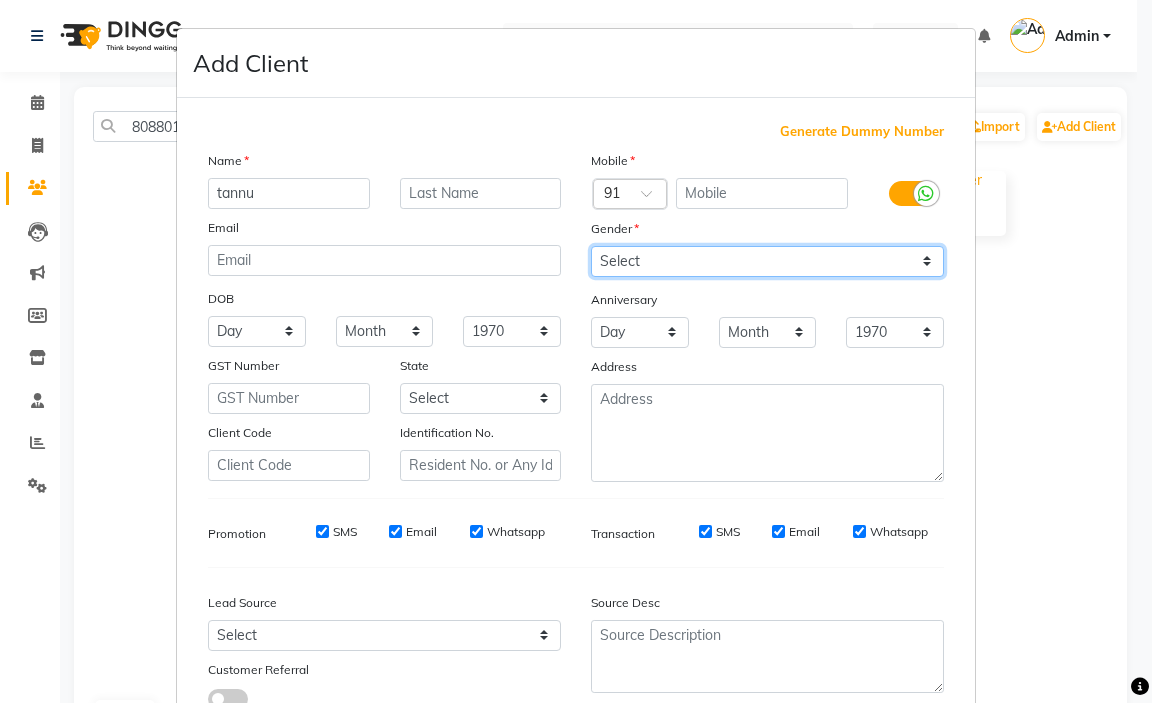 click on "Select [DEMOGRAPHIC_DATA] [DEMOGRAPHIC_DATA] Other Prefer Not To Say" at bounding box center [767, 261] 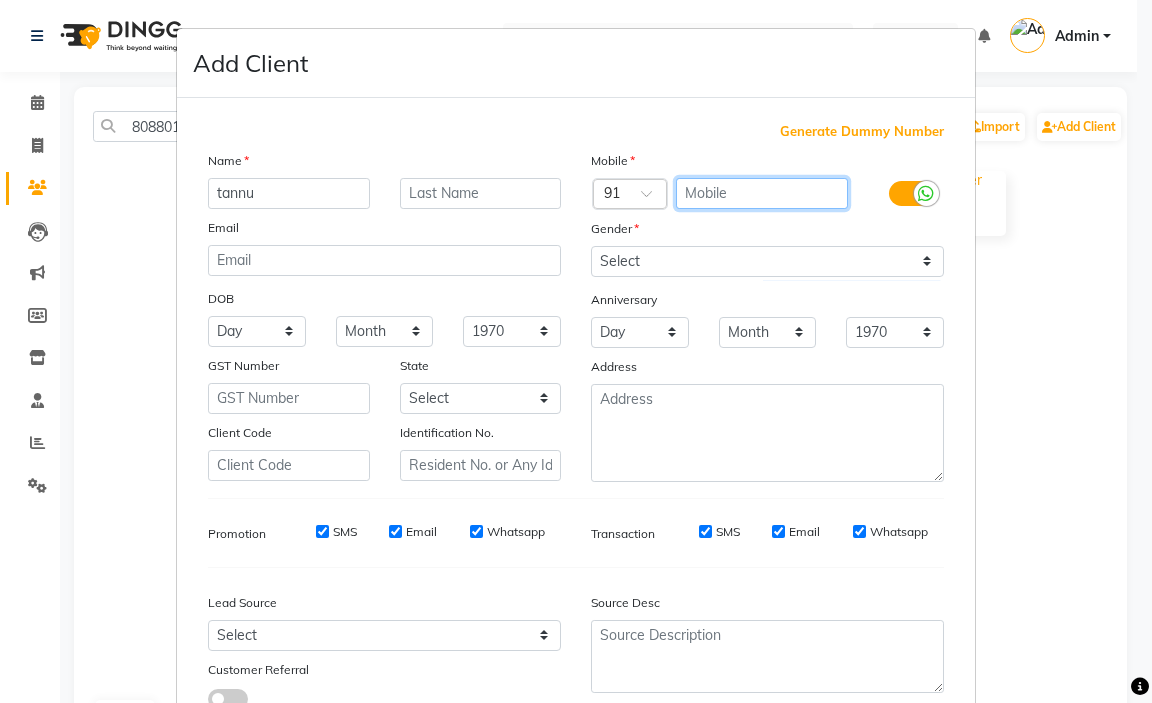 click at bounding box center (762, 193) 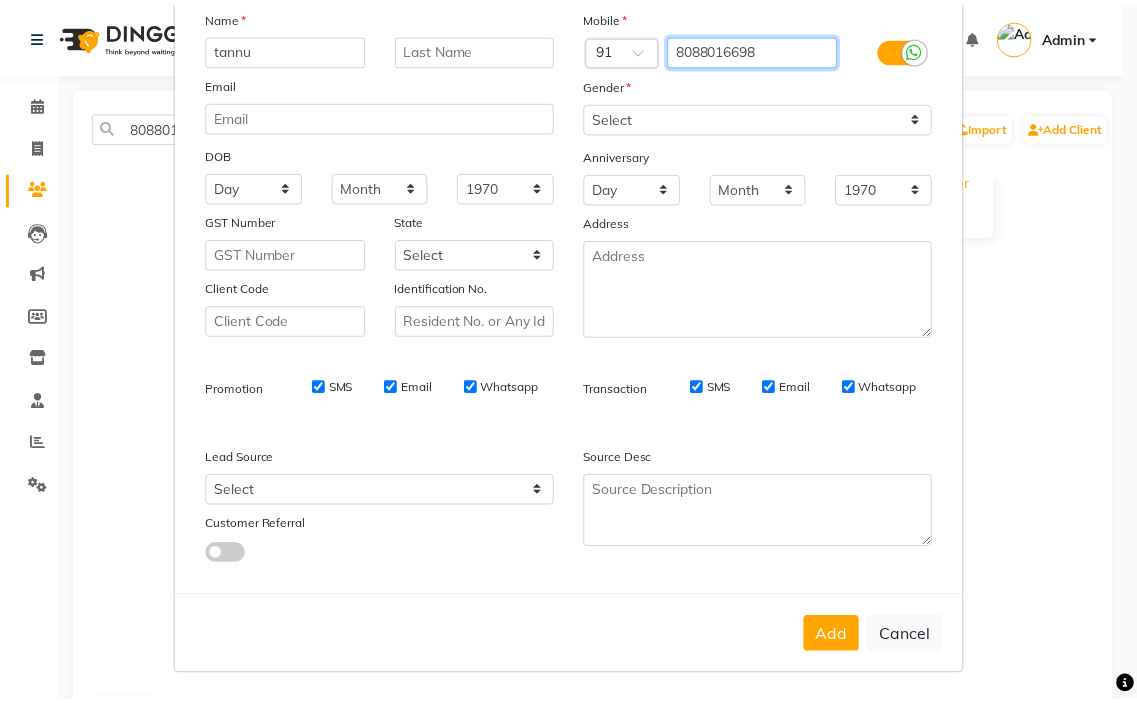 scroll, scrollTop: 146, scrollLeft: 0, axis: vertical 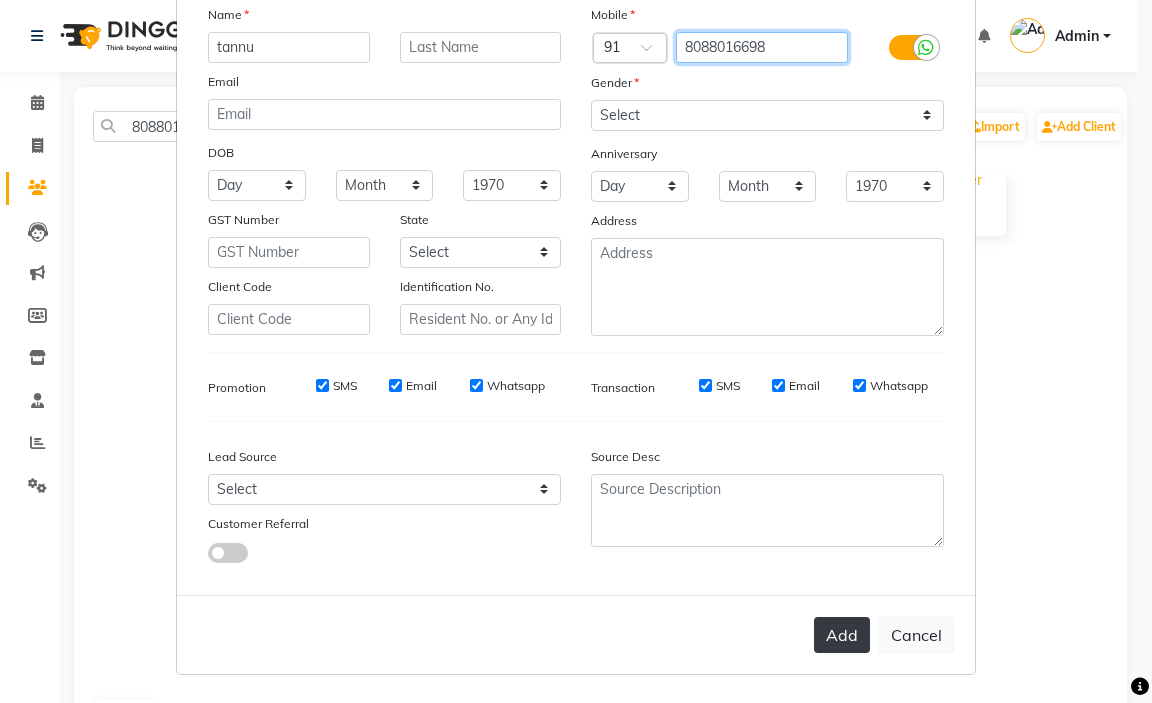 type on "8088016698" 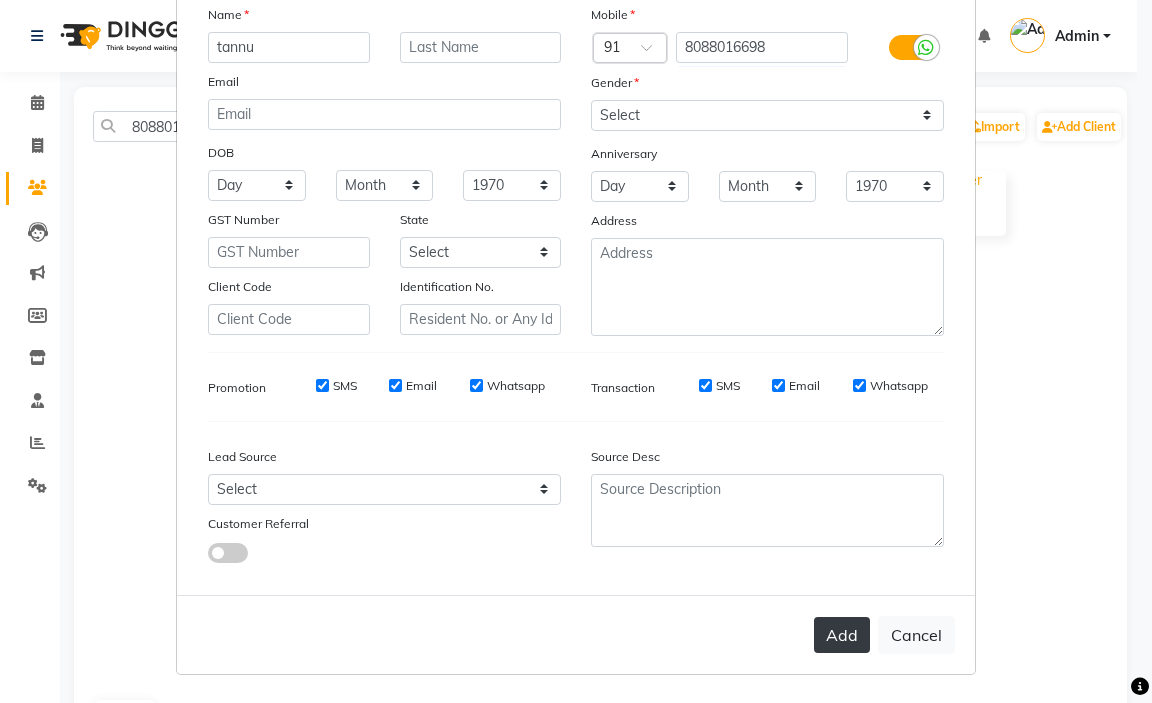 click on "Add" at bounding box center [842, 635] 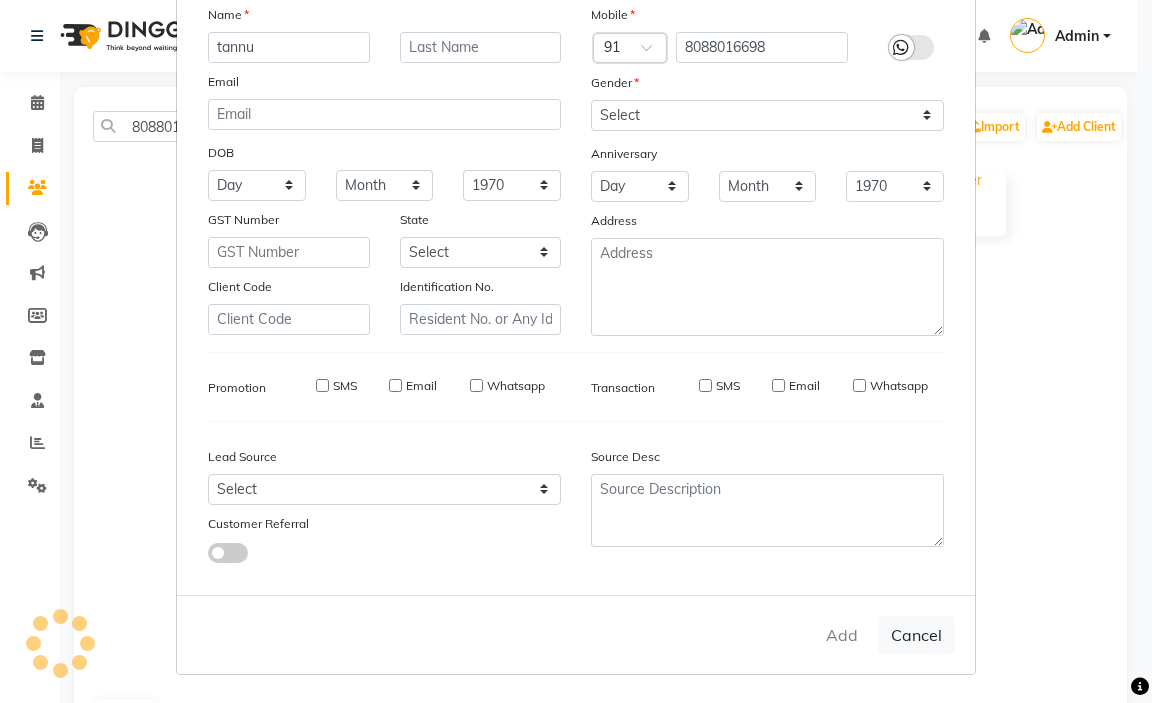 type 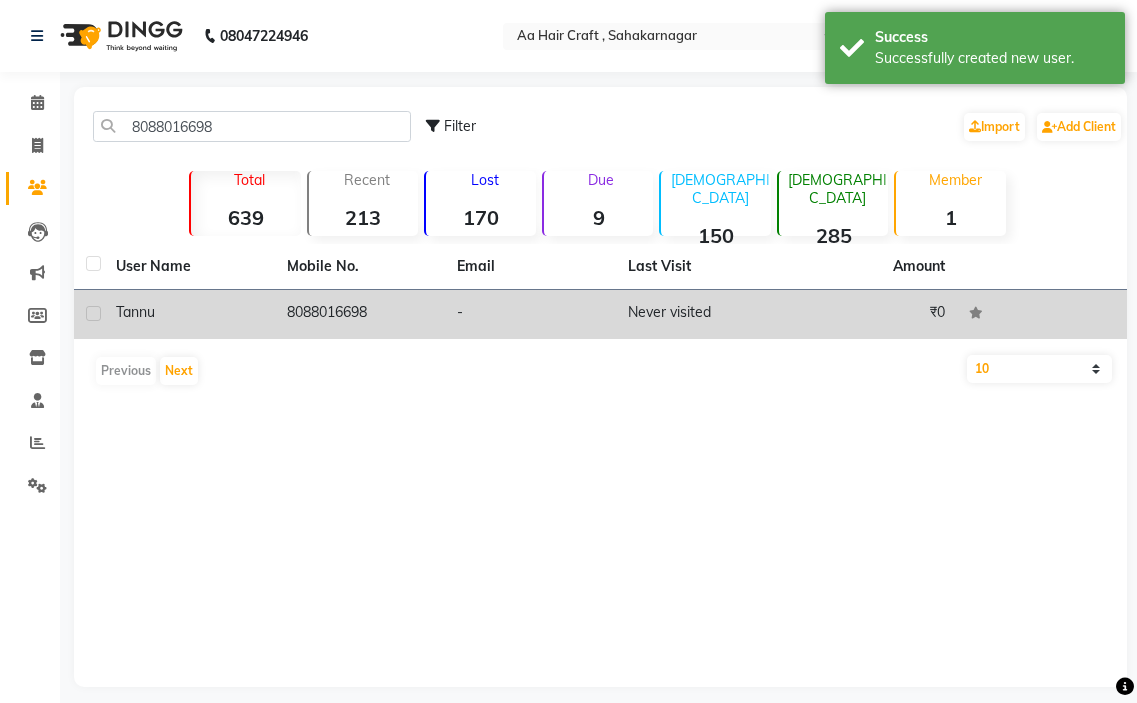 click on "8088016698" 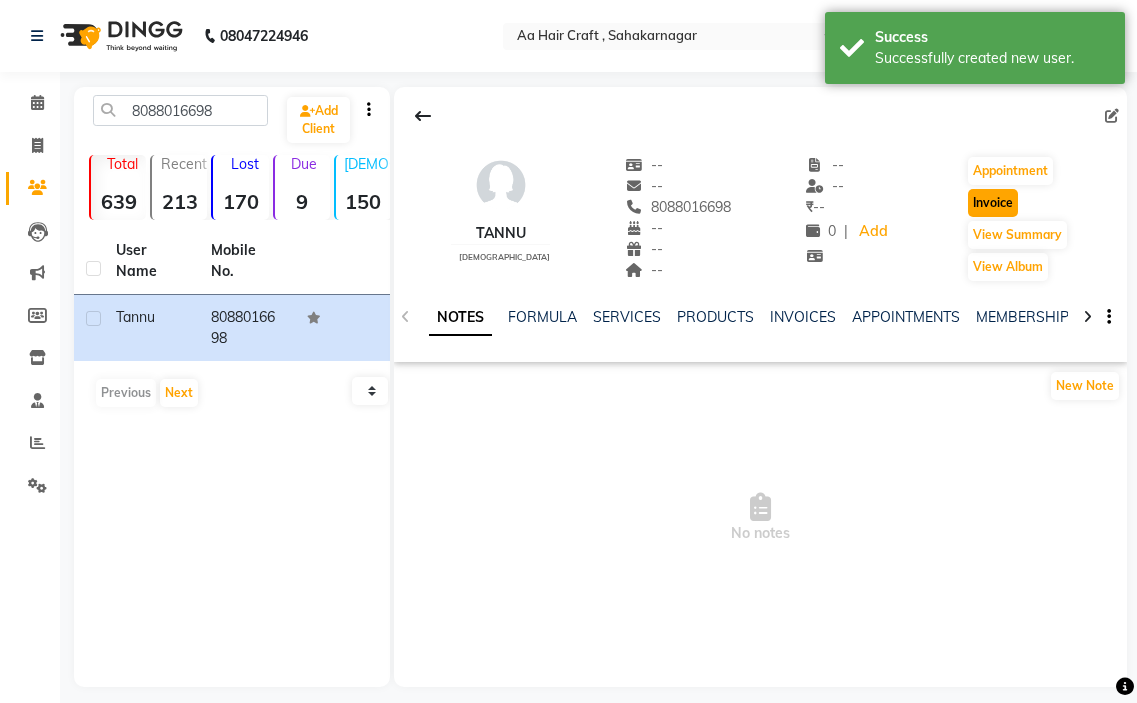 click on "Invoice" 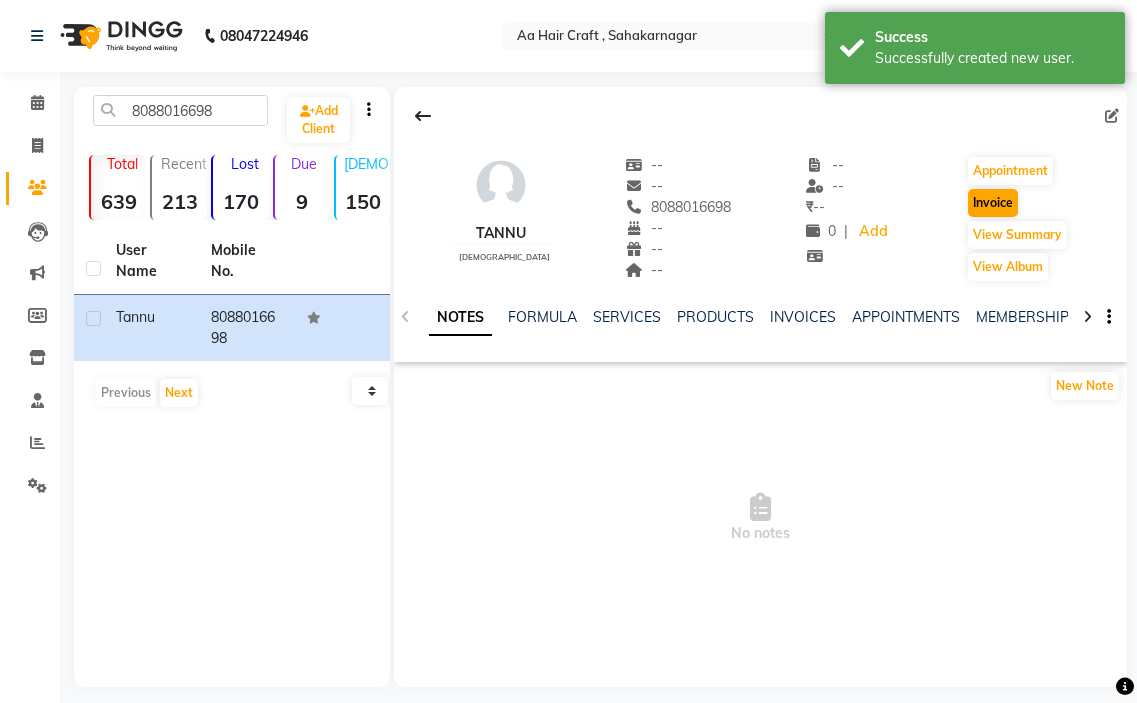 select on "6074" 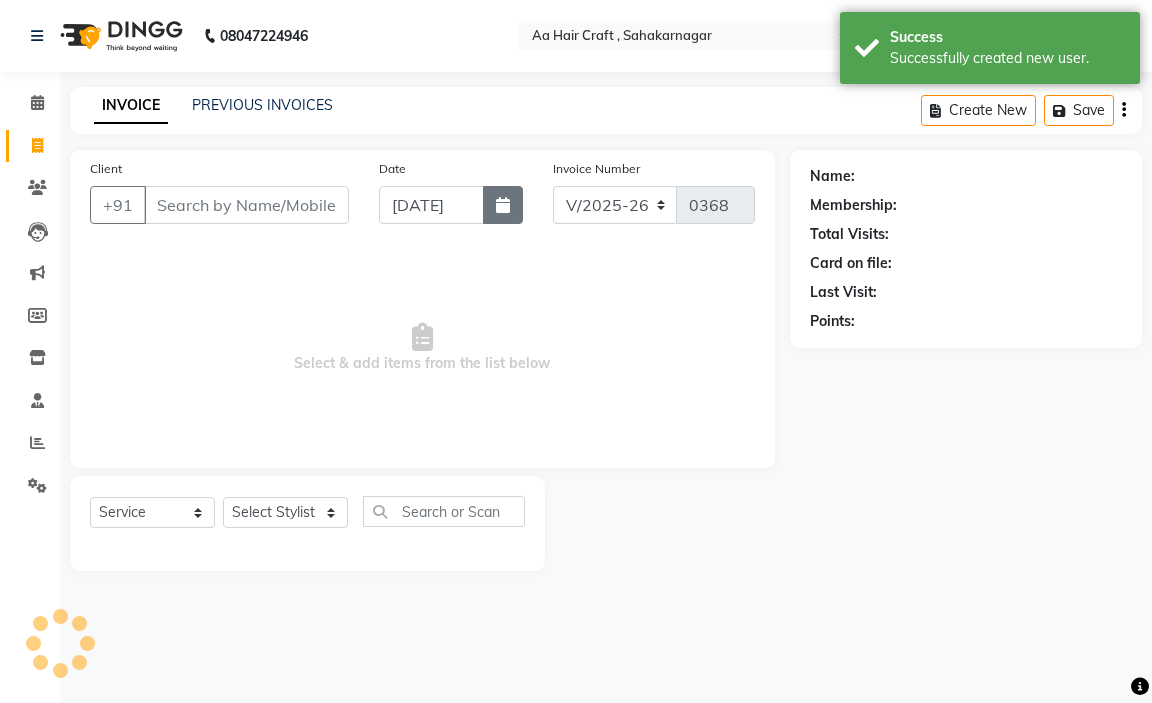 type on "8088016698" 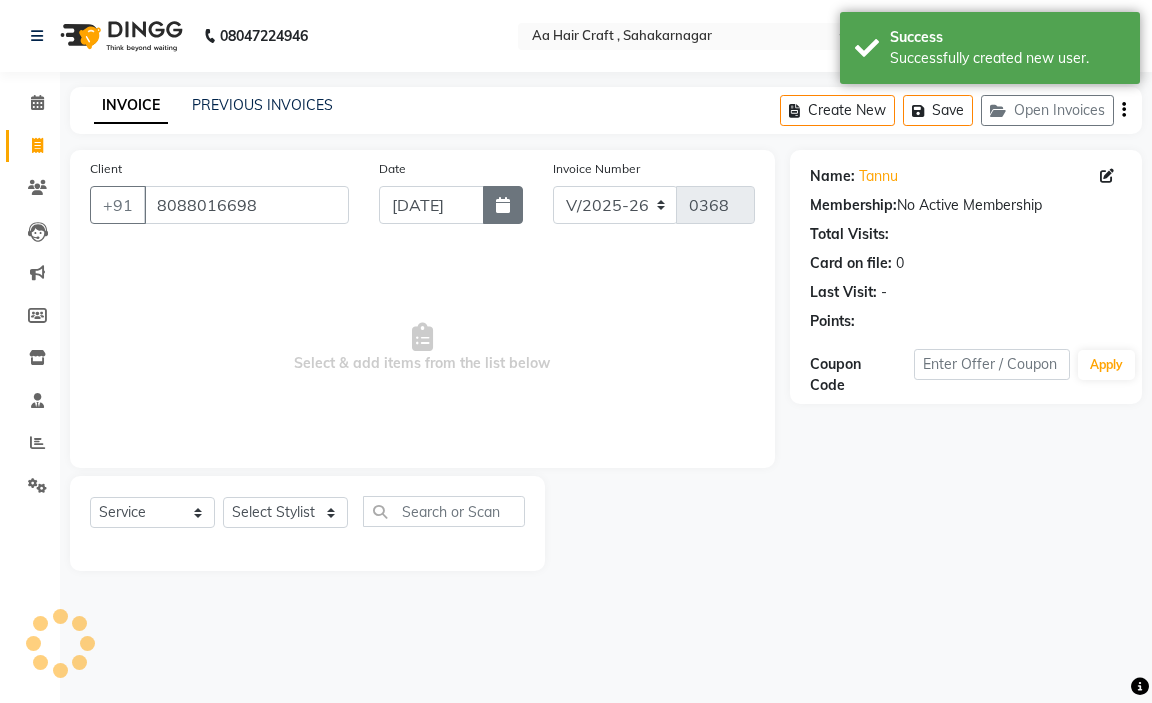 click 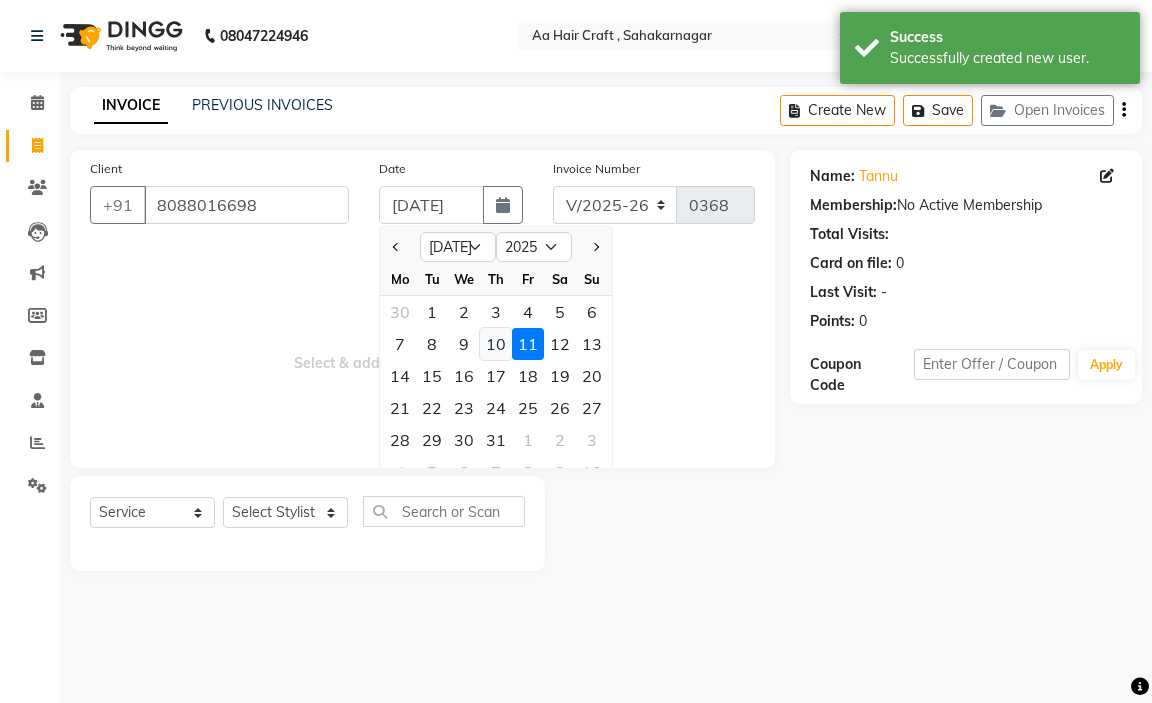 click on "10" 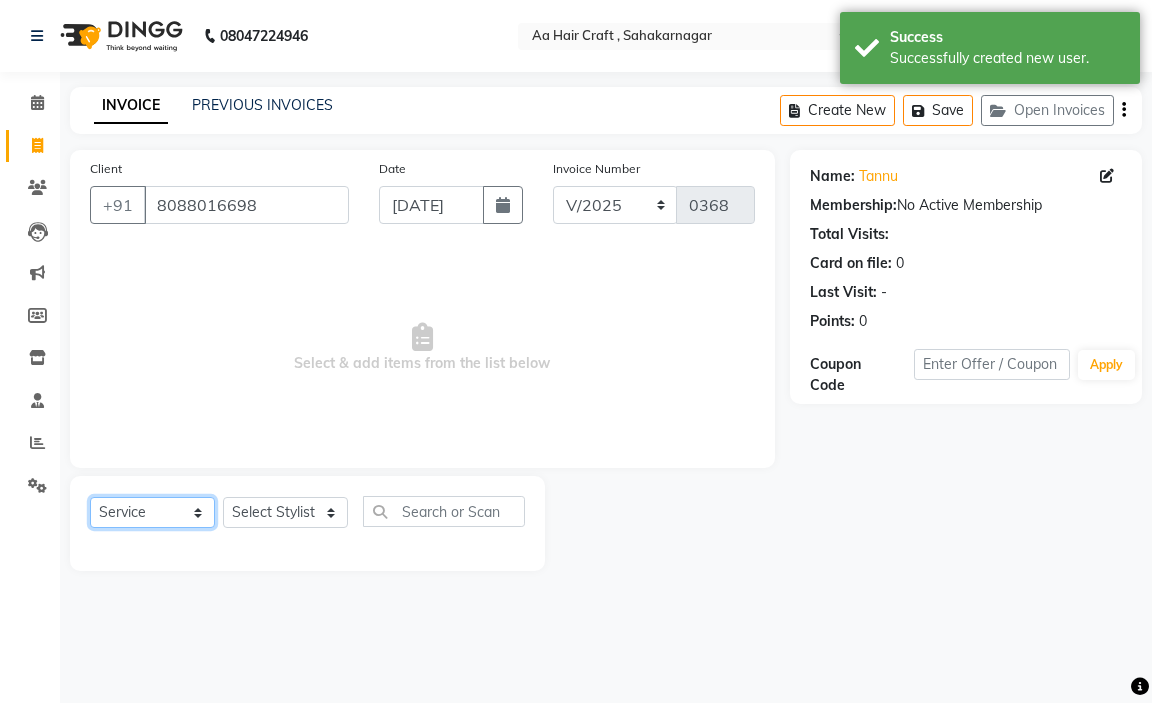 click on "Select  Service  Product  Membership  Package Voucher Prepaid Gift Card" 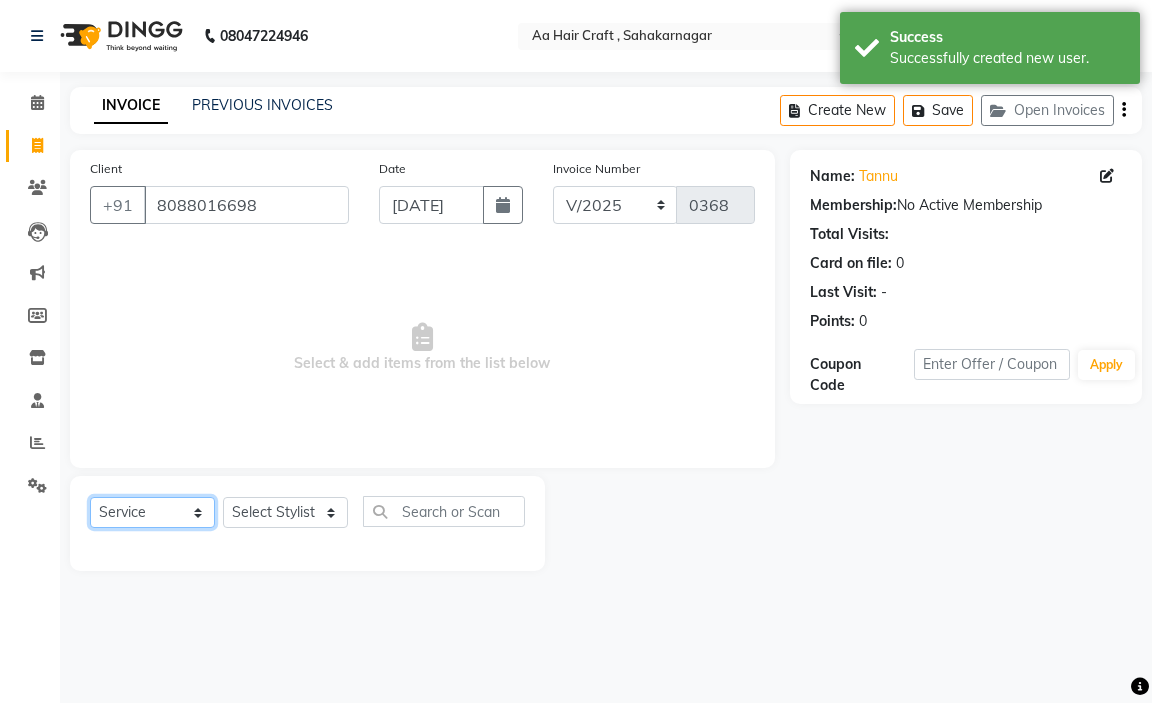 click on "Select  Service  Product  Membership  Package Voucher Prepaid Gift Card" 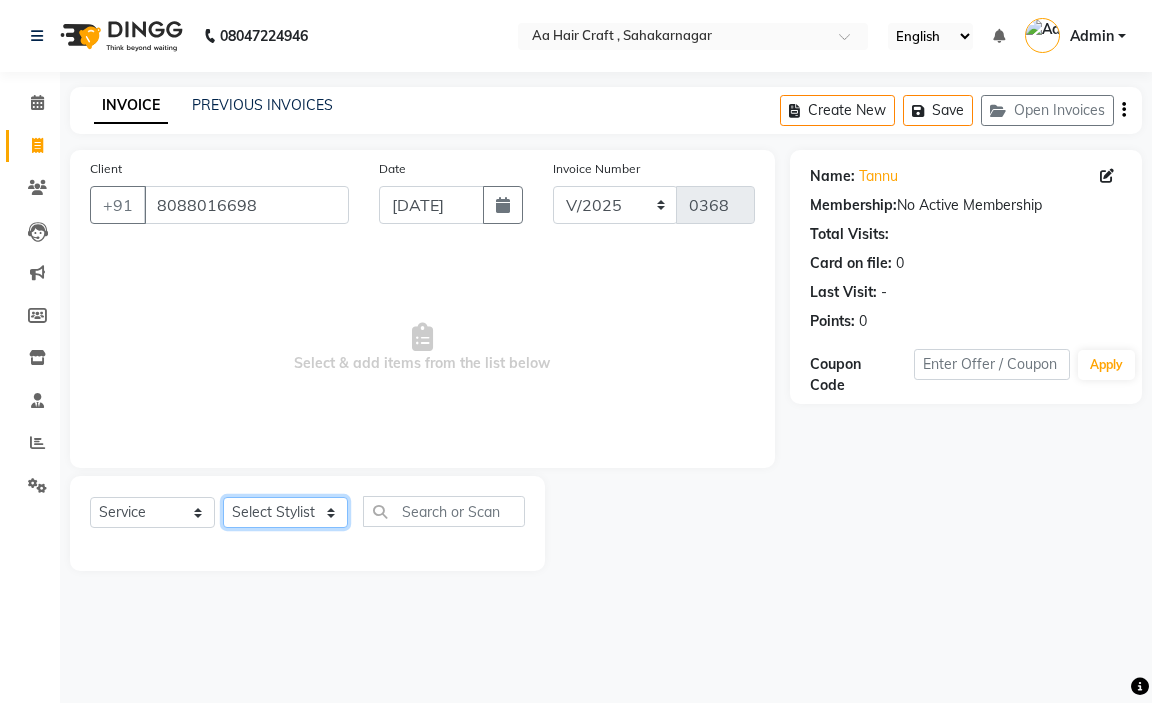 click on "Select Stylist amir hair stylish [PERSON_NAME] pooja beautycian [PERSON_NAME] beautycian Rekha [PERSON_NAME] [PERSON_NAME] beauty and hair" 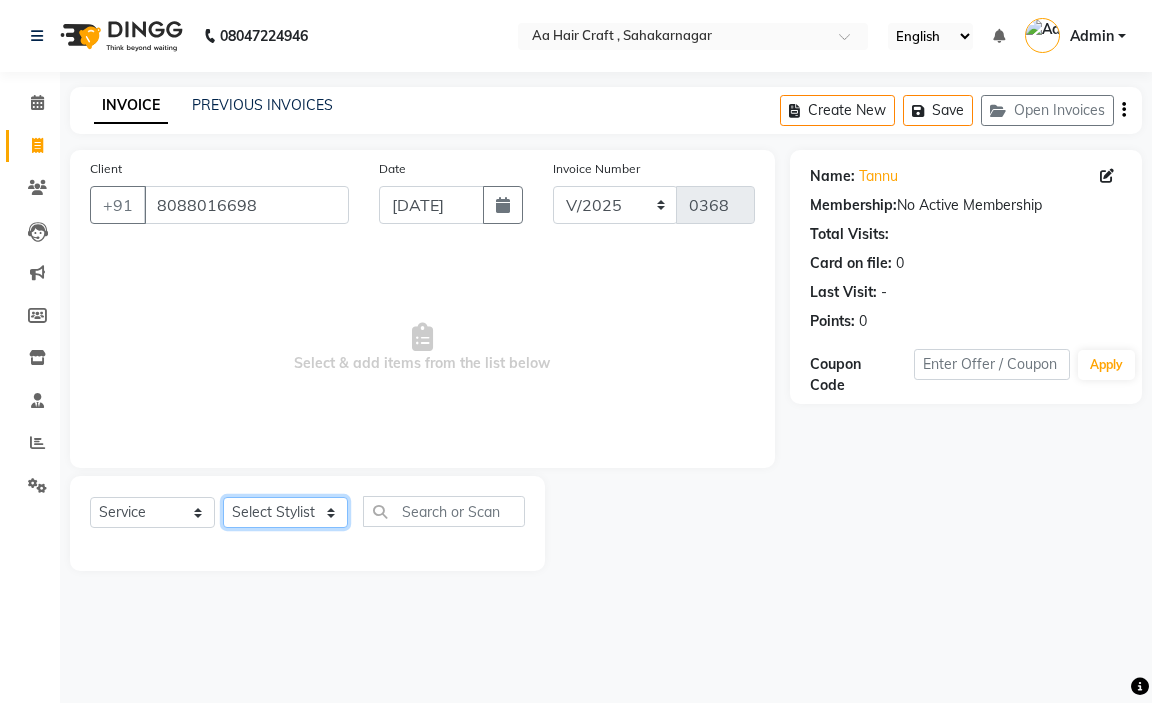 select on "63867" 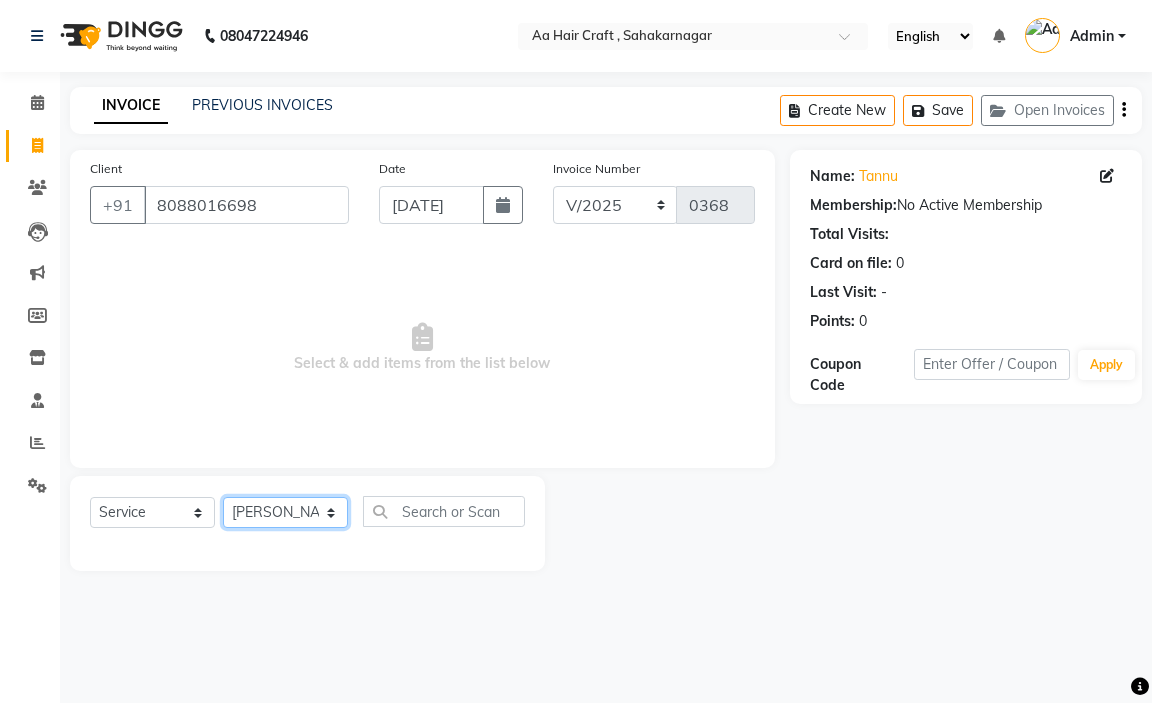 click on "Select Stylist amir hair stylish [PERSON_NAME] pooja beautycian [PERSON_NAME] beautycian Rekha [PERSON_NAME] [PERSON_NAME] beauty and hair" 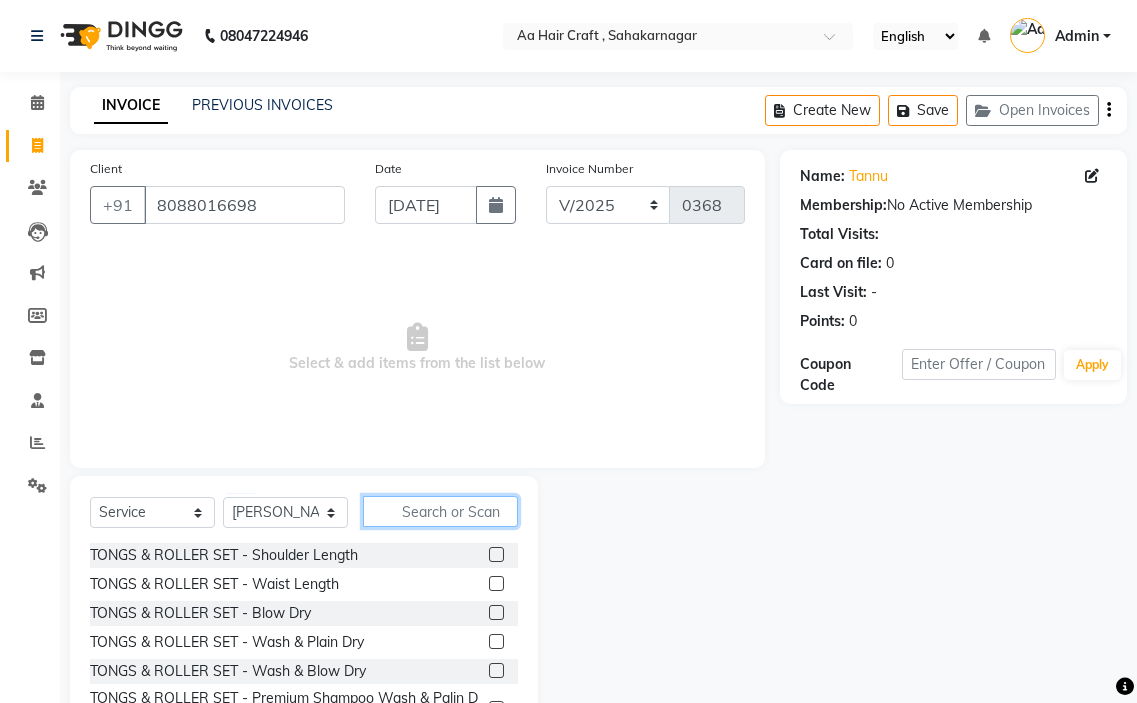 click 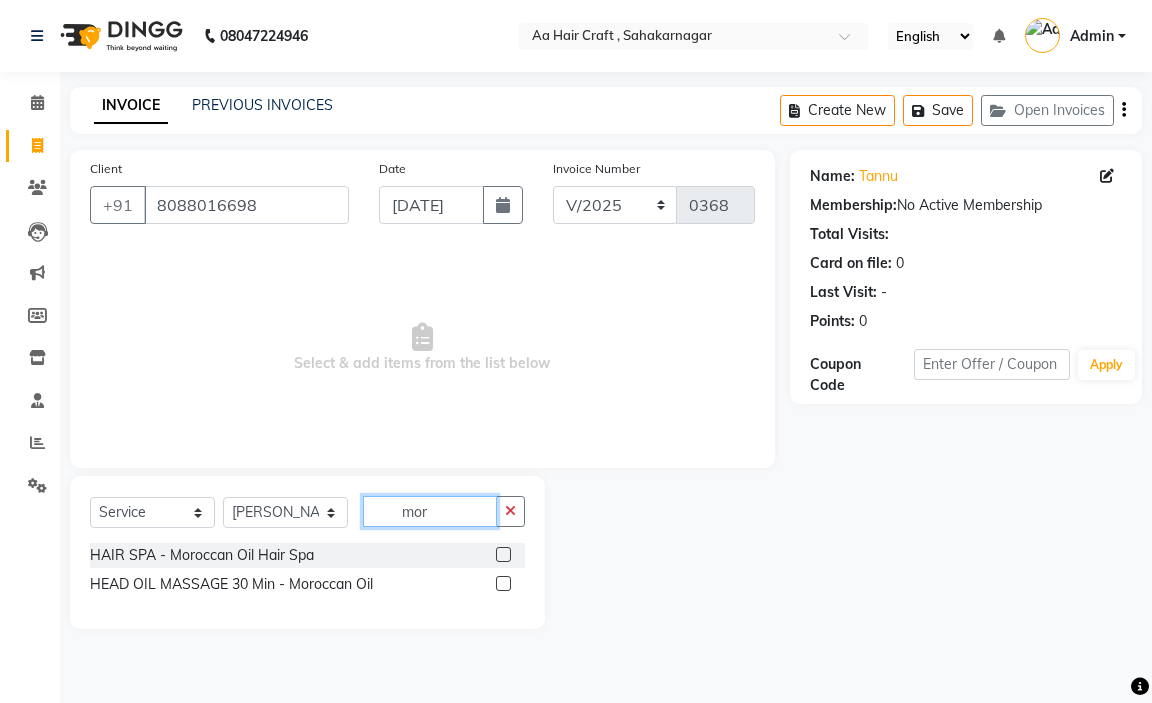 type on "mor" 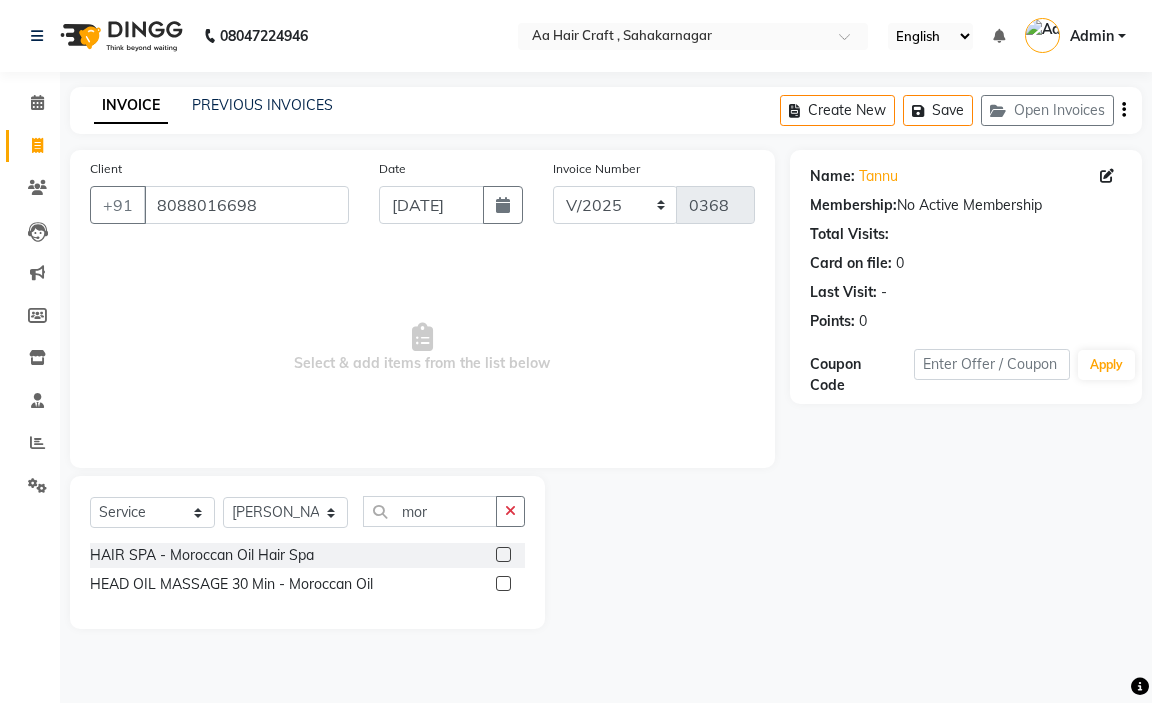 click 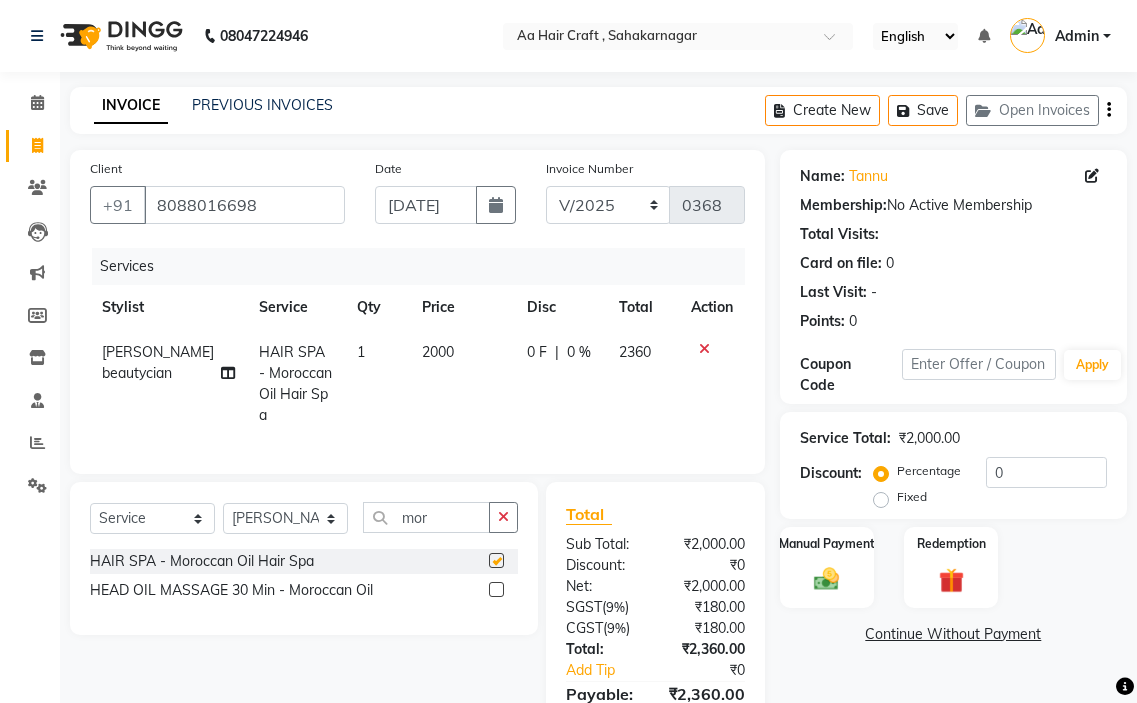checkbox on "false" 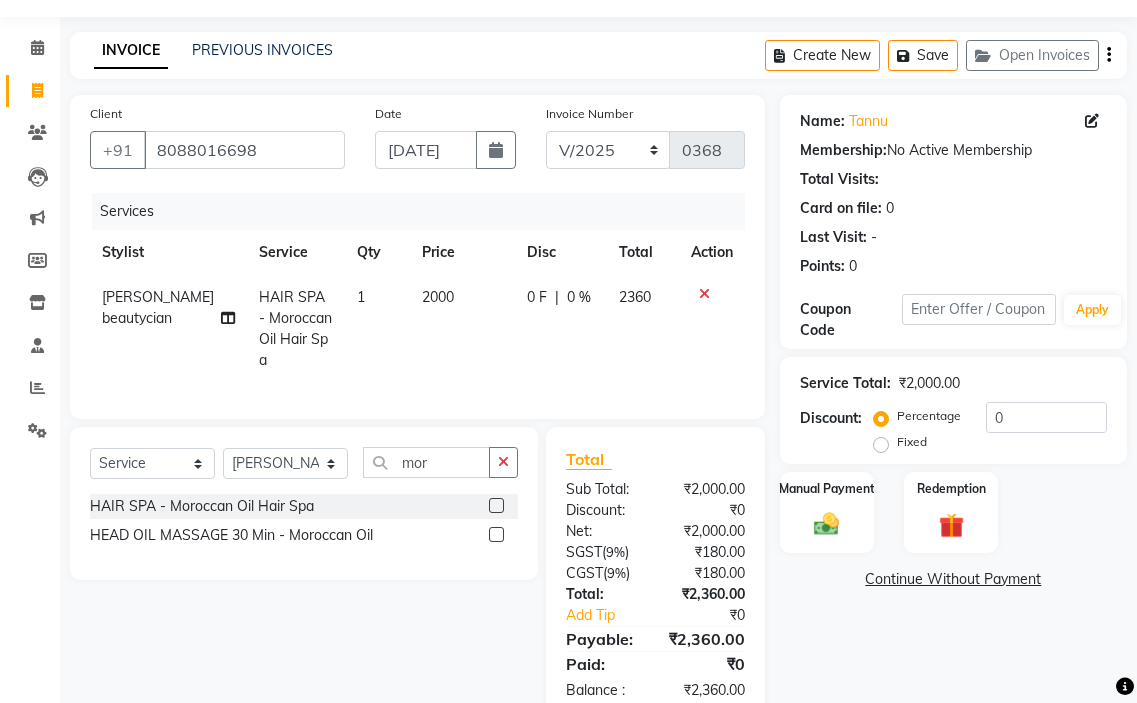 scroll, scrollTop: 97, scrollLeft: 0, axis: vertical 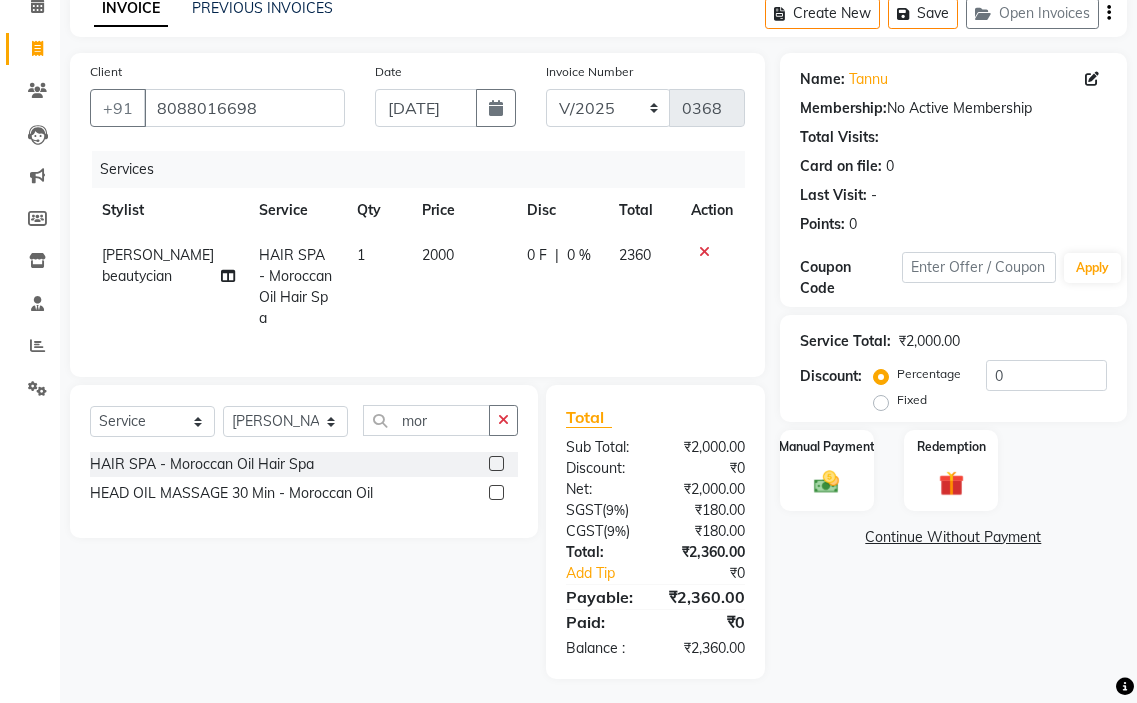 click on "2000" 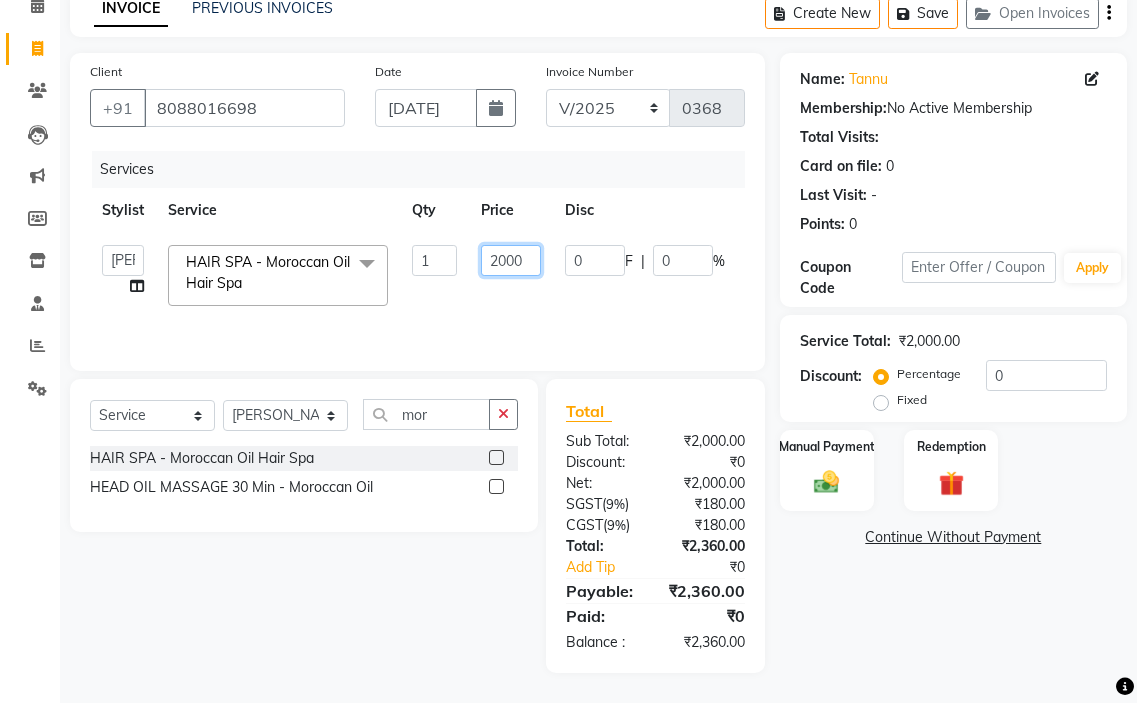 click on "2000" 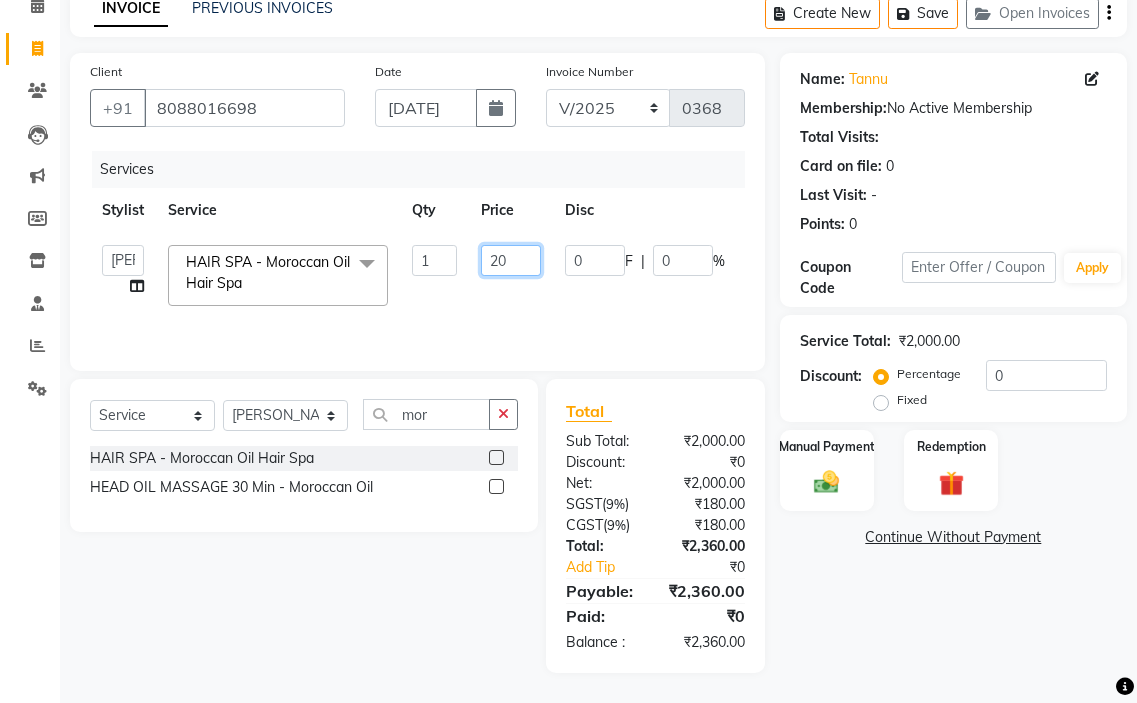 type on "2" 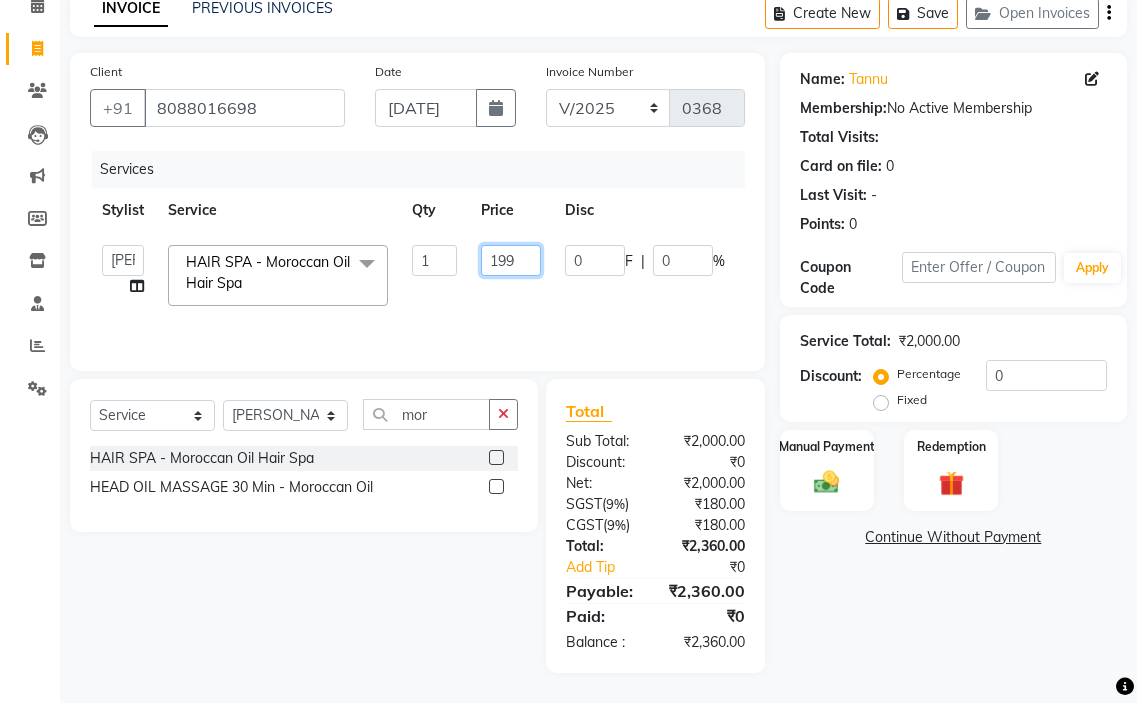 type on "1999" 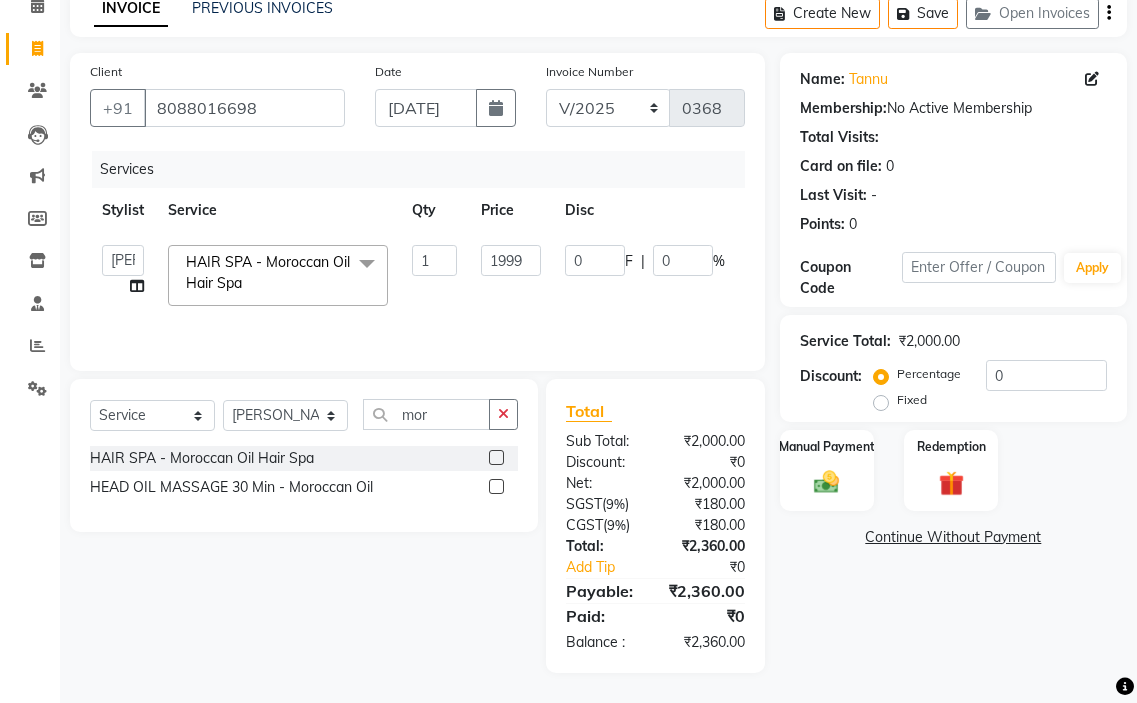 click on "amir hair stylish   [PERSON_NAME]   pooja beautycian   [PERSON_NAME] beautycian   Rekha   [PERSON_NAME]   [PERSON_NAME] beauty and hair  HAIR SPA - Moroccan Oil Hair Spa  x TONGS & ROLLER SET - Shoulder Length TONGS & ROLLER SET - Waist Length TONGS & ROLLER SET - Blow Dry TONGS & ROLLER SET - Wash & Plain Dry TONGS & ROLLER SET - Wash & Blow Dry TONGS & ROLLER SET - Premium Shampoo Wash & Palin Dry TONGS & ROLLER SET - Premium Shampoo Wash & Blow Dry GLOBAL HAIR COLOUR ( WITH [MEDICAL_DATA] ) - Upto Neck GLOBAL HAIR COLOUR ( WITH [MEDICAL_DATA] ) - Upto Sholder GLOBAL HAIR COLOUR ( WITH [MEDICAL_DATA] ) - Upto Mid-back GLOBAL HAIR COLOUR ( WITH [MEDICAL_DATA] ) - Waist & Below GLOBAL HAIR COLOUR ( WITH [MEDICAL_DATA] ) - Root touch up (upto 2 inch) GLOBAL HIGHLIGHTS - Upto Neck GLOBAL HIGHLIGHTS - Upto Sholder GLOBAL HIGHLIGHTS - Upto Mid-back GLOBAL HIGHLIGHTS - Waist & Below GLOBAL HIGHLIGHTS - Crown Highlights GLOBAL HIGHLIGHTS - Highlight Perstreaks & Prelightninh SMOOTHENING / REBONDING - Upto Neck SMOOTHENING / REBONDING - Upto Sholder KERATIN - Upto Neck" 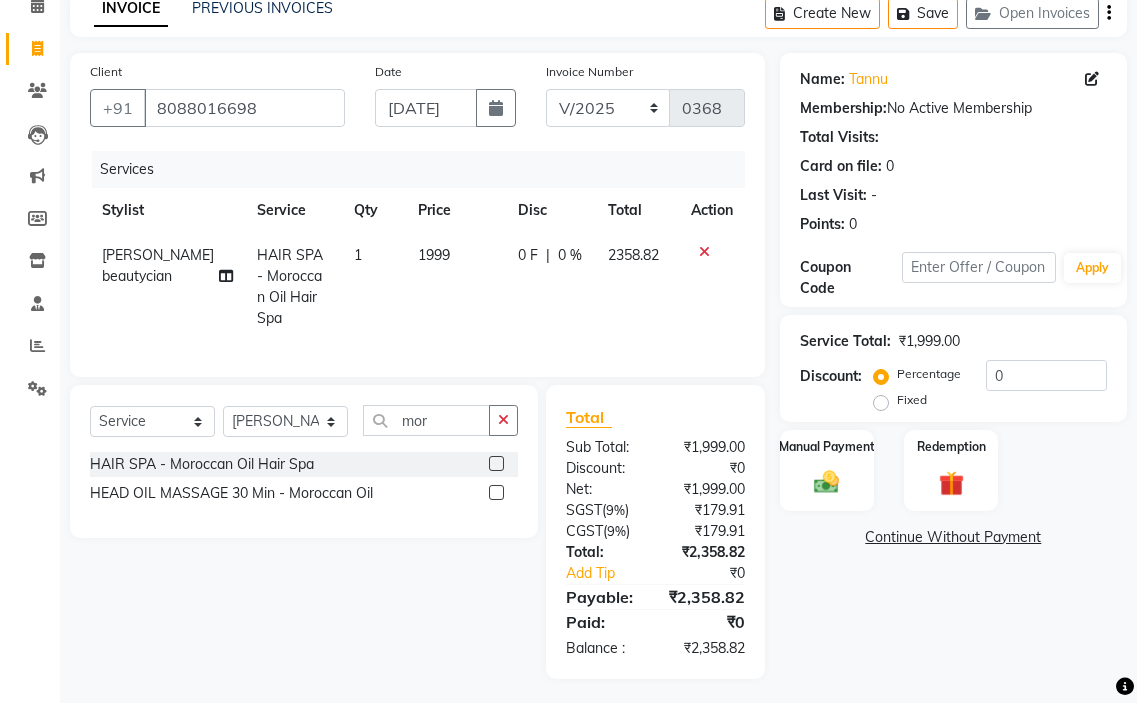click on "1999" 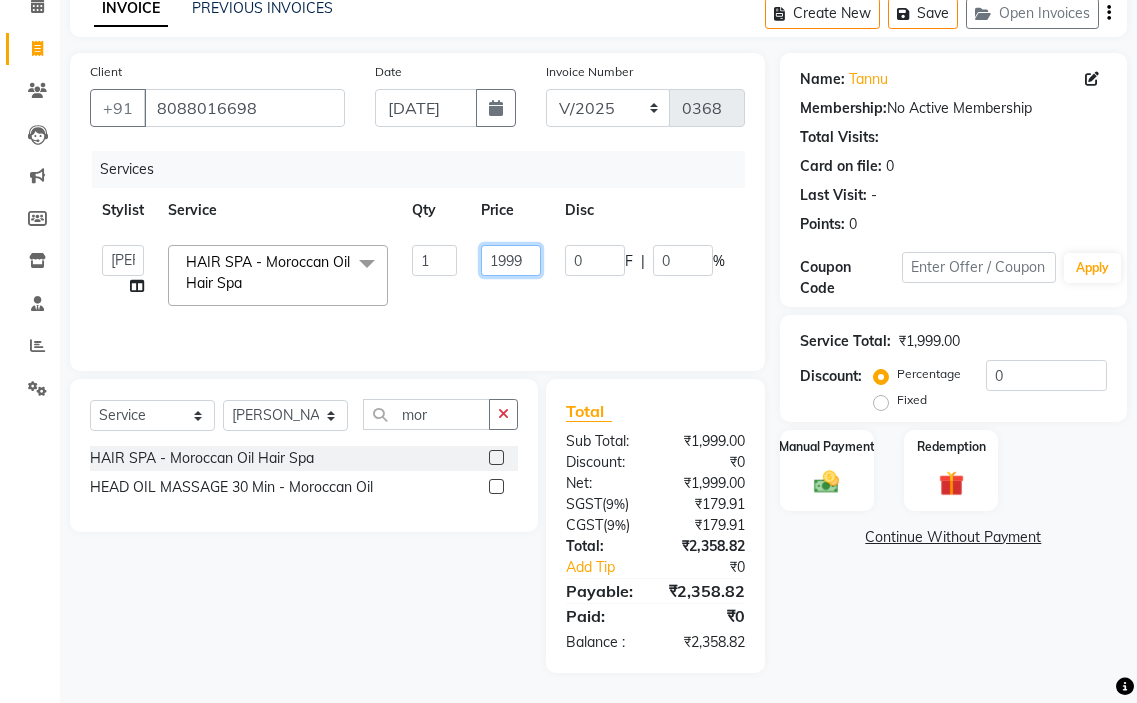 click on "1999" 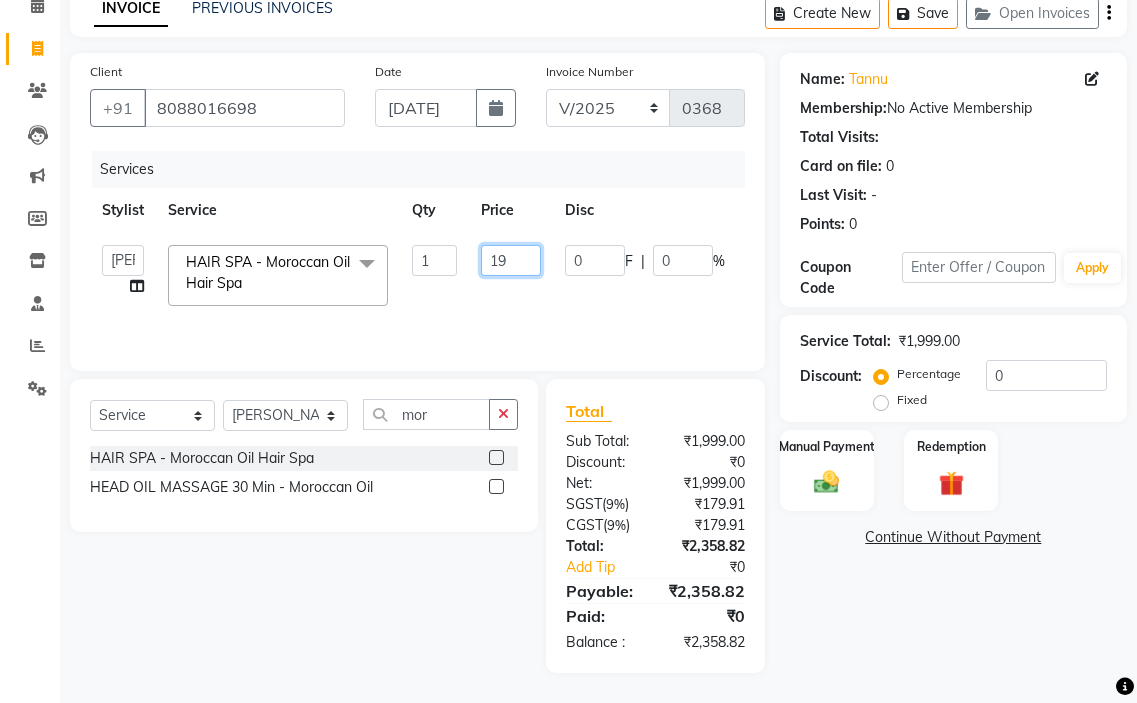 type on "1" 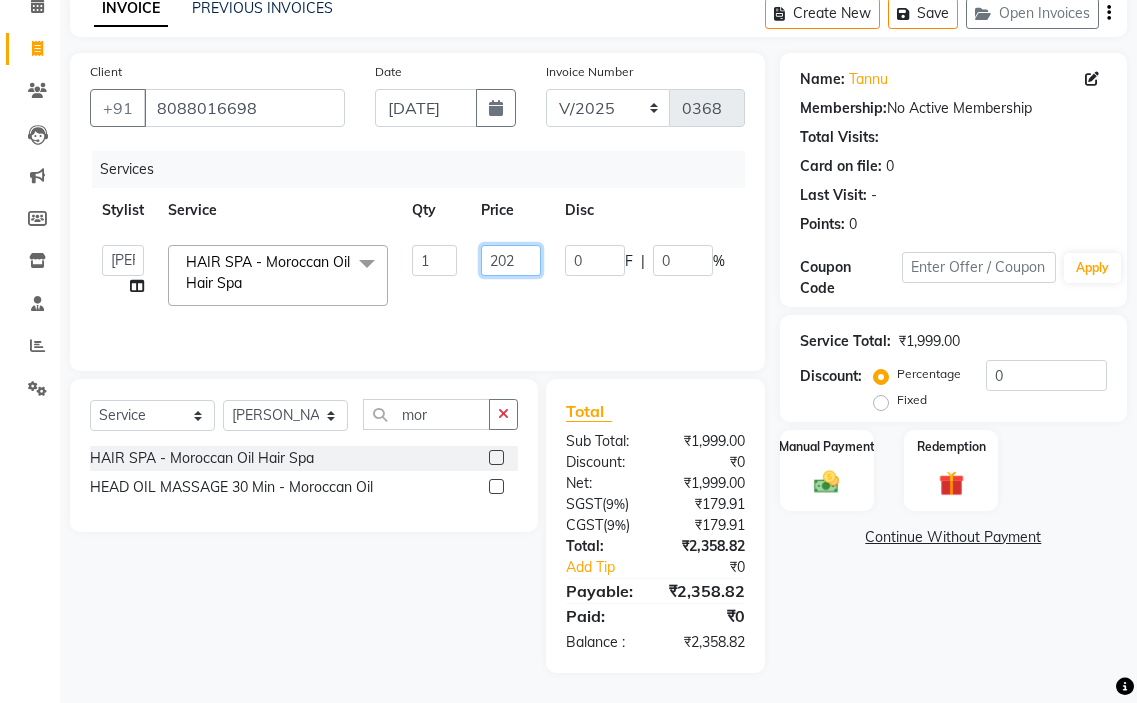 type on "2020" 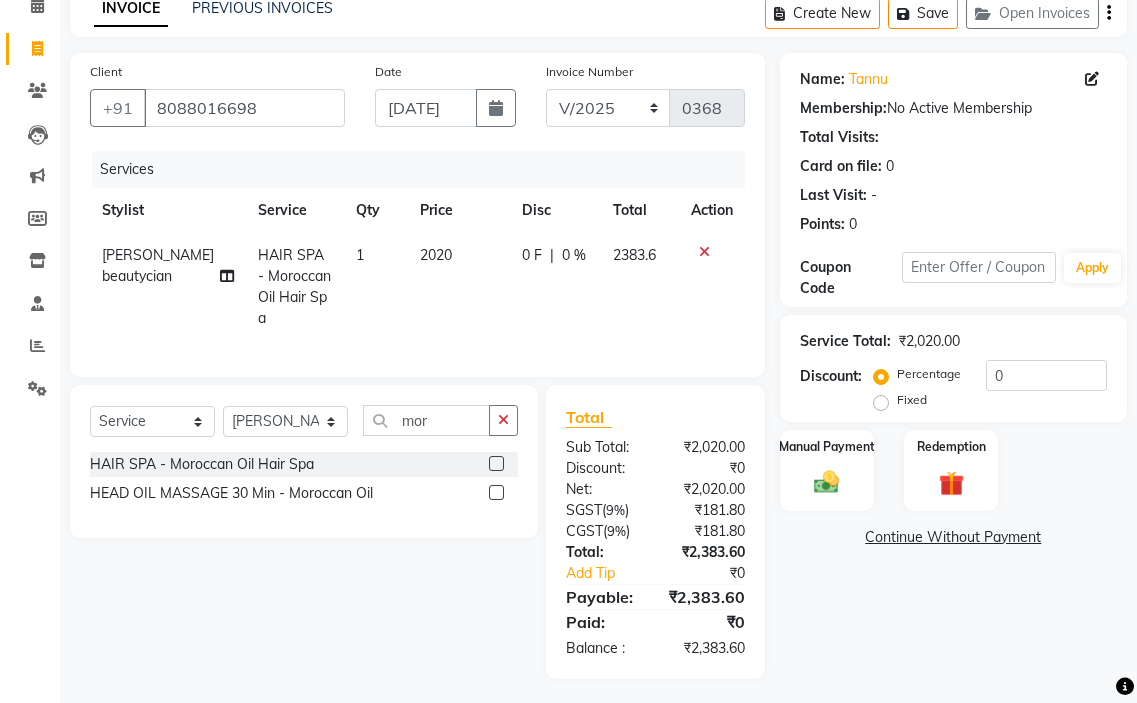 click on "0 F | 0 %" 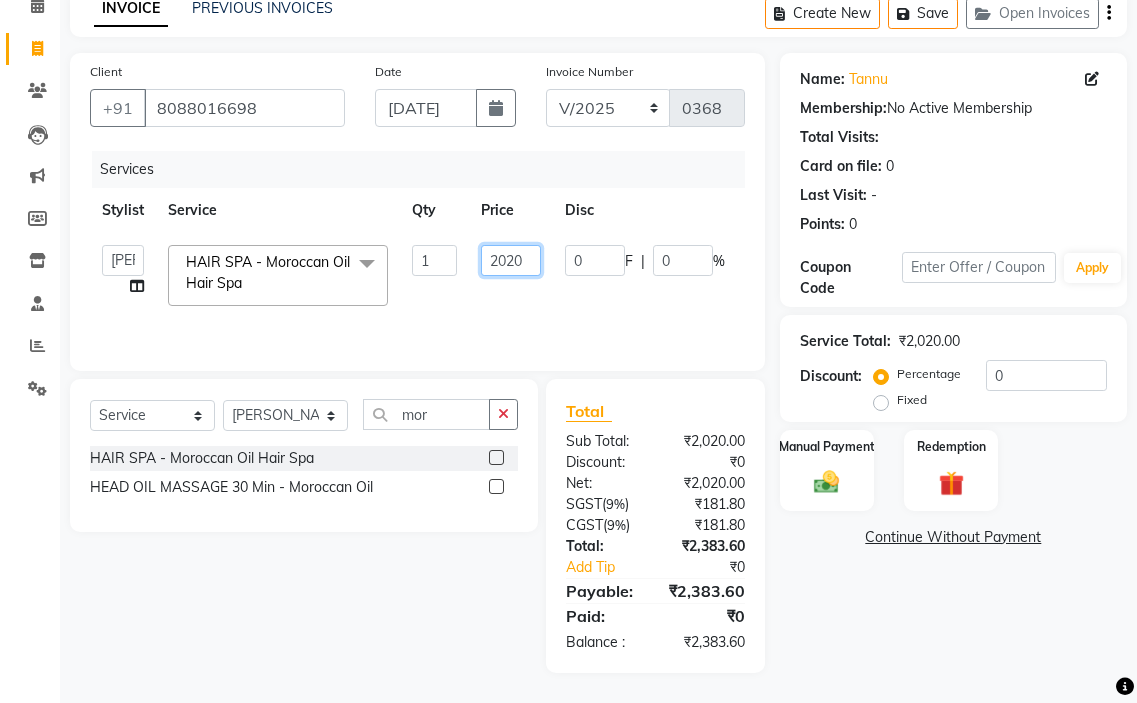click on "2020" 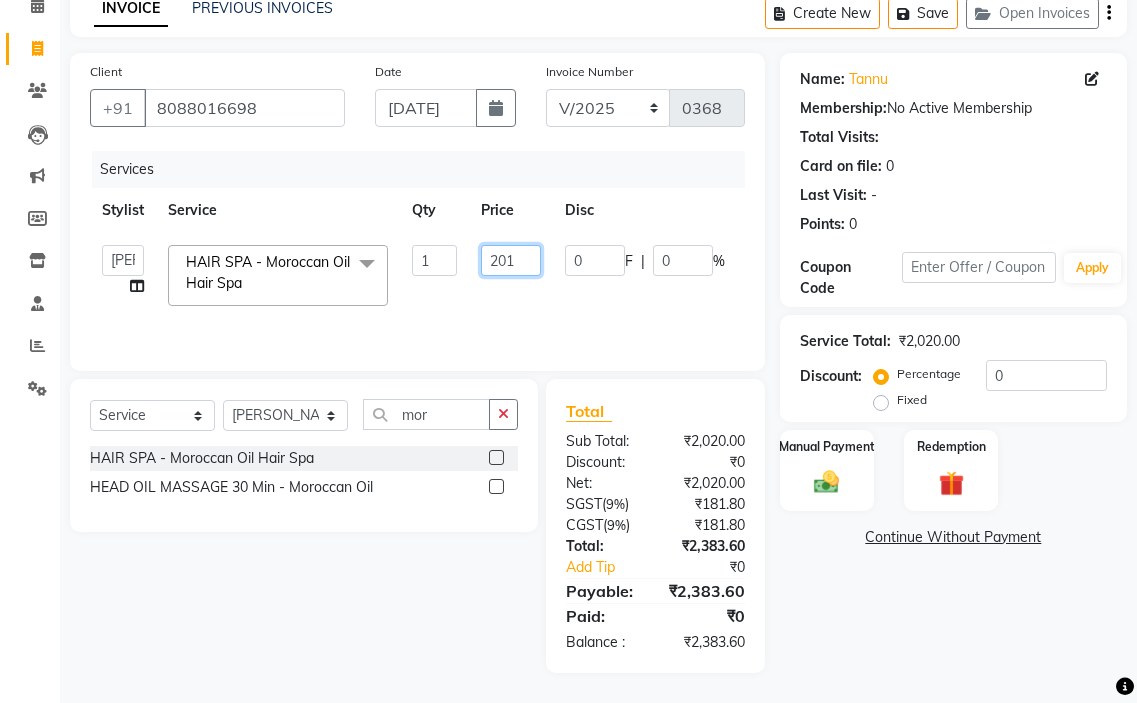 type on "2015" 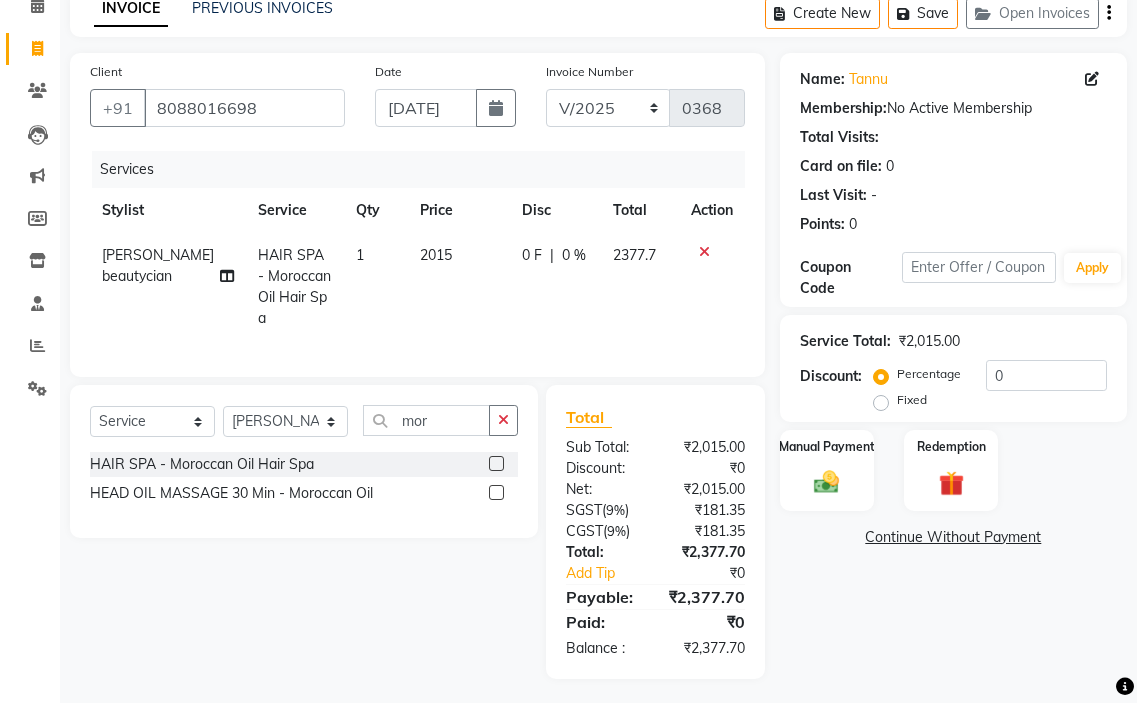click on "0 F | 0 %" 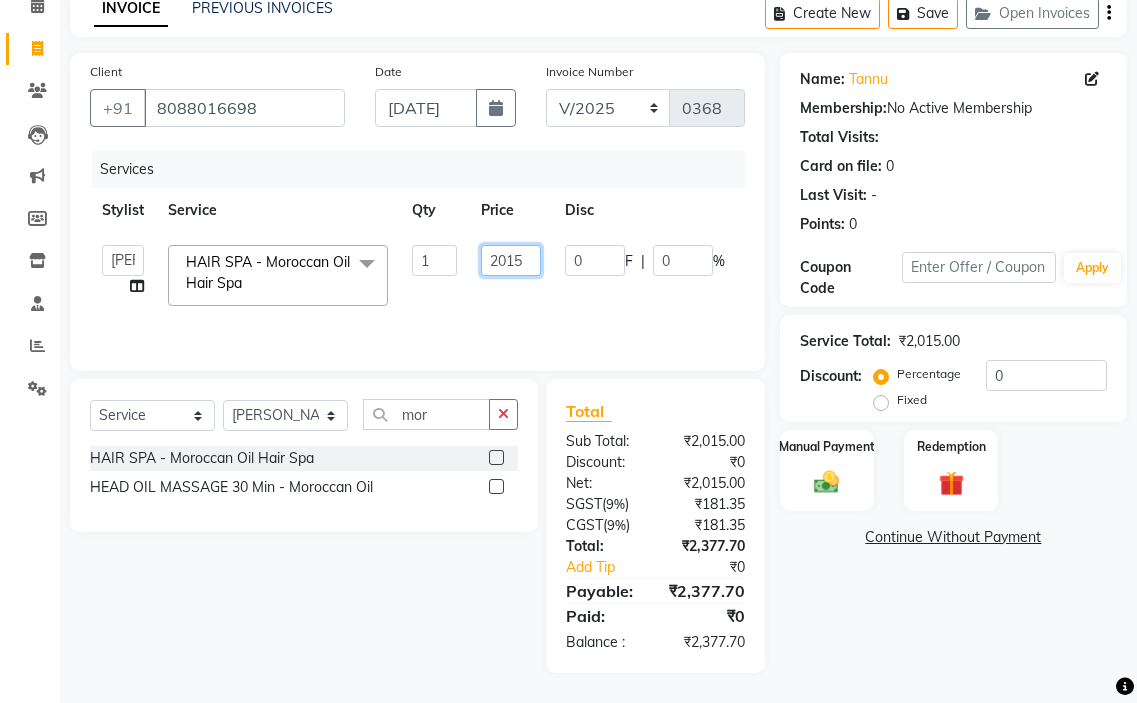 click on "2015" 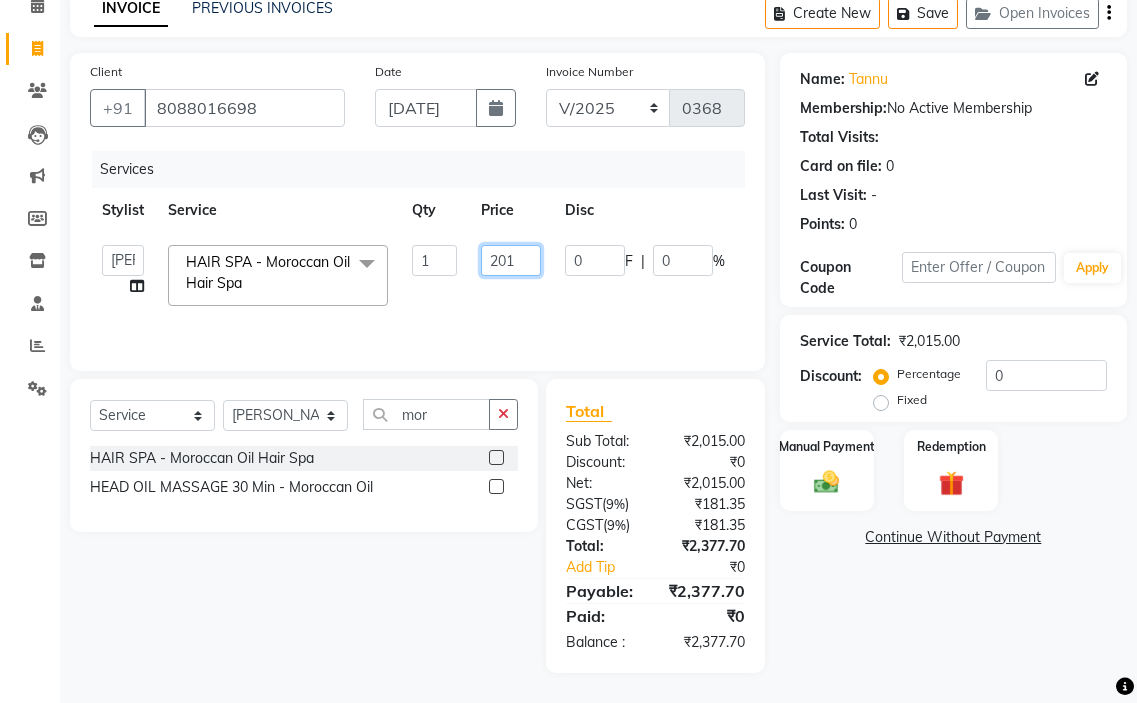 type on "2014" 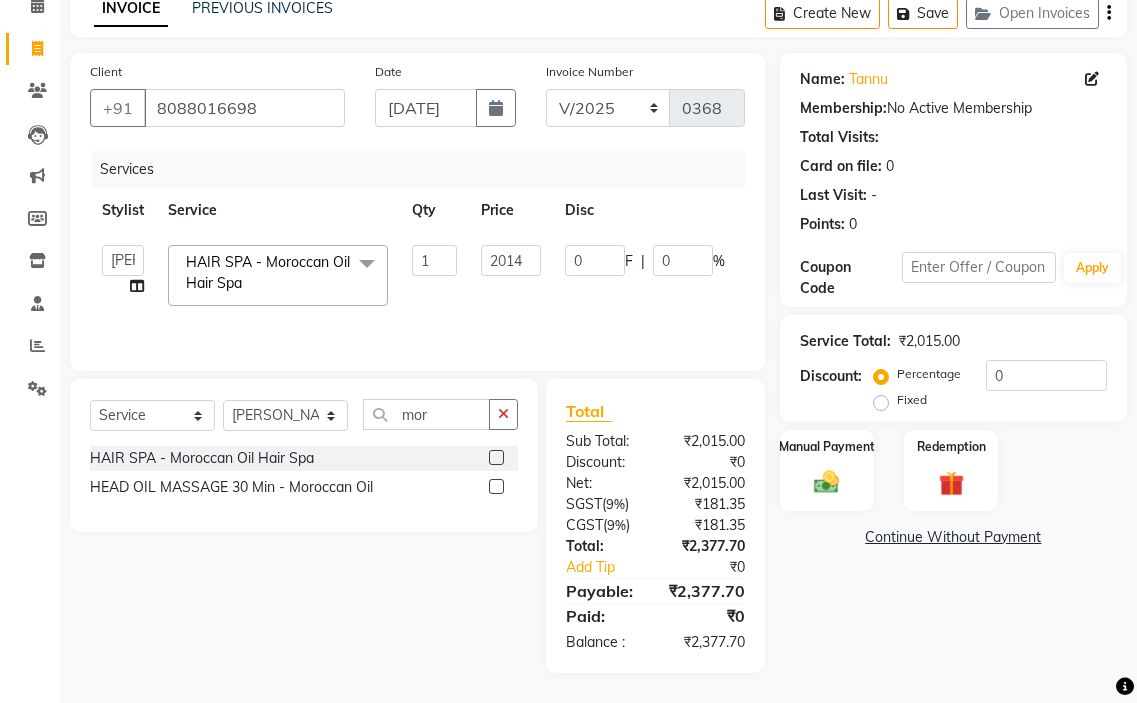 click on "amir hair stylish   [PERSON_NAME]   pooja beautycian   [PERSON_NAME] beautycian   Rekha   [PERSON_NAME]   [PERSON_NAME] beauty and hair  HAIR SPA - Moroccan Oil Hair Spa  x TONGS & ROLLER SET - Shoulder Length TONGS & ROLLER SET - Waist Length TONGS & ROLLER SET - Blow Dry TONGS & ROLLER SET - Wash & Plain Dry TONGS & ROLLER SET - Wash & Blow Dry TONGS & ROLLER SET - Premium Shampoo Wash & Palin Dry TONGS & ROLLER SET - Premium Shampoo Wash & Blow Dry GLOBAL HAIR COLOUR ( WITH [MEDICAL_DATA] ) - Upto Neck GLOBAL HAIR COLOUR ( WITH [MEDICAL_DATA] ) - Upto Sholder GLOBAL HAIR COLOUR ( WITH [MEDICAL_DATA] ) - Upto Mid-back GLOBAL HAIR COLOUR ( WITH [MEDICAL_DATA] ) - Waist & Below GLOBAL HAIR COLOUR ( WITH [MEDICAL_DATA] ) - Root touch up (upto 2 inch) GLOBAL HIGHLIGHTS - Upto Neck GLOBAL HIGHLIGHTS - Upto Sholder GLOBAL HIGHLIGHTS - Upto Mid-back GLOBAL HIGHLIGHTS - Waist & Below GLOBAL HIGHLIGHTS - Crown Highlights GLOBAL HIGHLIGHTS - Highlight Perstreaks & Prelightninh SMOOTHENING / REBONDING - Upto Neck SMOOTHENING / REBONDING - Upto Sholder KERATIN - Upto Neck" 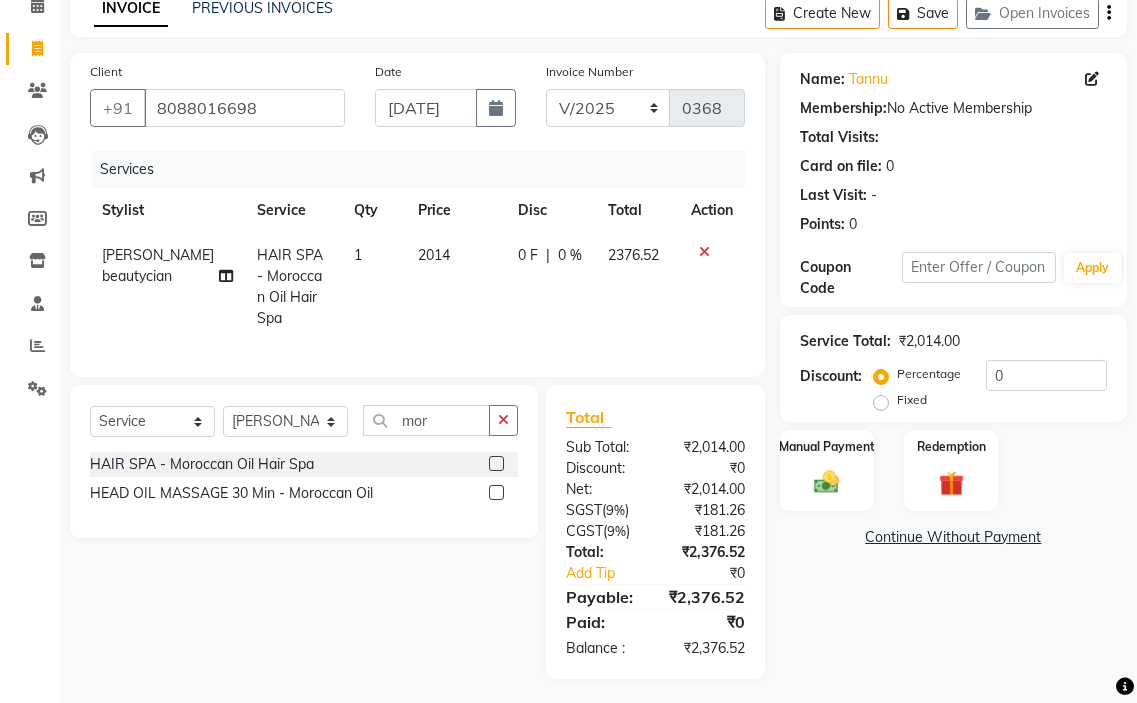 click on "2014" 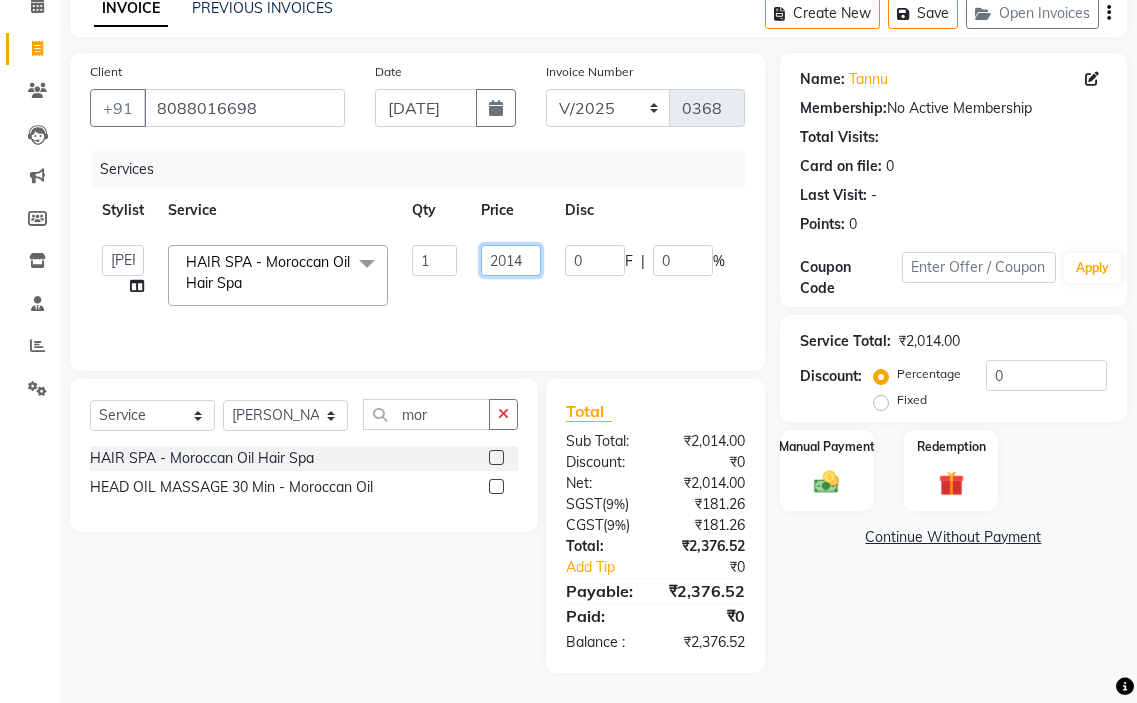 click on "2014" 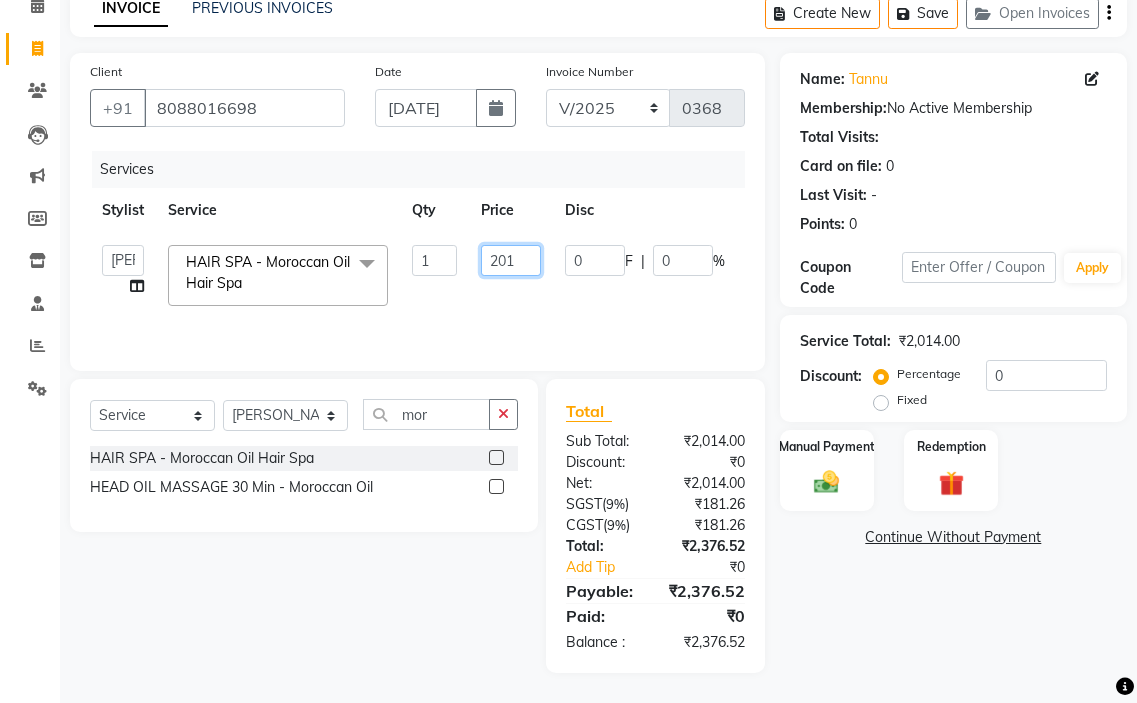 type on "2013" 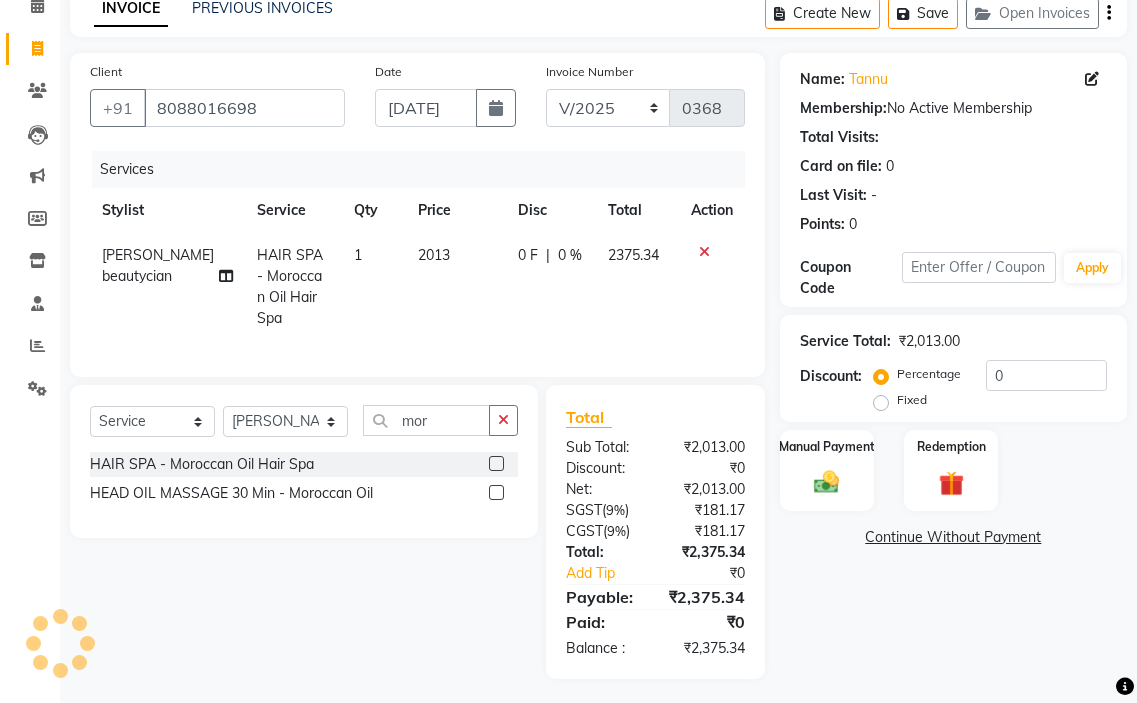 click on "0 F | 0 %" 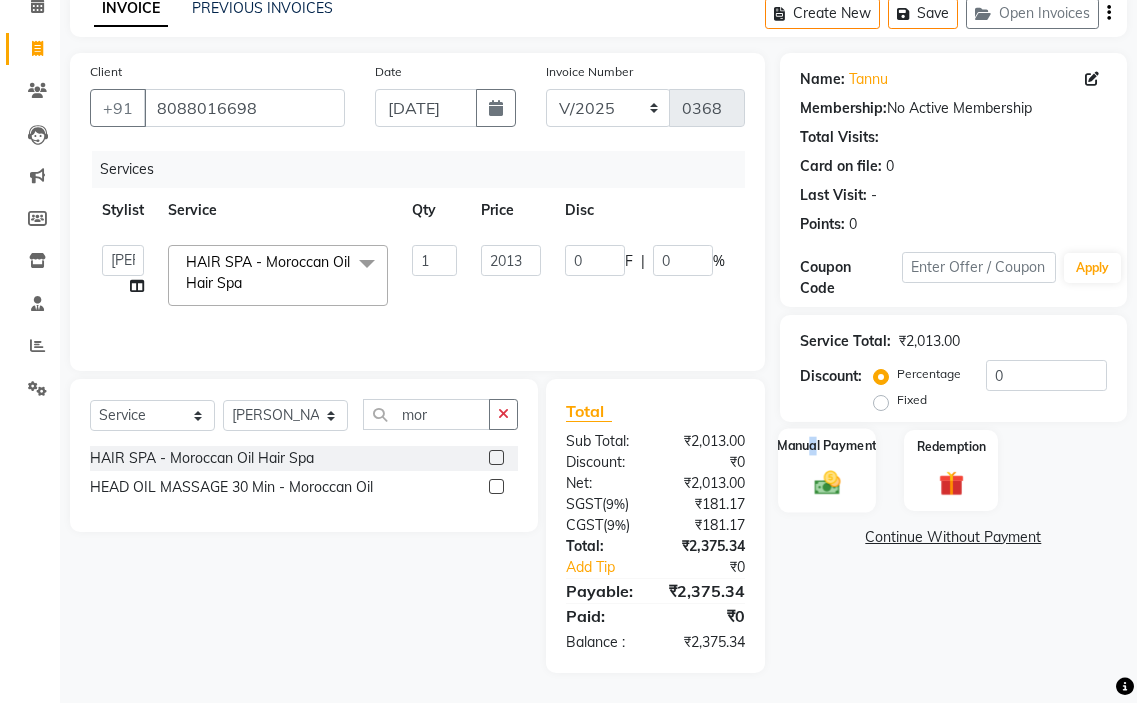 click on "Manual Payment" 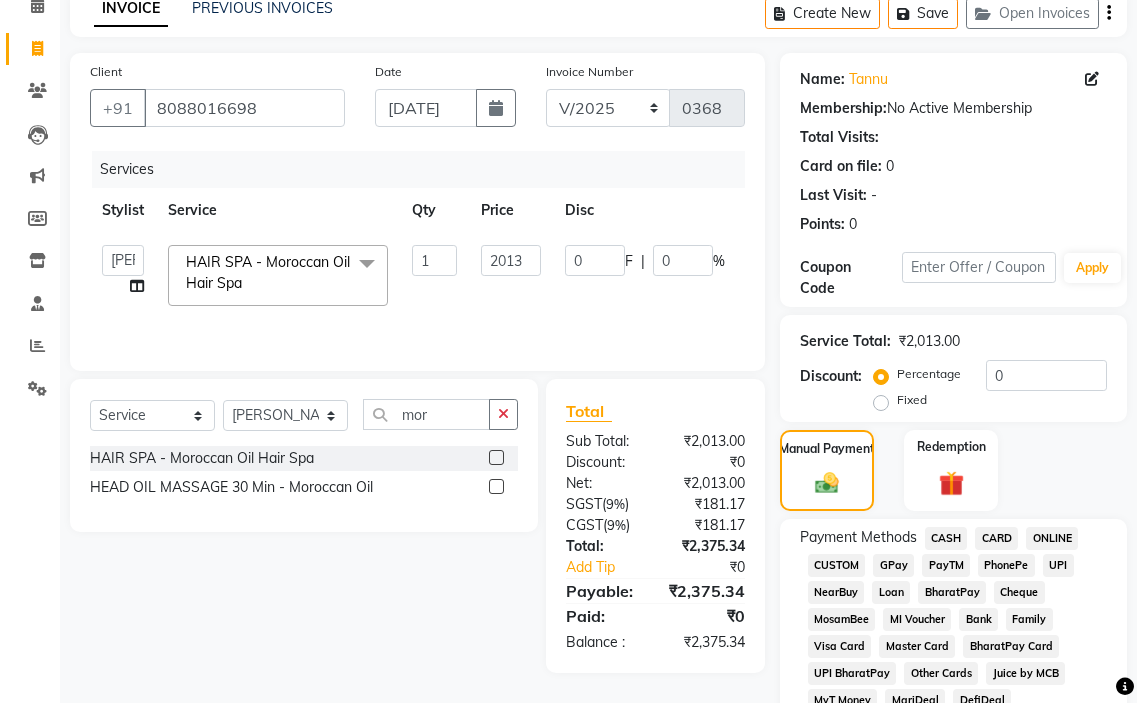 click on "GPay" 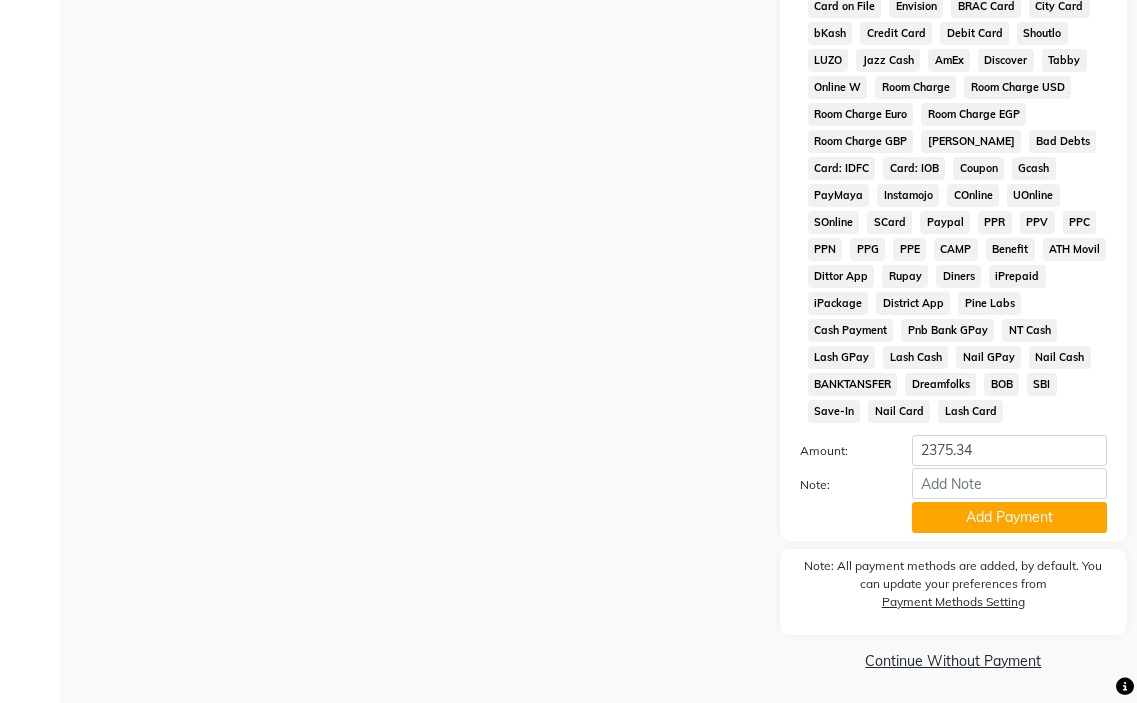 scroll, scrollTop: 1010, scrollLeft: 0, axis: vertical 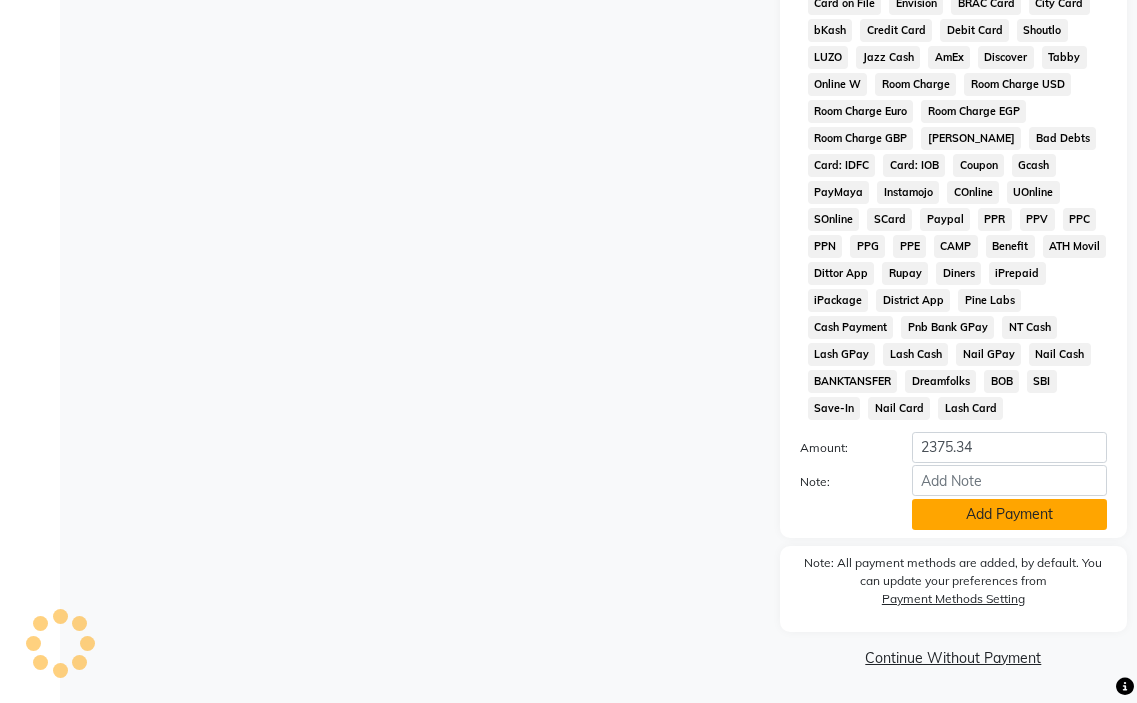 click on "Add Payment" 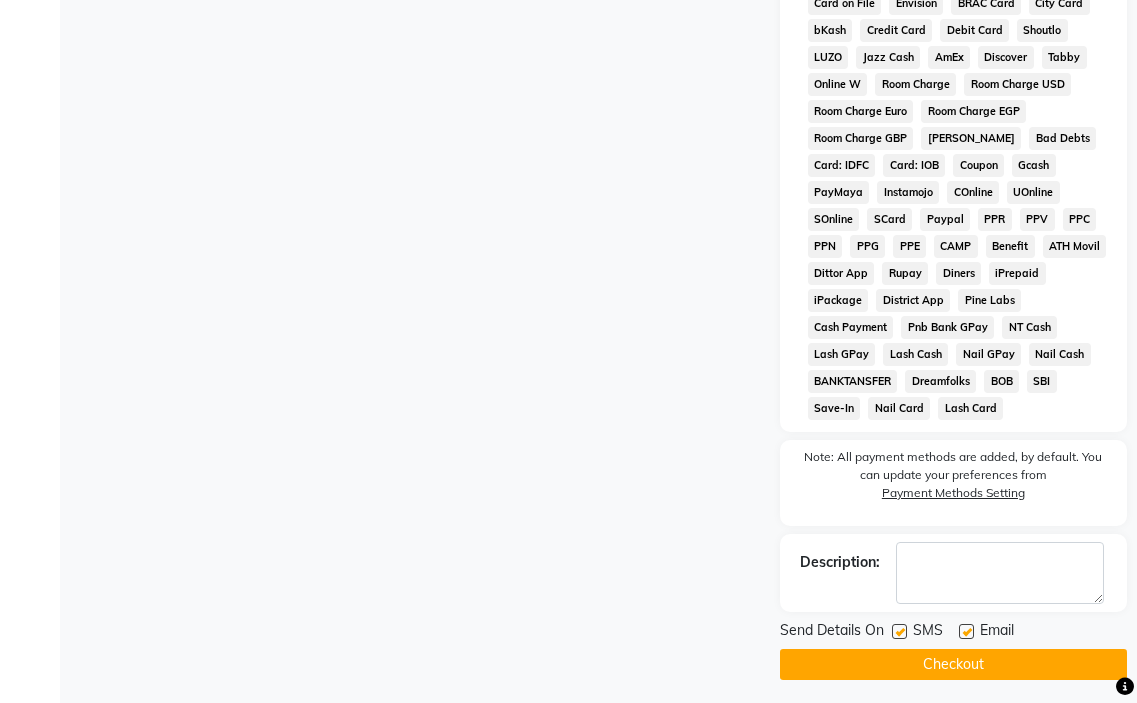 click 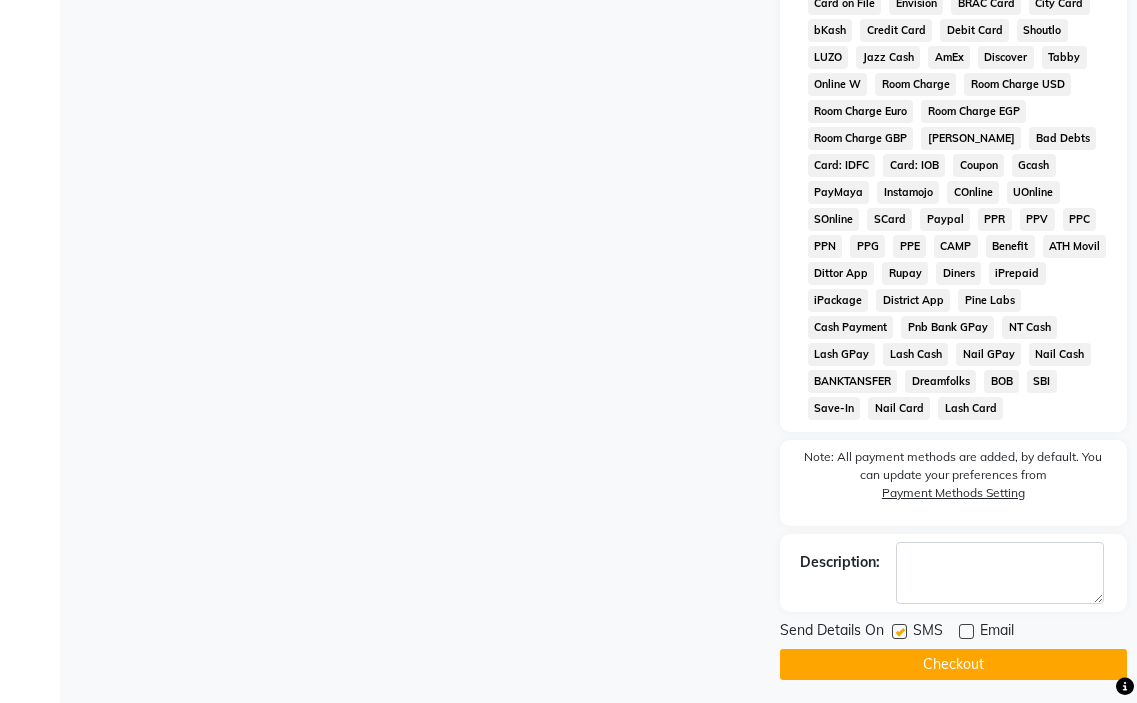 click on "Checkout" 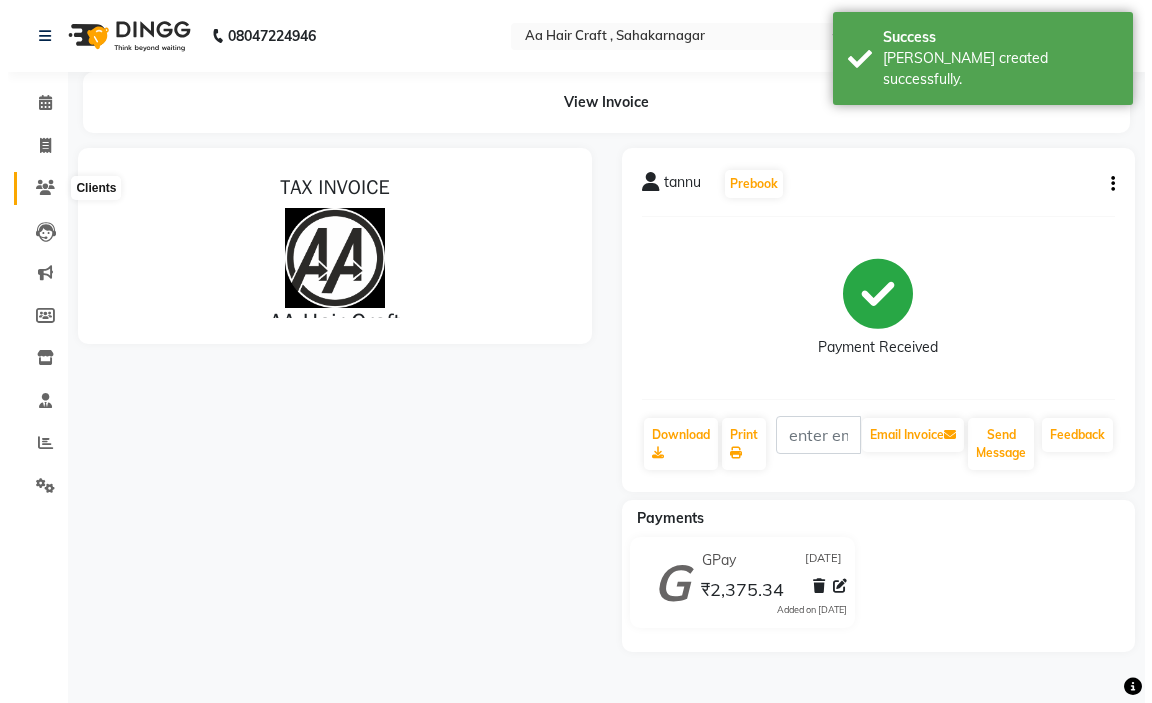 scroll, scrollTop: 0, scrollLeft: 0, axis: both 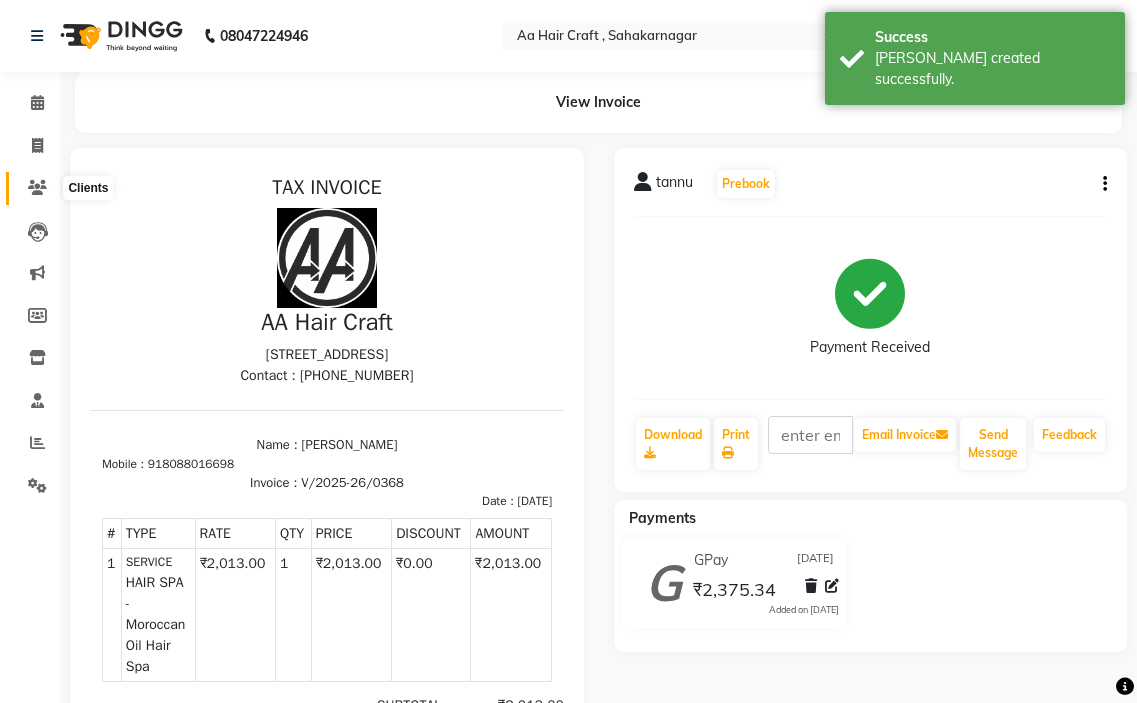 click 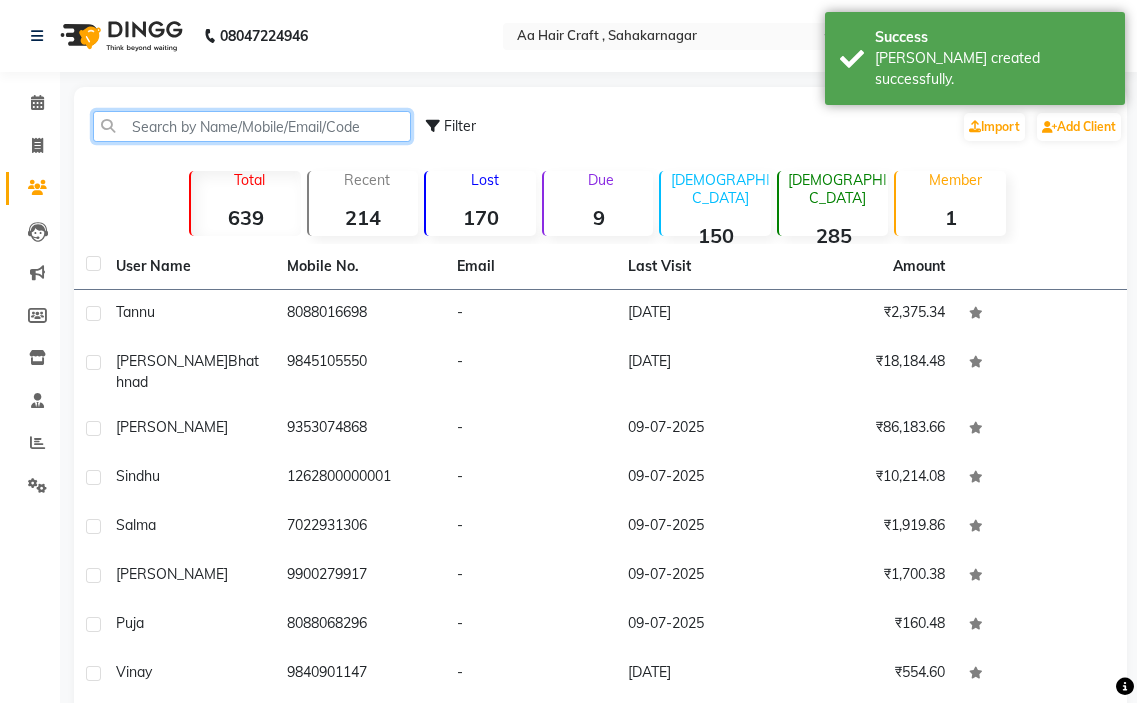 drag, startPoint x: 199, startPoint y: 138, endPoint x: 235, endPoint y: 142, distance: 36.221542 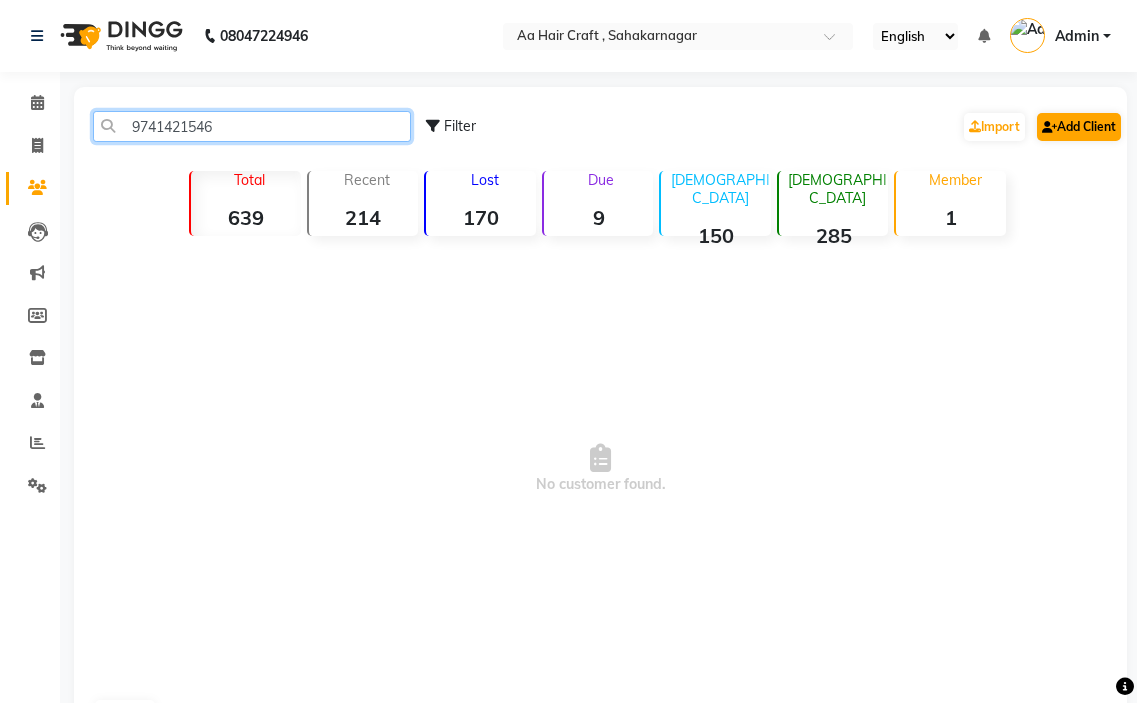 type on "9741421546" 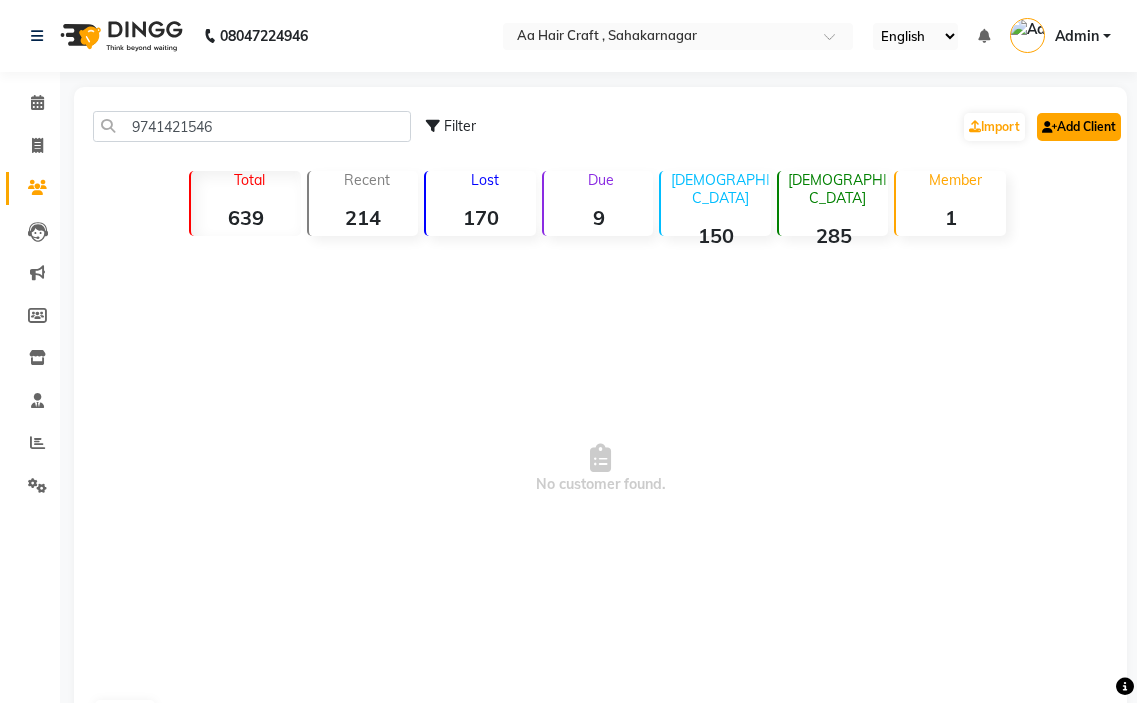 click on "Add Client" 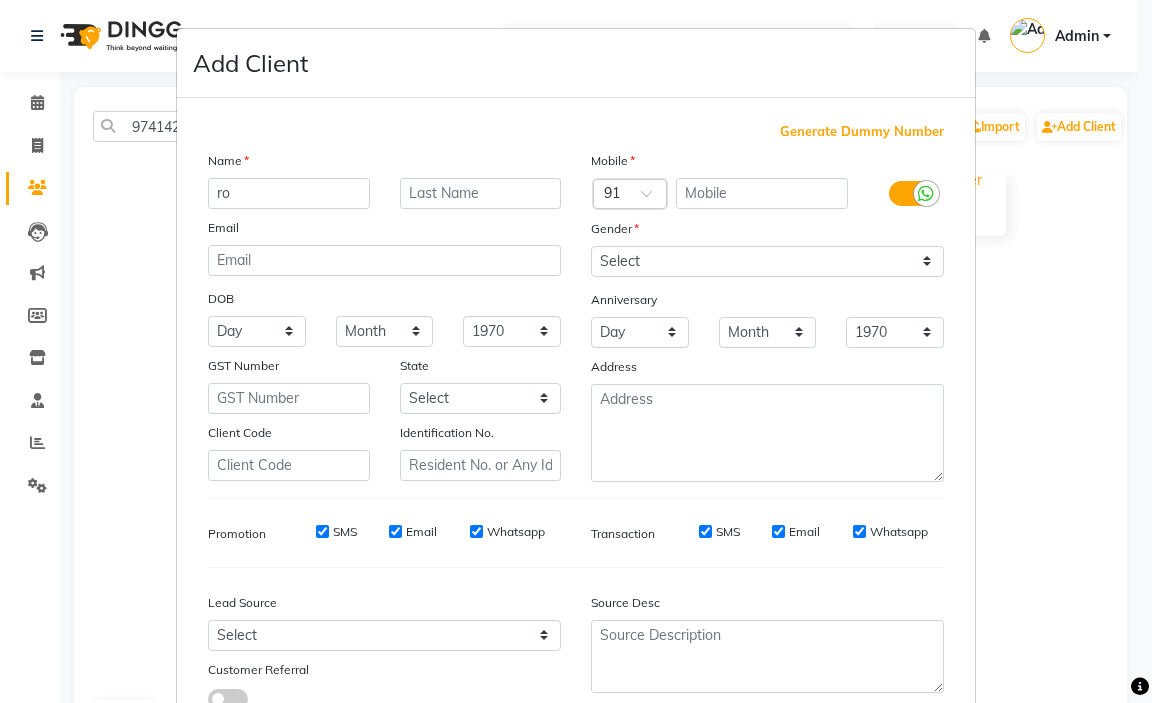 type on "r" 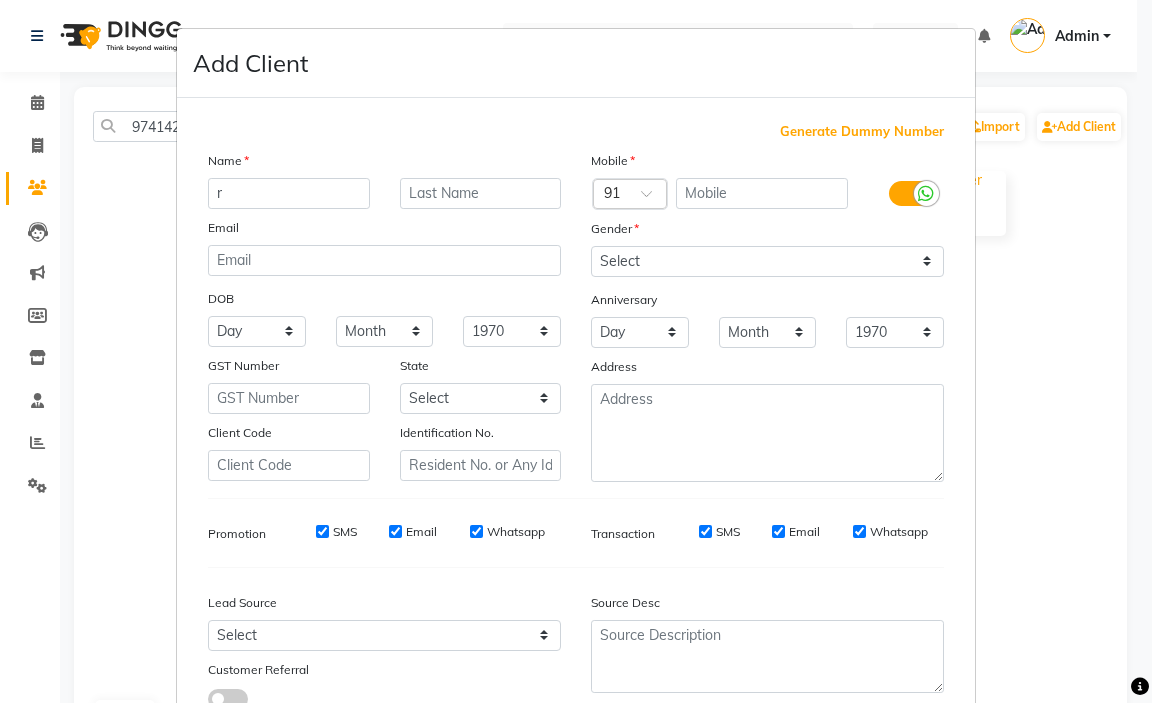 type 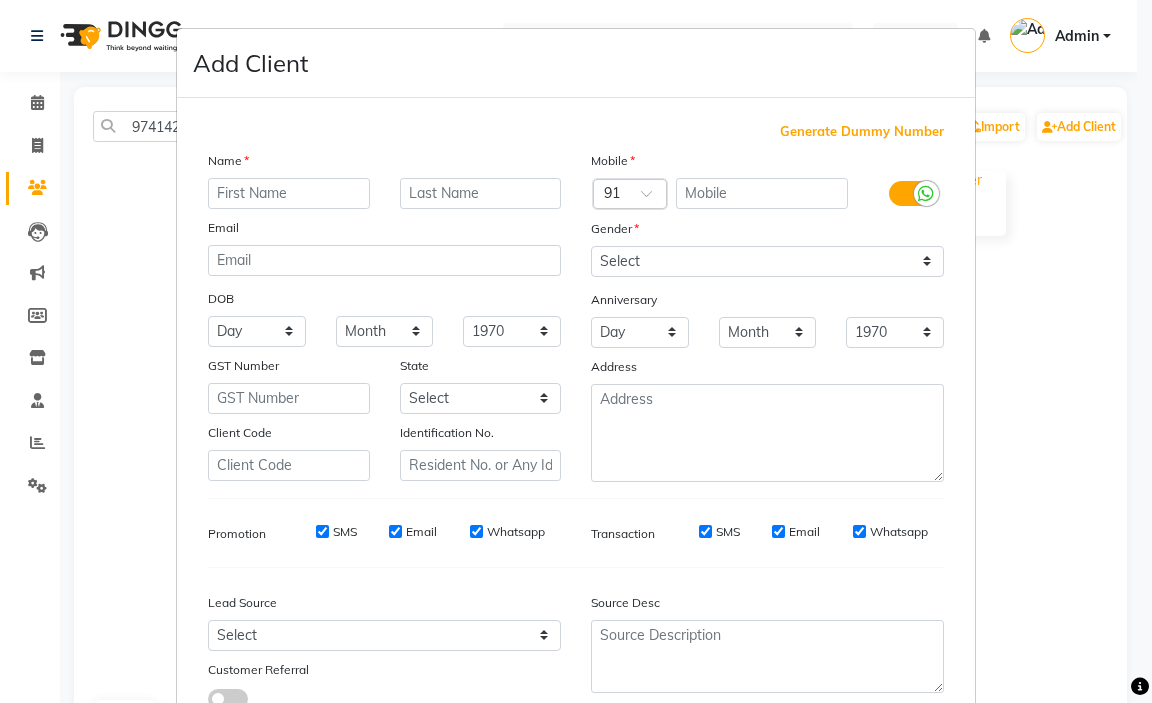 drag, startPoint x: 1119, startPoint y: 384, endPoint x: 1066, endPoint y: 384, distance: 53 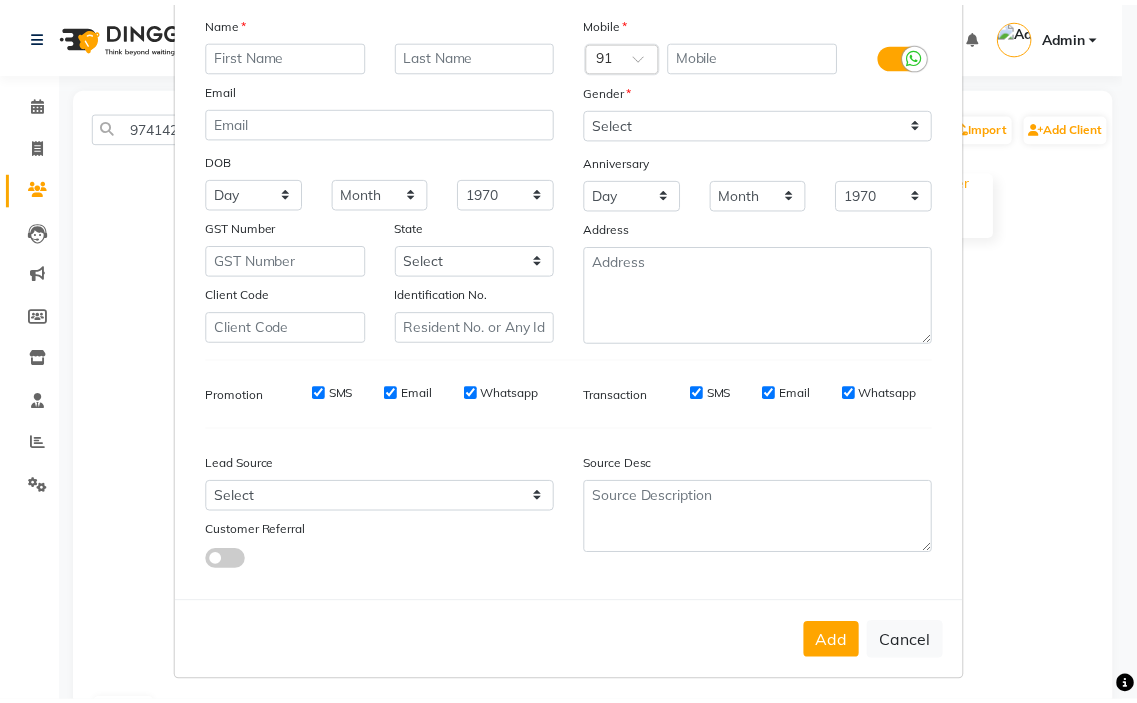 scroll, scrollTop: 146, scrollLeft: 0, axis: vertical 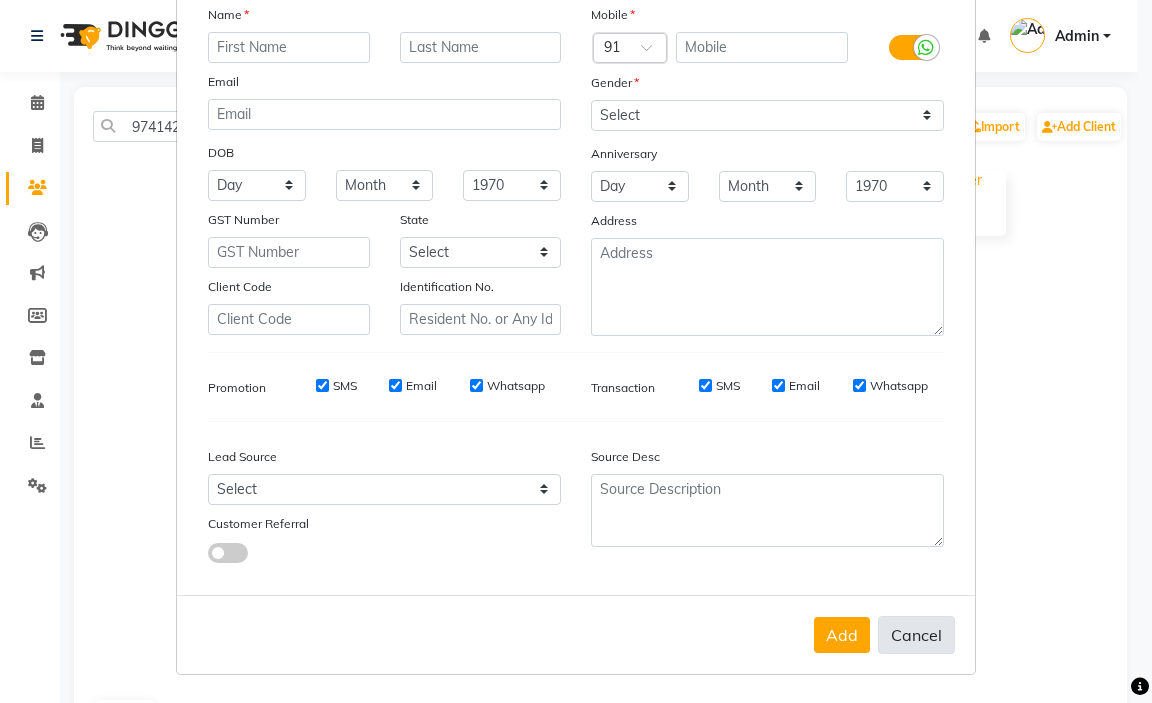 click on "Cancel" at bounding box center [916, 635] 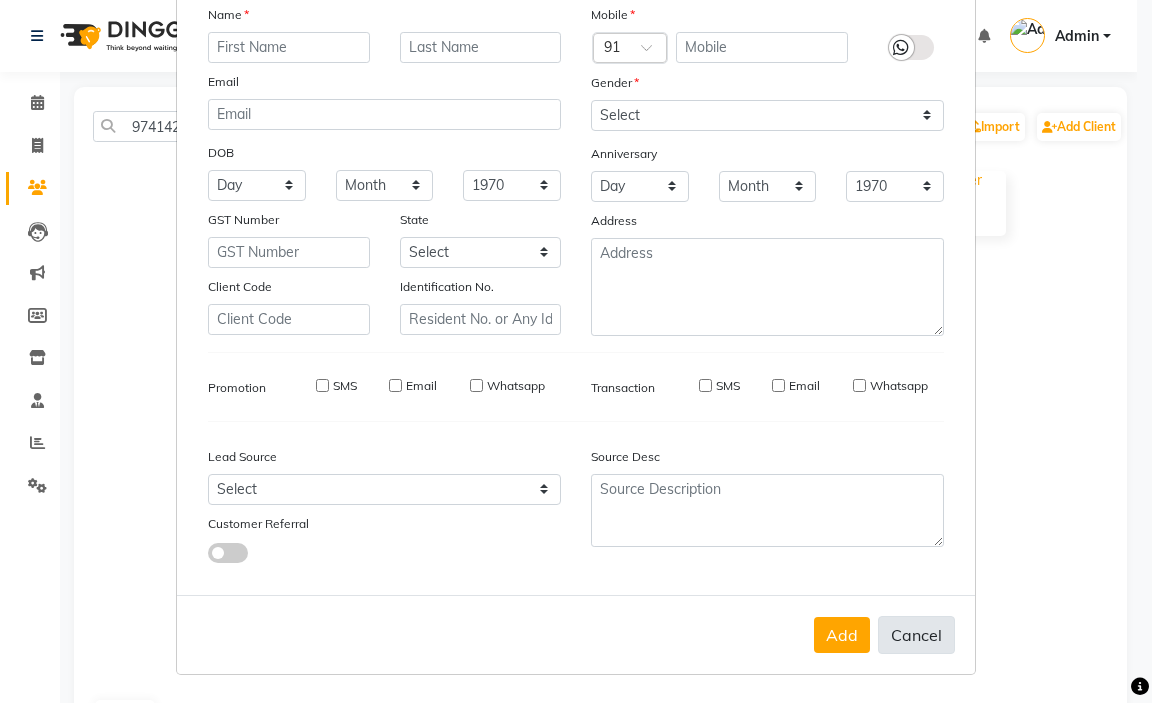 select 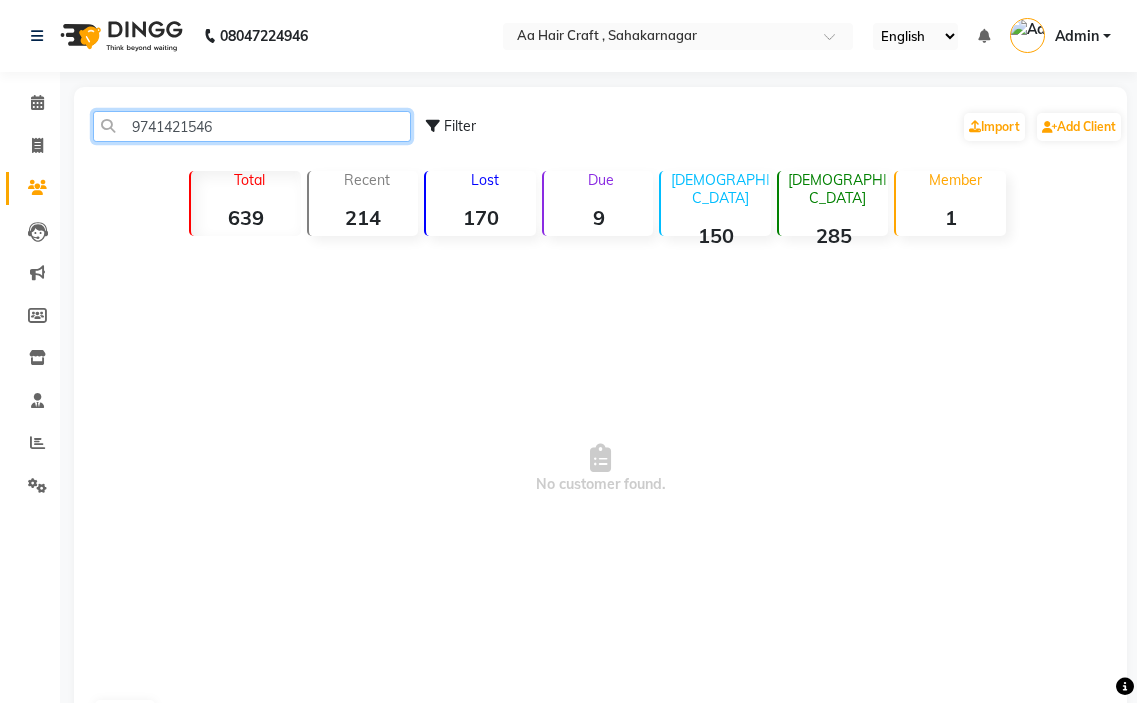 click on "9741421546" 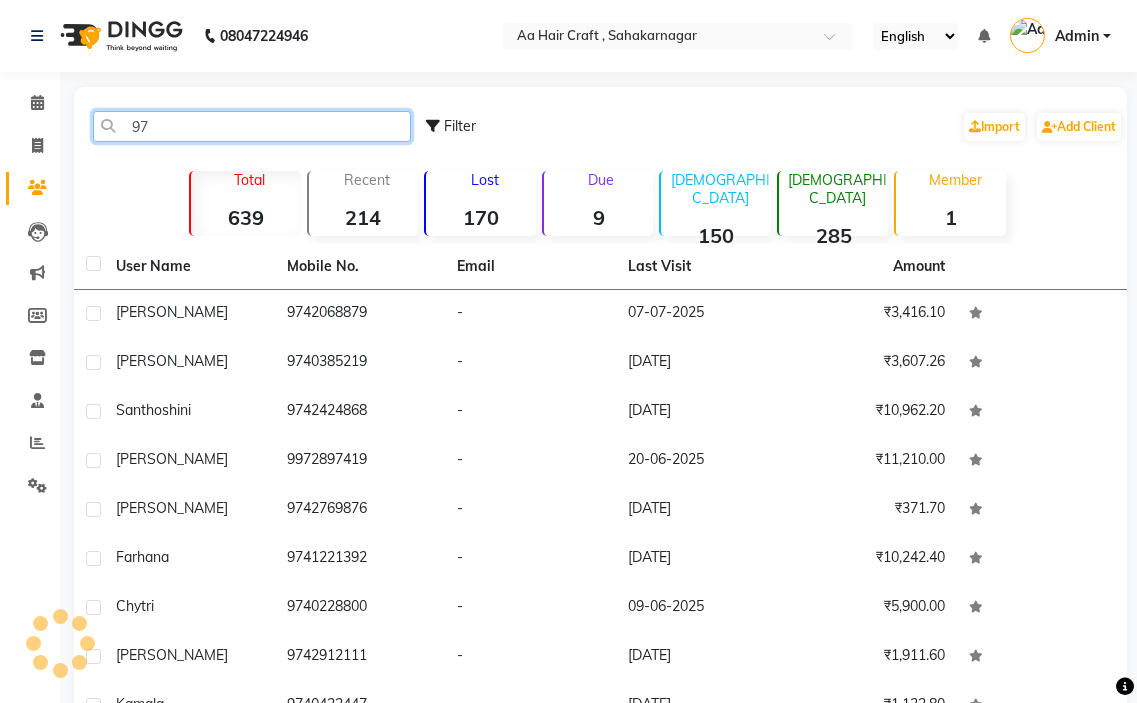 type on "9" 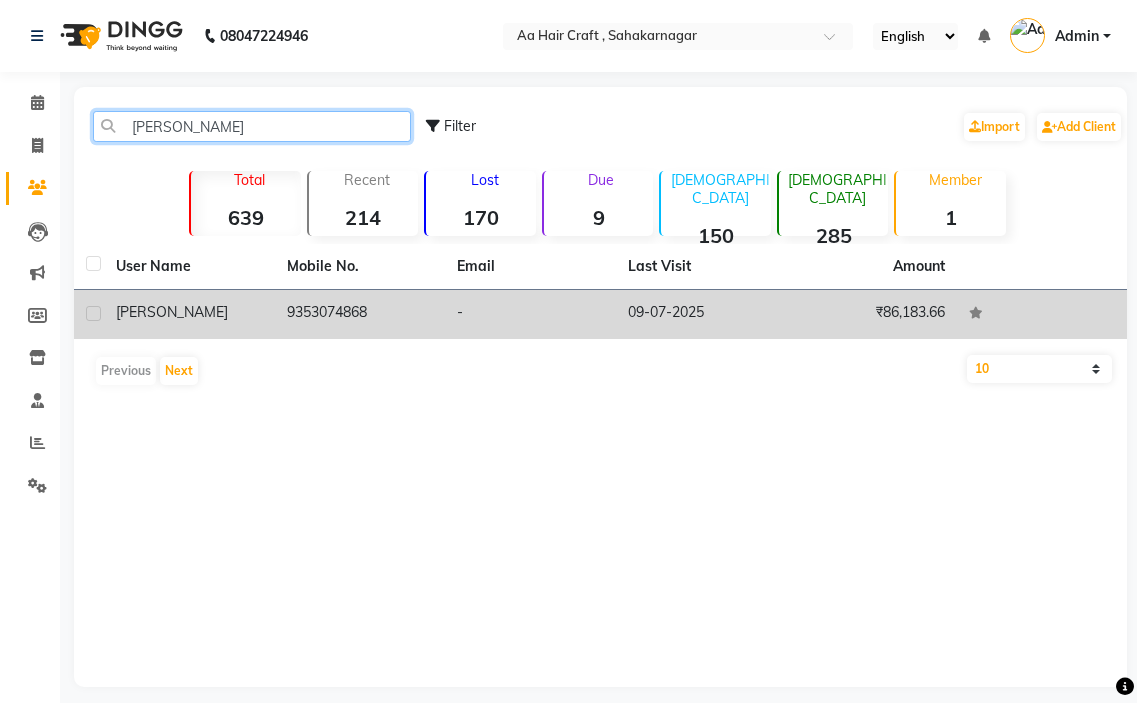 type on "[PERSON_NAME]" 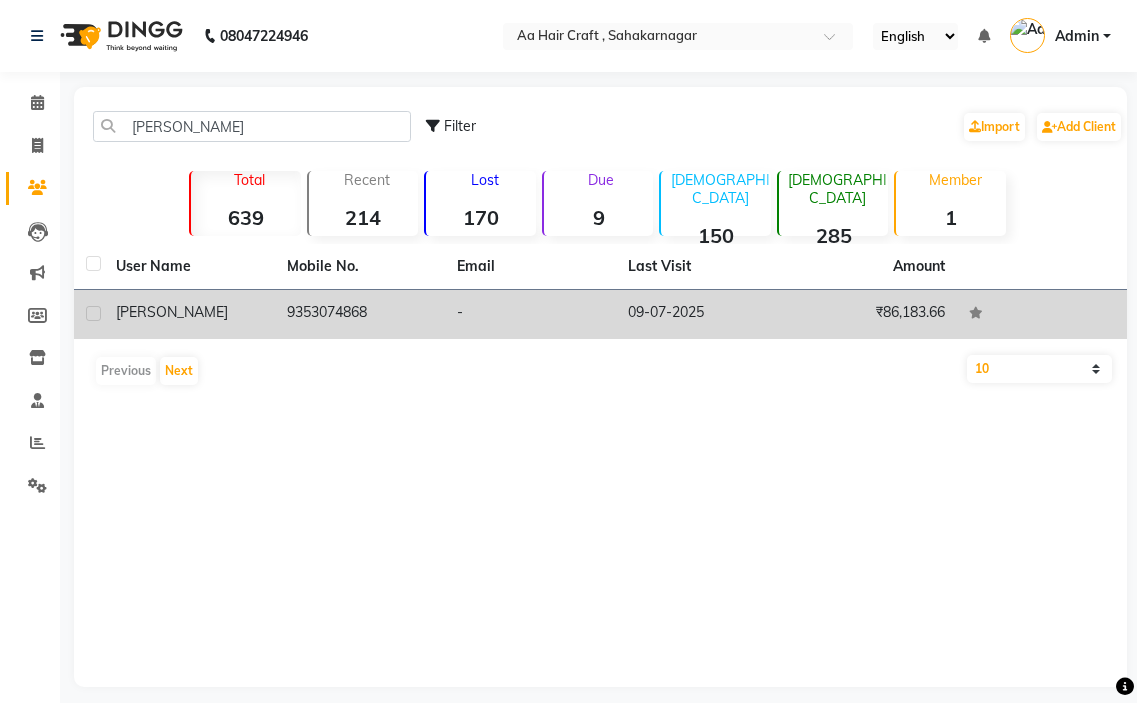 click on "9353074868" 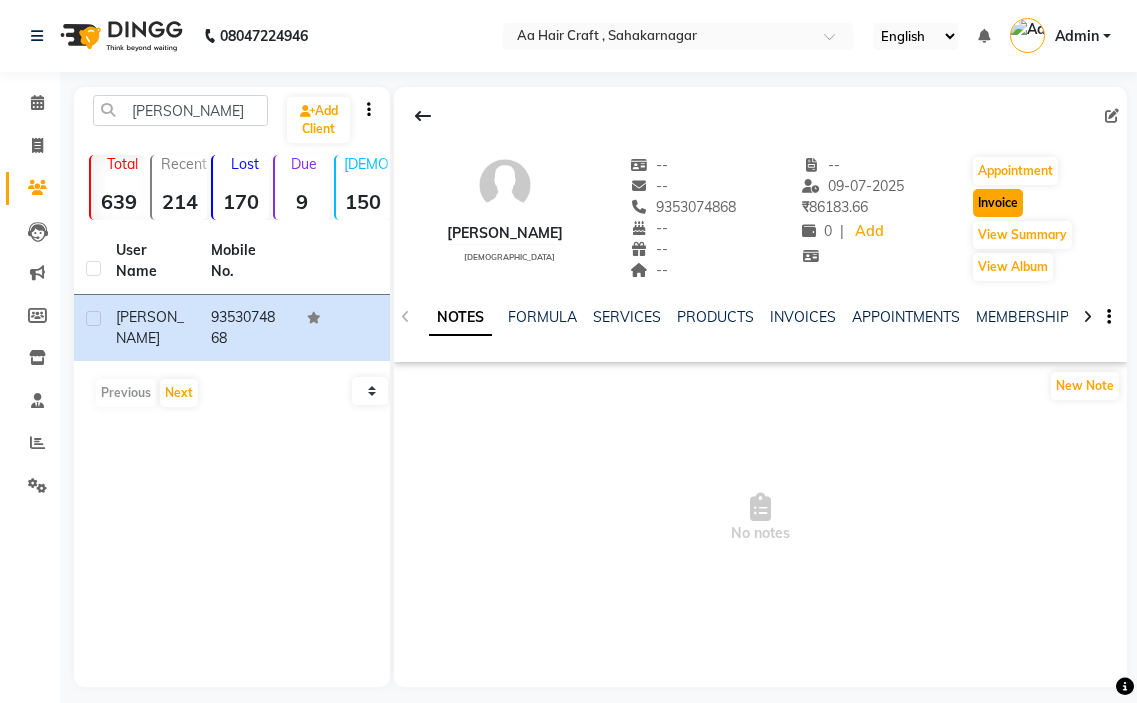 click on "Invoice" 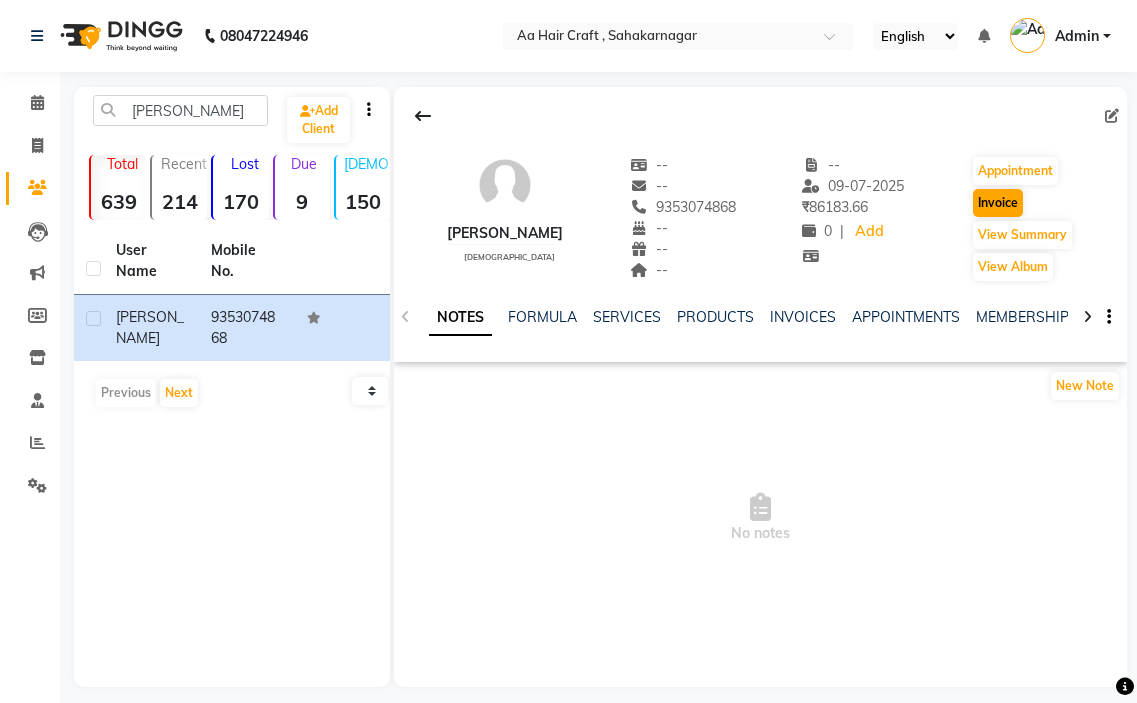 select on "service" 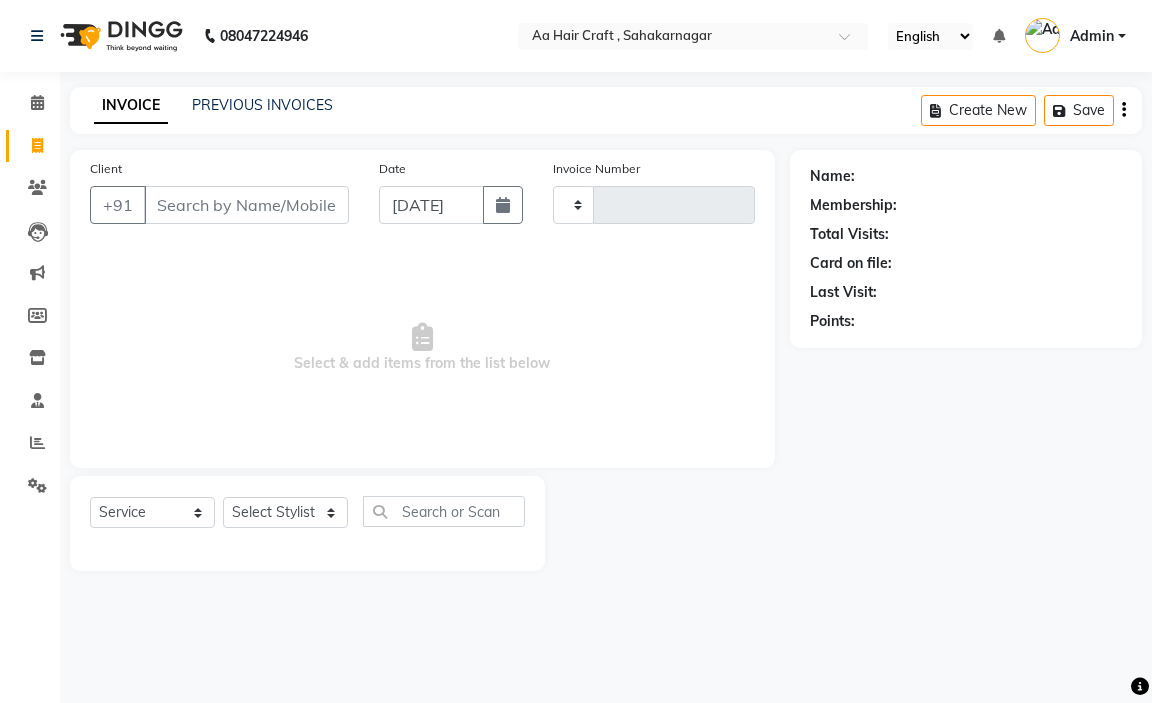 type on "0369" 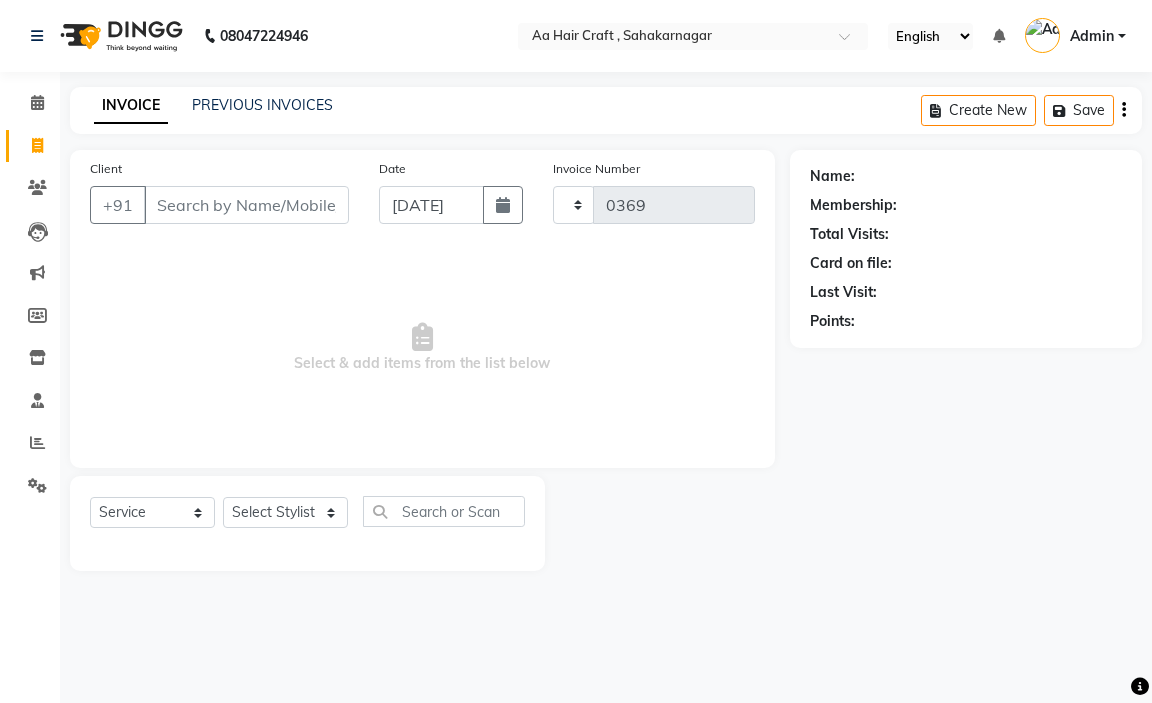 select on "6074" 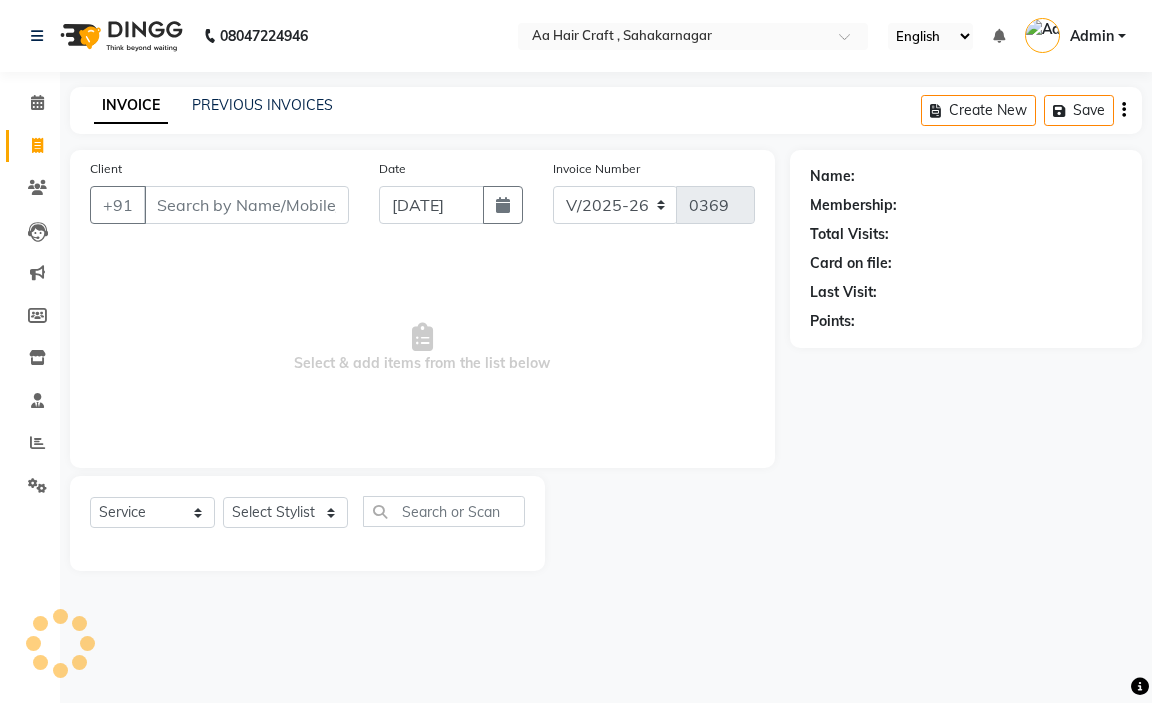 type on "9353074868" 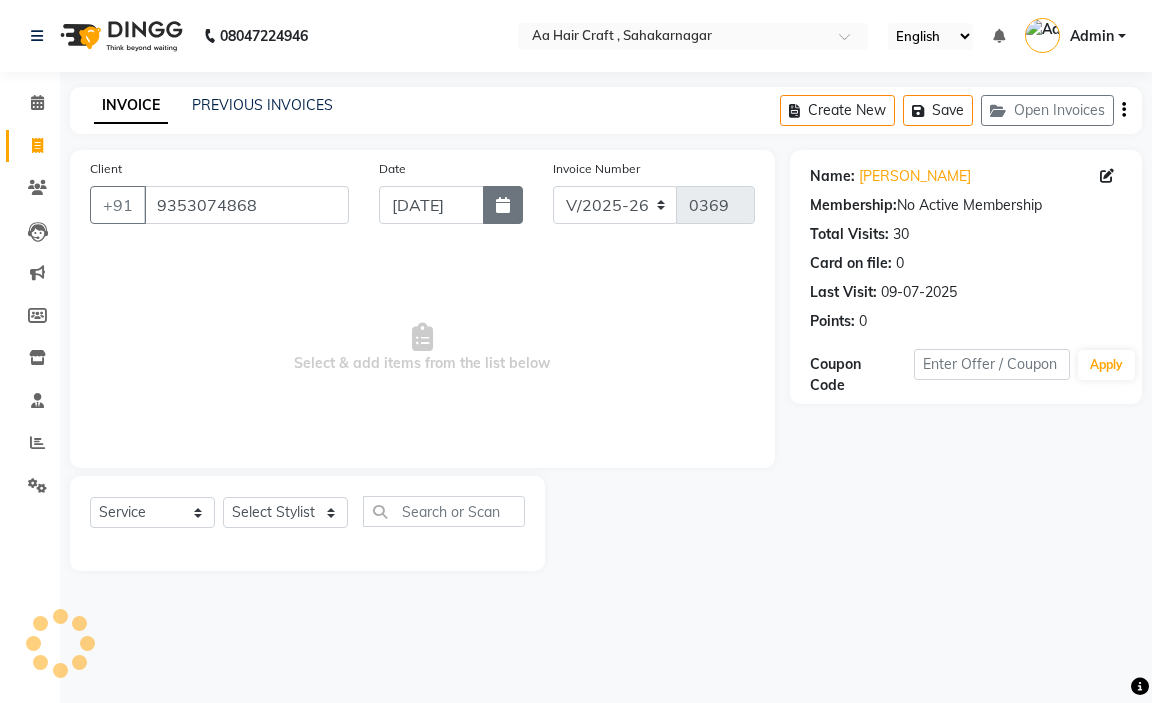 click 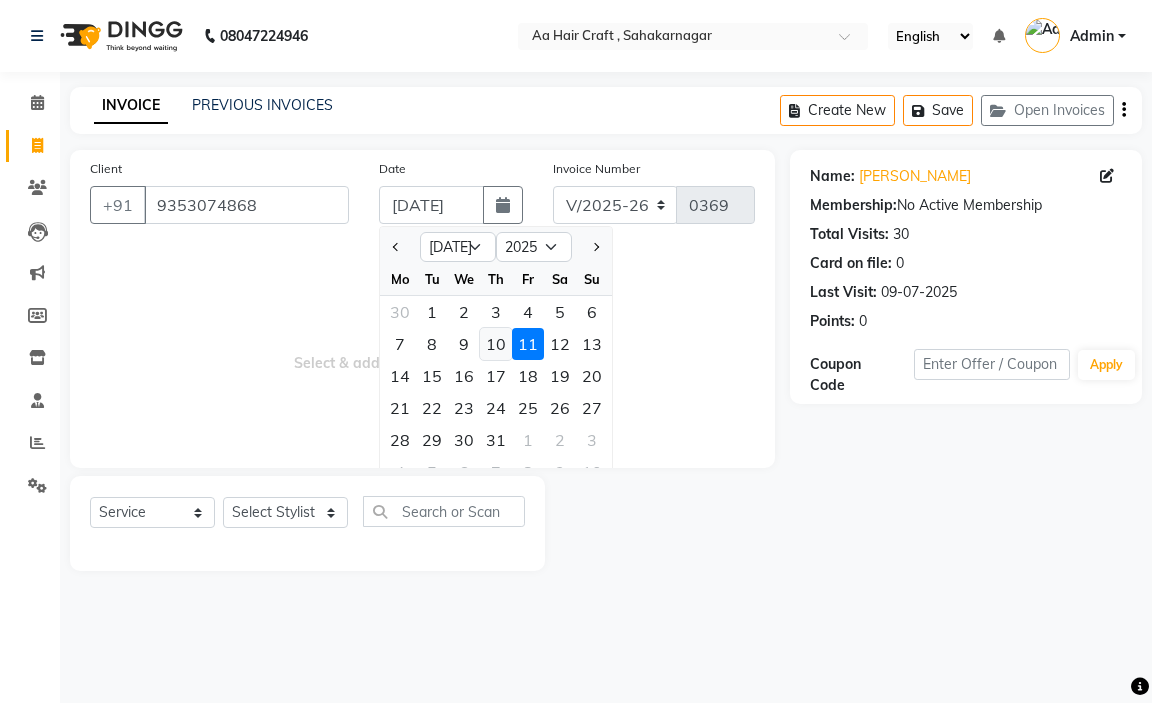 click on "10" 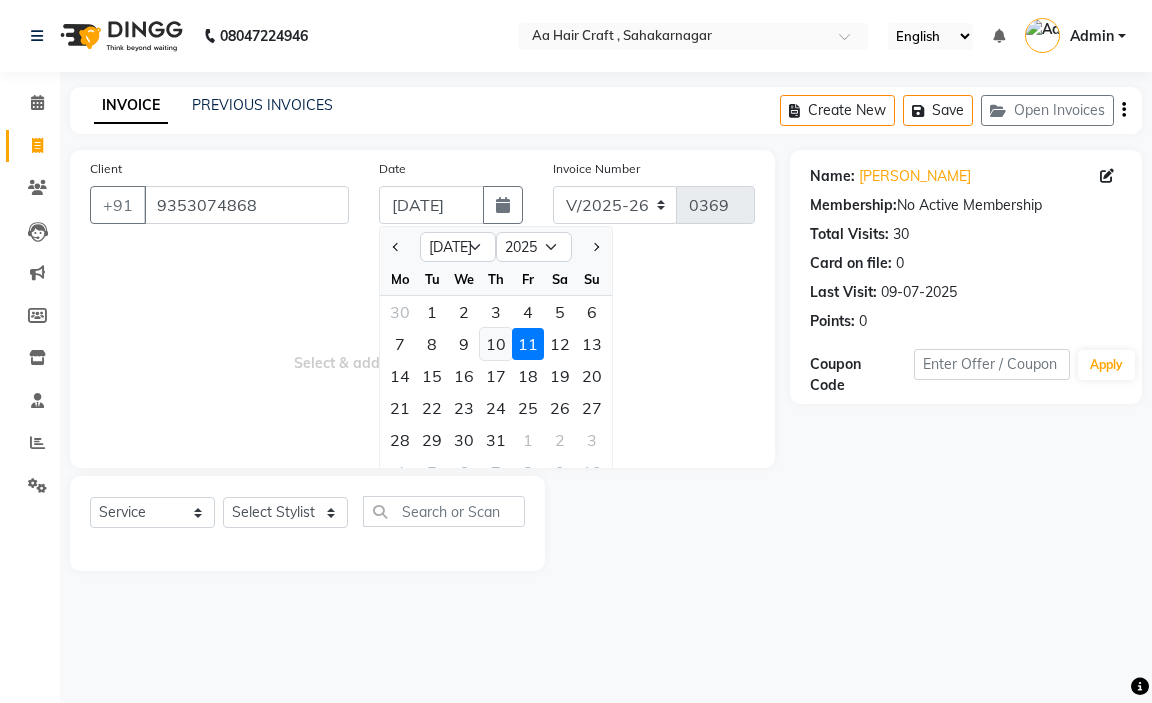 type on "[DATE]" 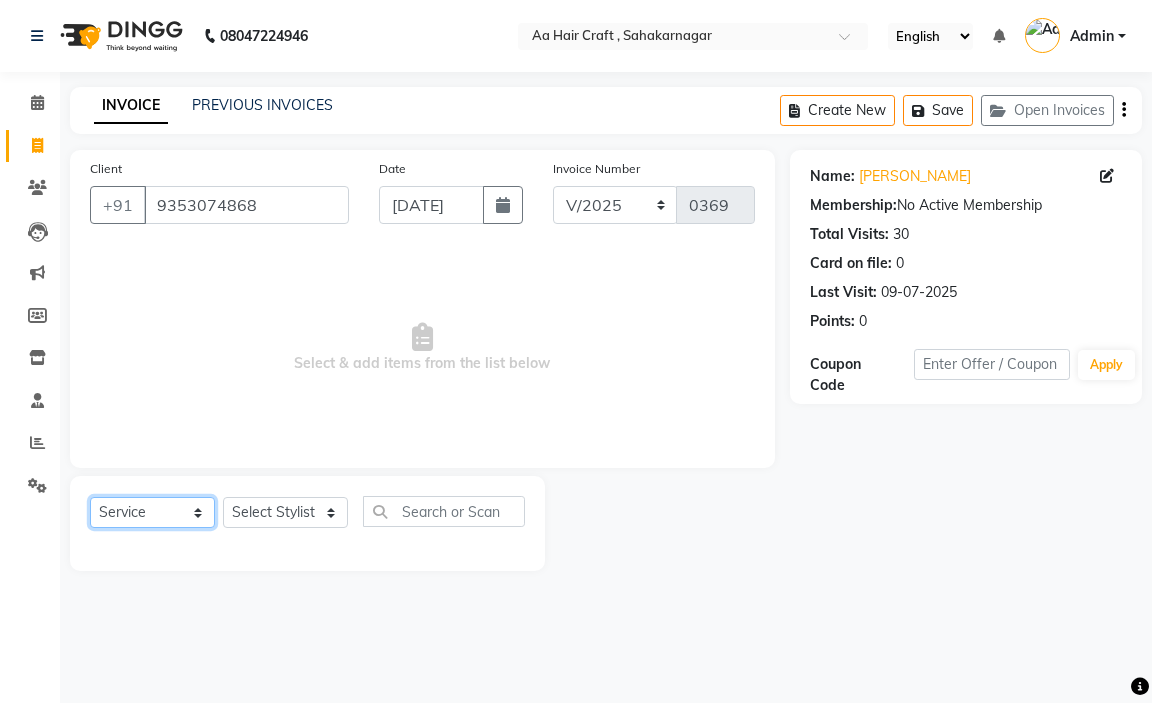 drag, startPoint x: 150, startPoint y: 526, endPoint x: 161, endPoint y: 505, distance: 23.70654 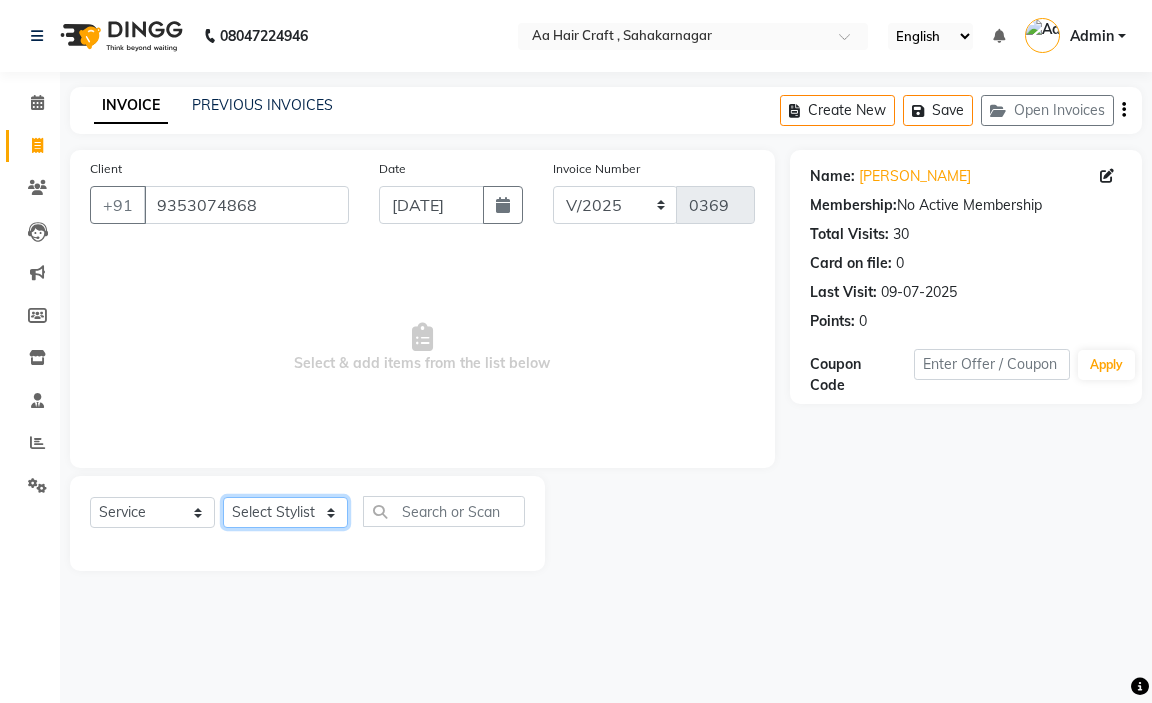 click on "Select Stylist amir hair stylish [PERSON_NAME] pooja beautycian [PERSON_NAME] beautycian Rekha [PERSON_NAME] [PERSON_NAME] beauty and hair" 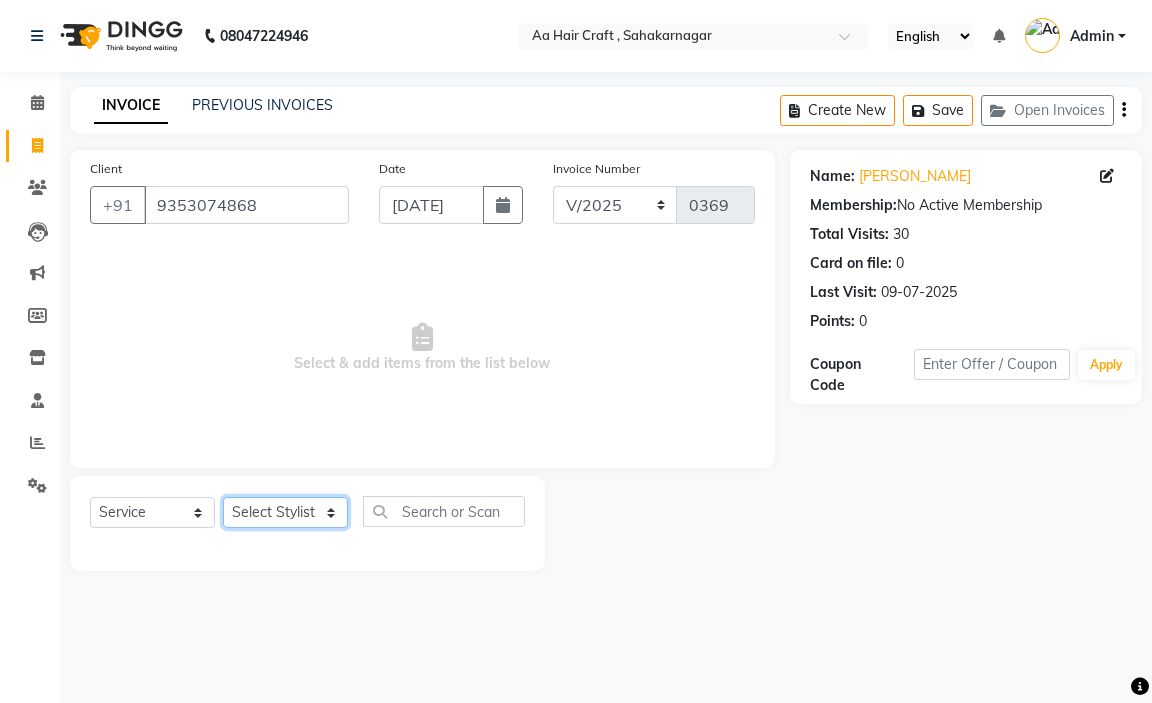 select on "44977" 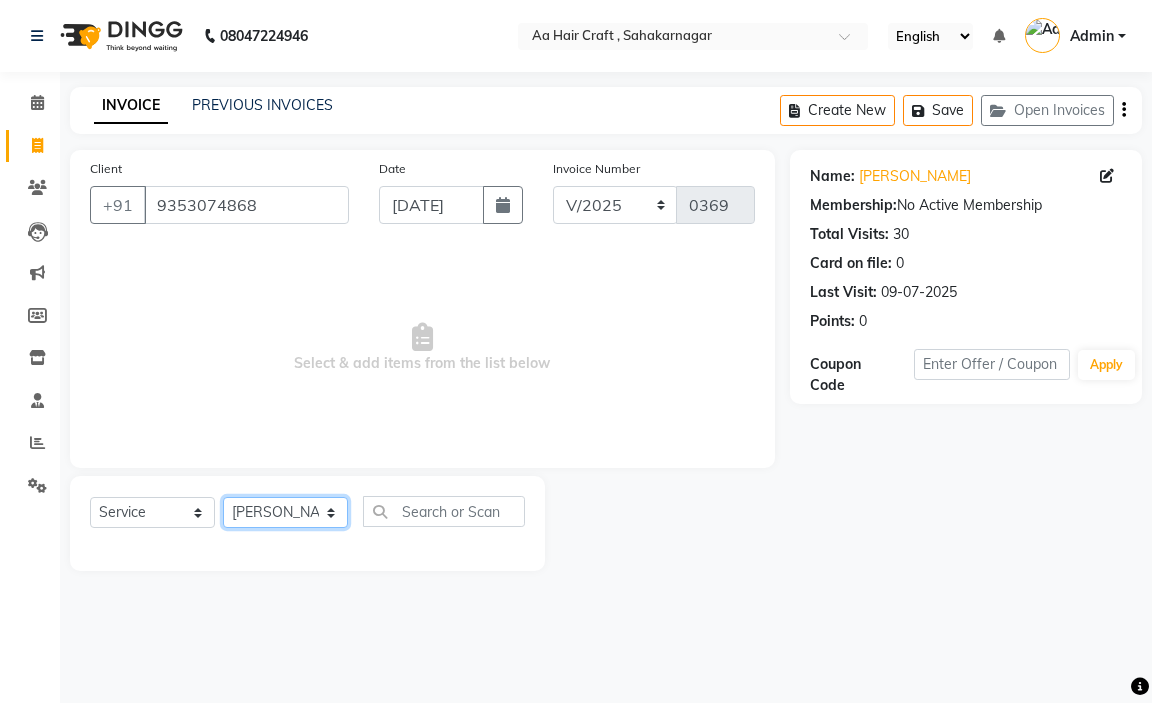 click on "Select Stylist amir hair stylish [PERSON_NAME] pooja beautycian [PERSON_NAME] beautycian Rekha [PERSON_NAME] [PERSON_NAME] beauty and hair" 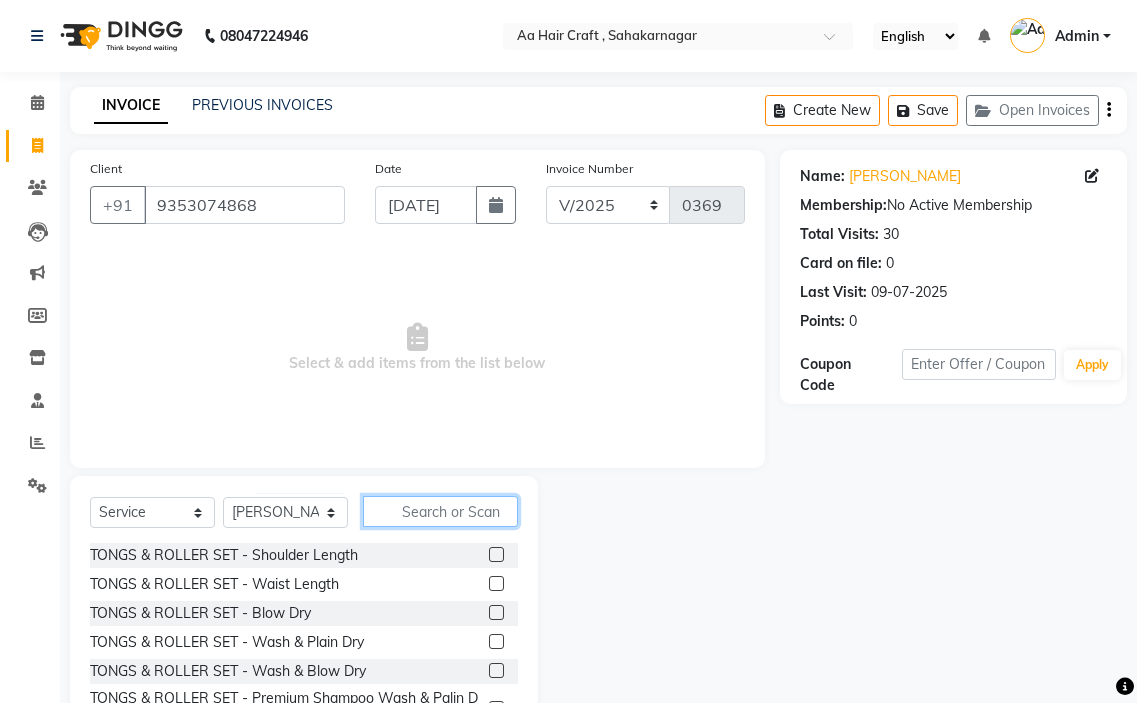 click 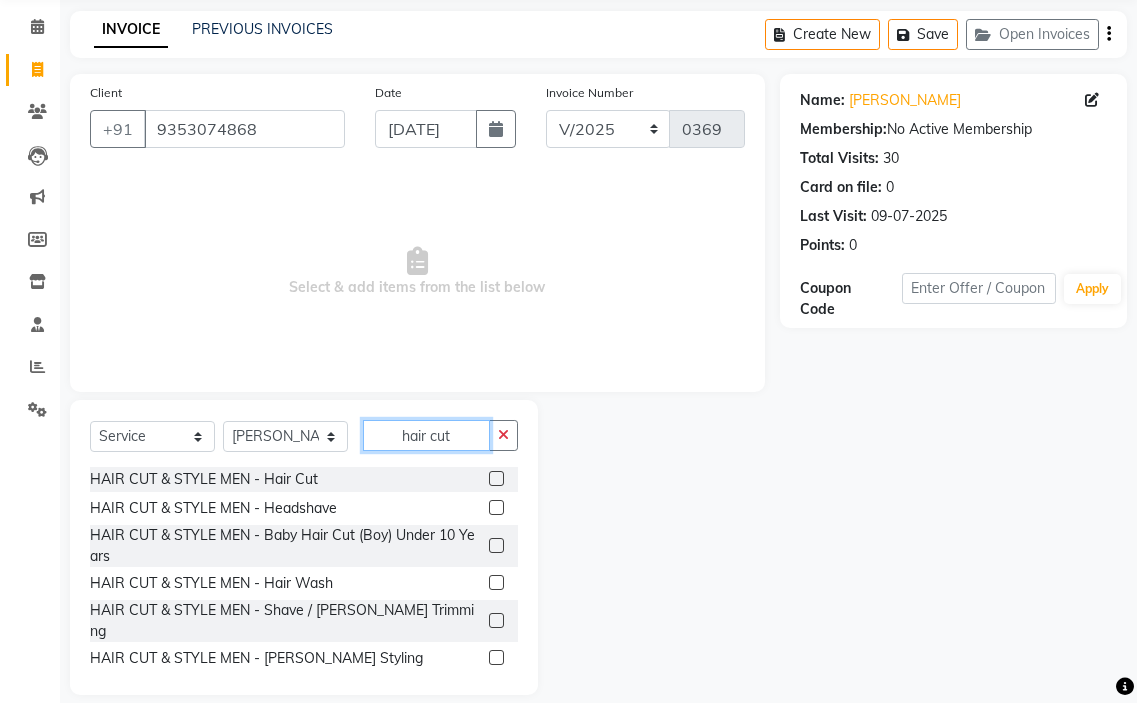 scroll, scrollTop: 98, scrollLeft: 0, axis: vertical 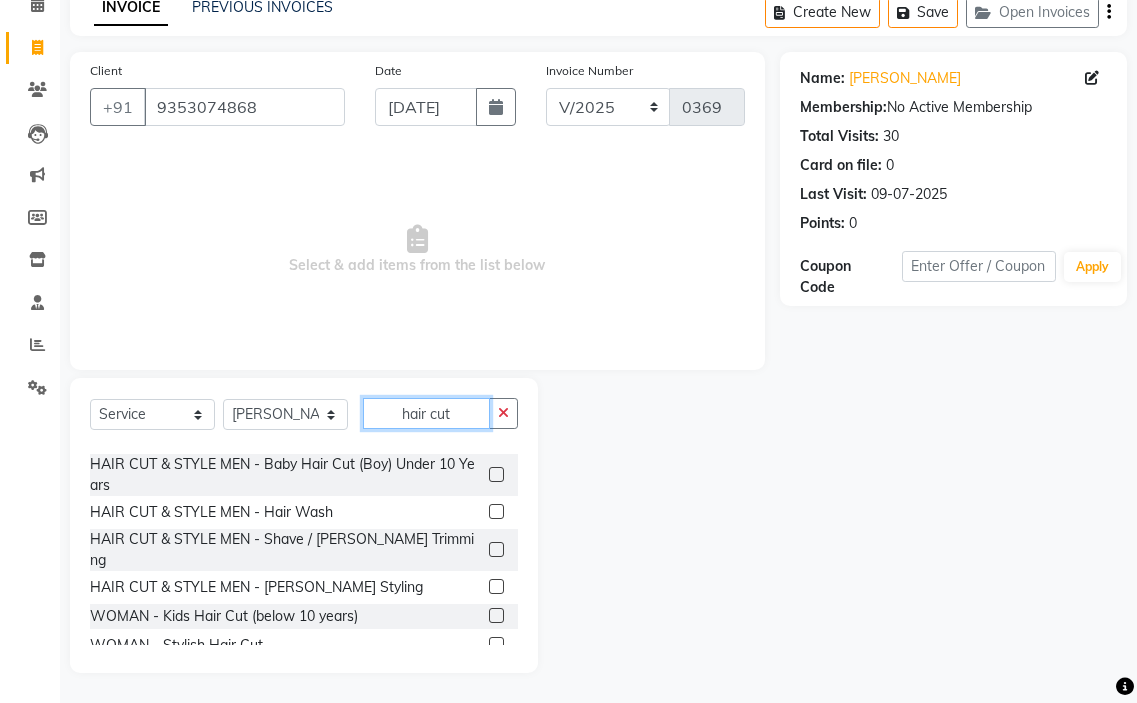 type on "hair cut" 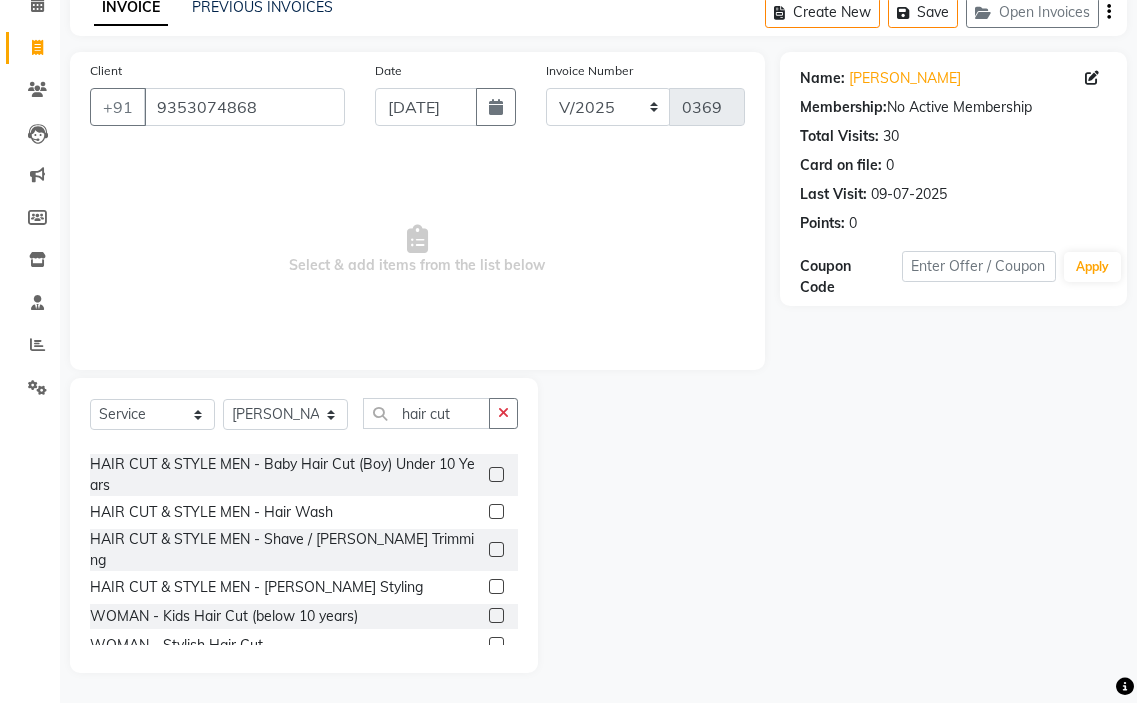 click 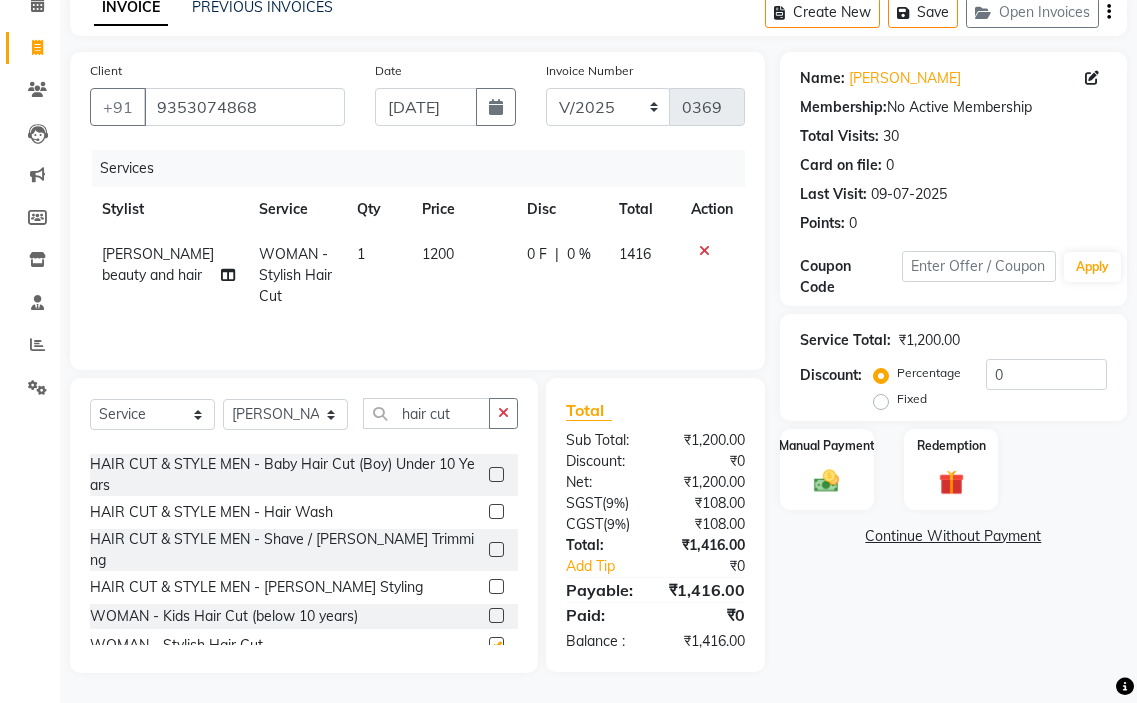 checkbox on "false" 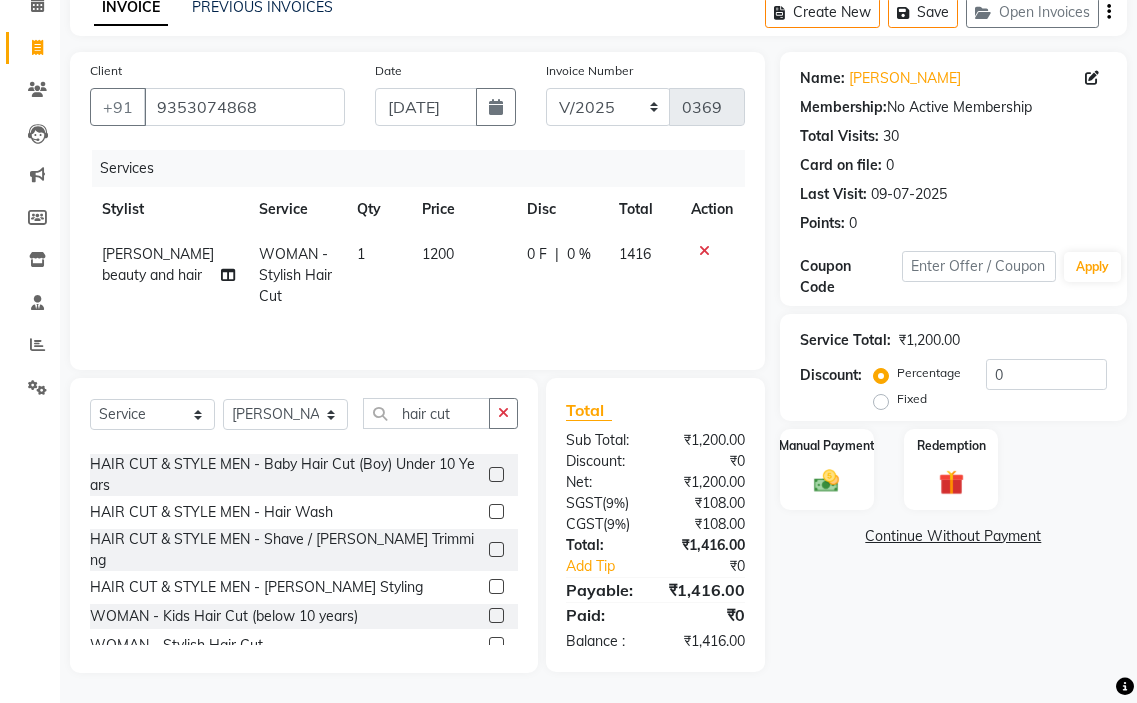 drag, startPoint x: 499, startPoint y: 415, endPoint x: 492, endPoint y: 403, distance: 13.892444 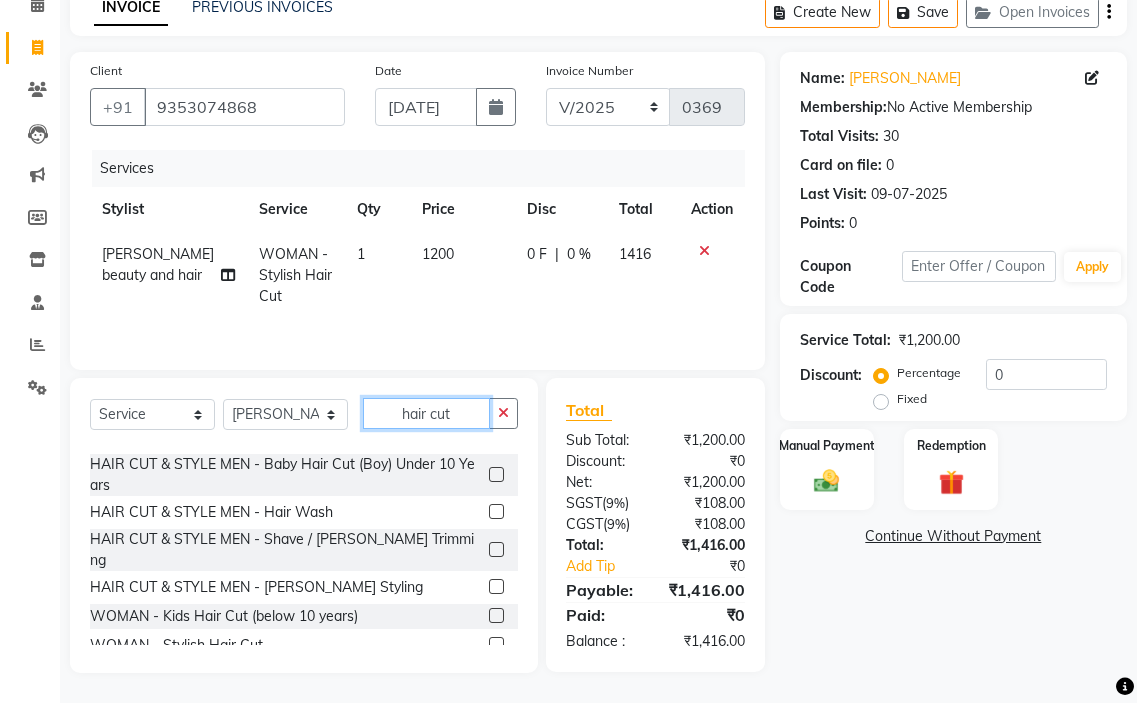 type 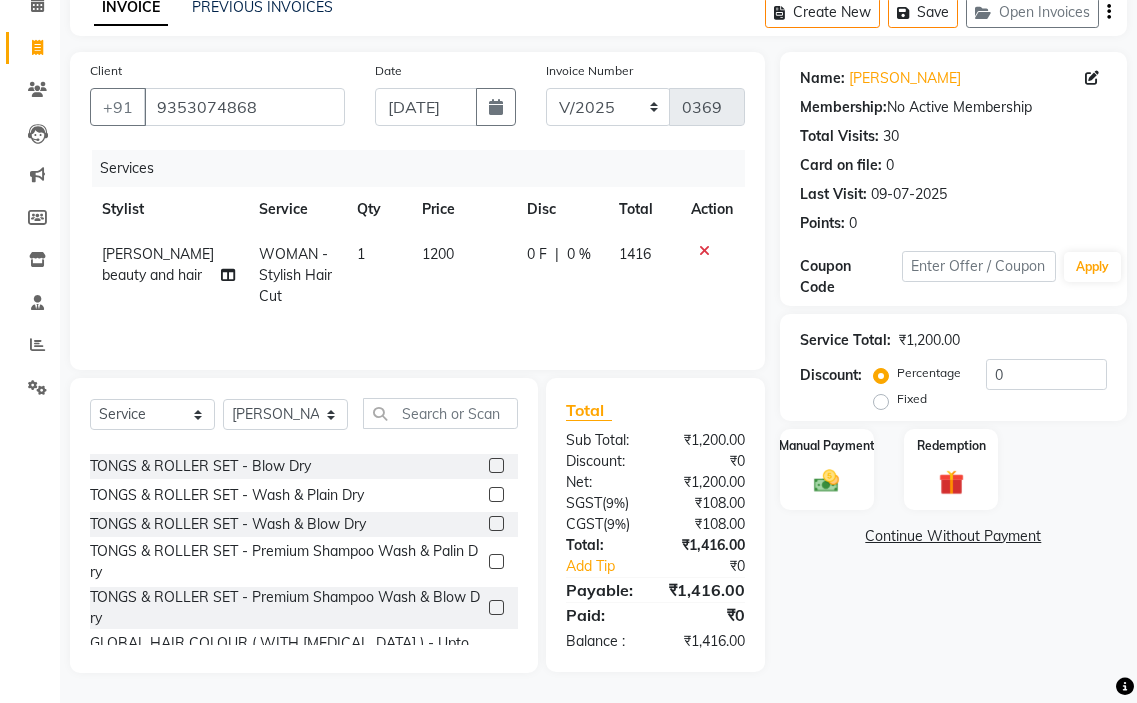 click on "Price" 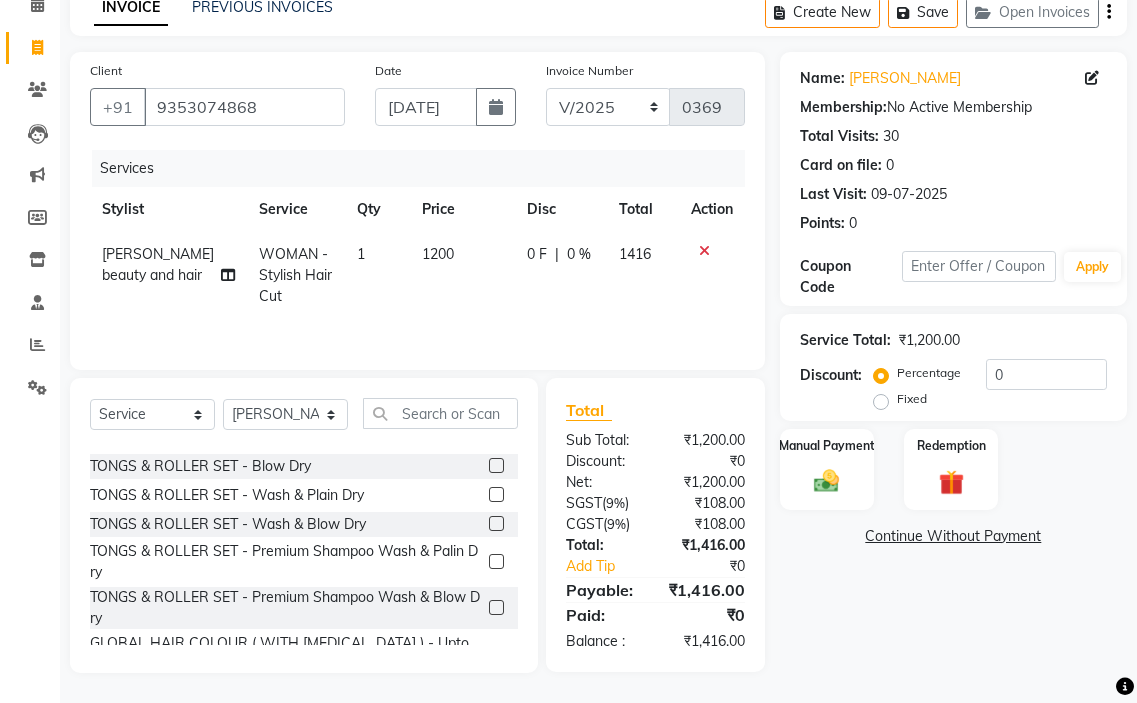 click on "1200" 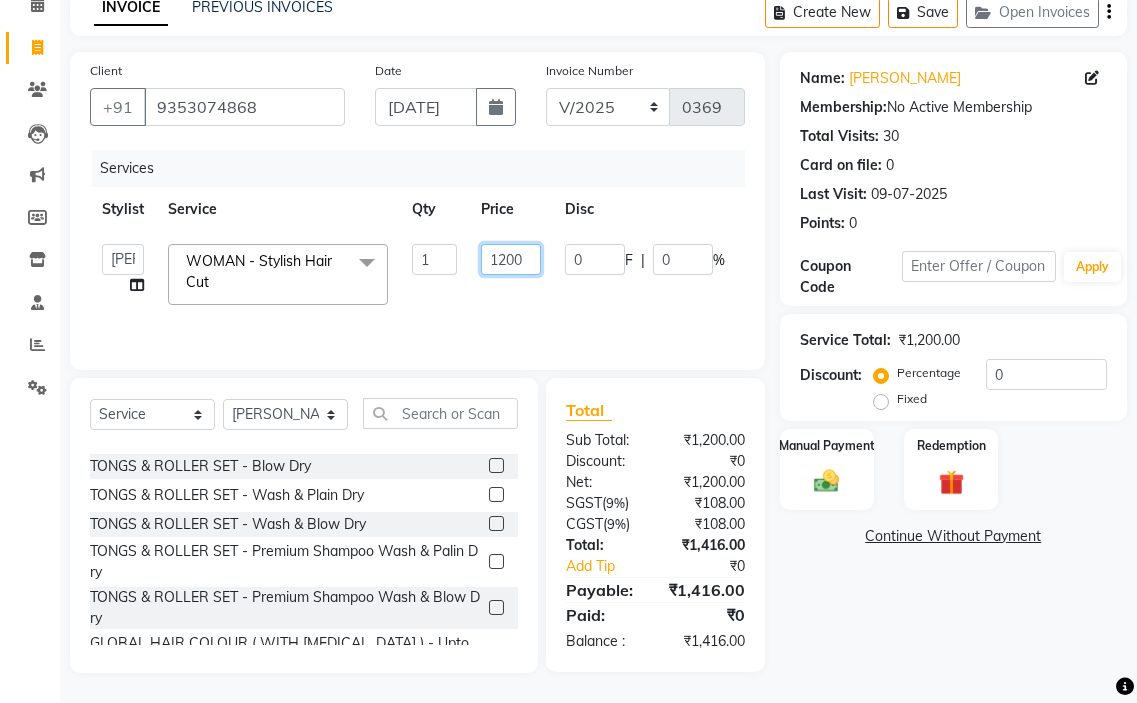 click on "1200" 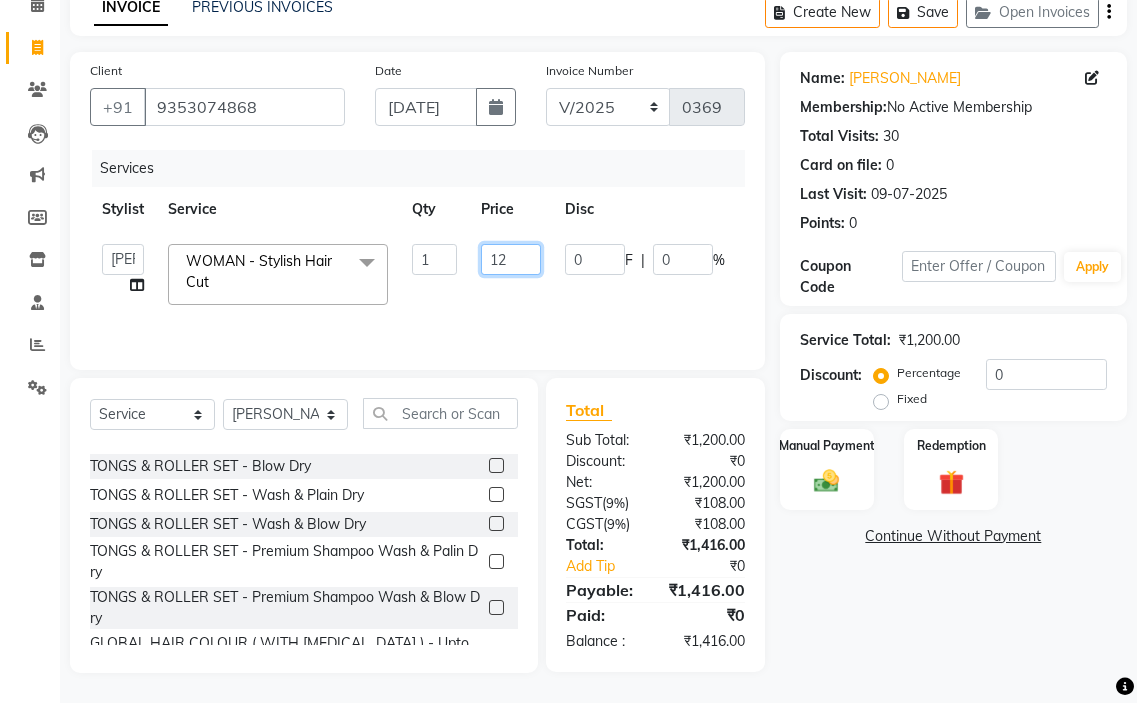 type on "1" 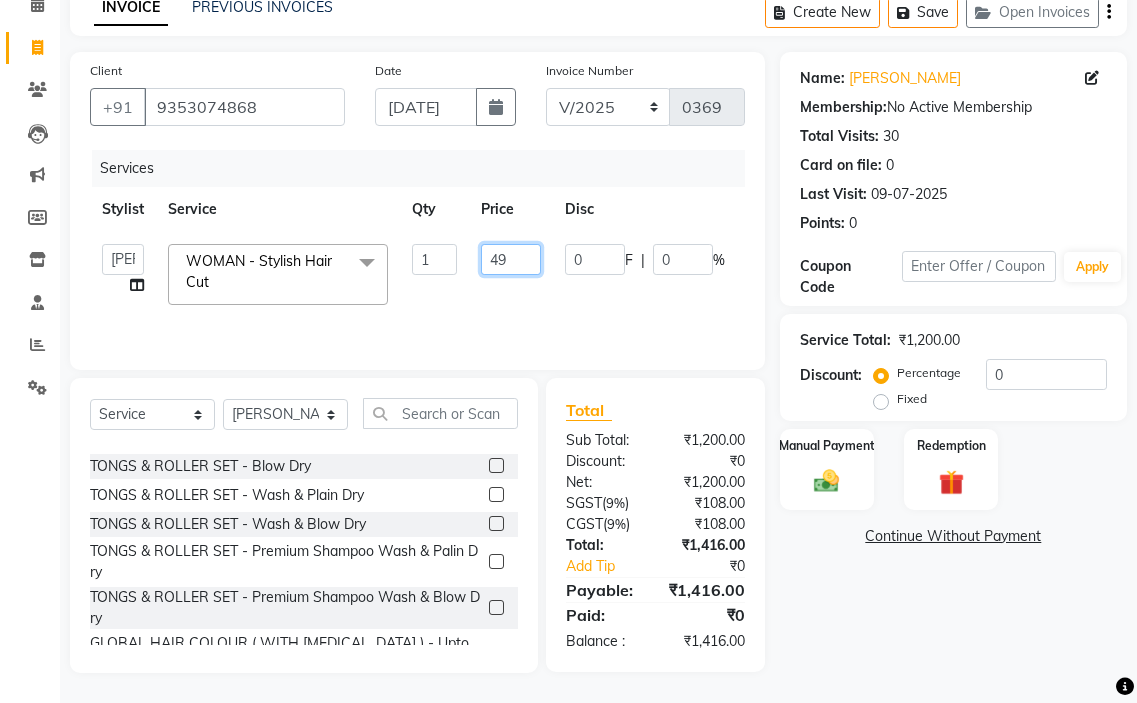 type on "499" 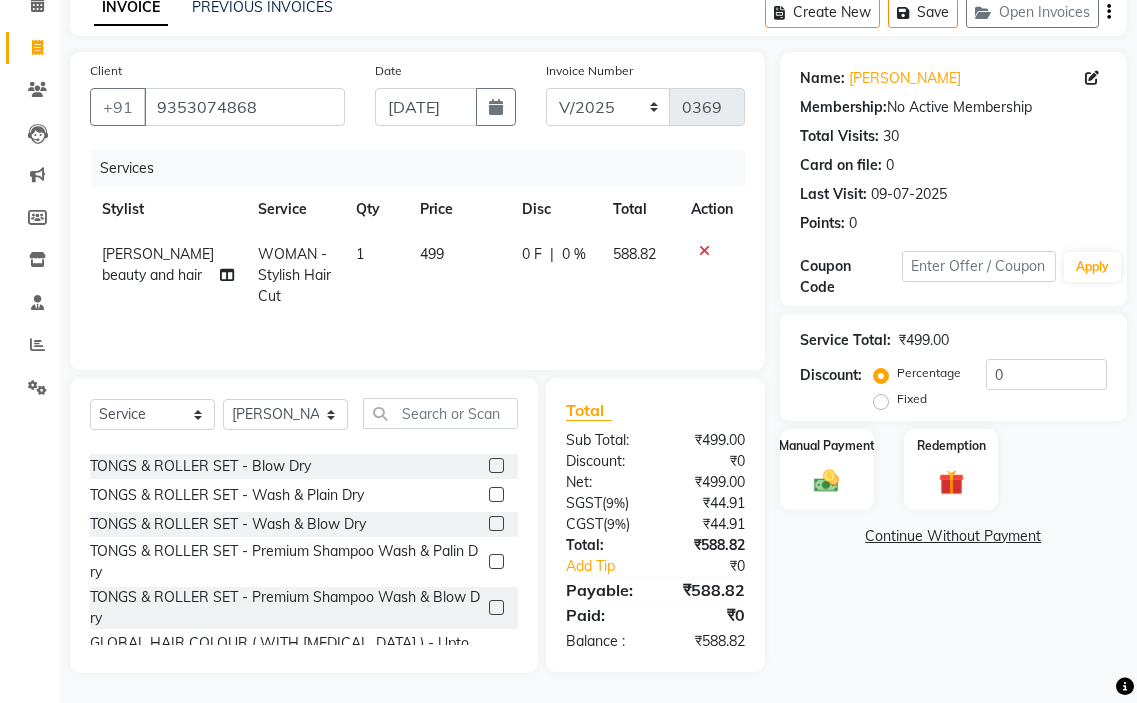 click on "Services Stylist Service Qty Price Disc Total Action [PERSON_NAME] beauty and hair WOMAN - Stylish Hair Cut 1 499 0 F | 0 % 588.82" 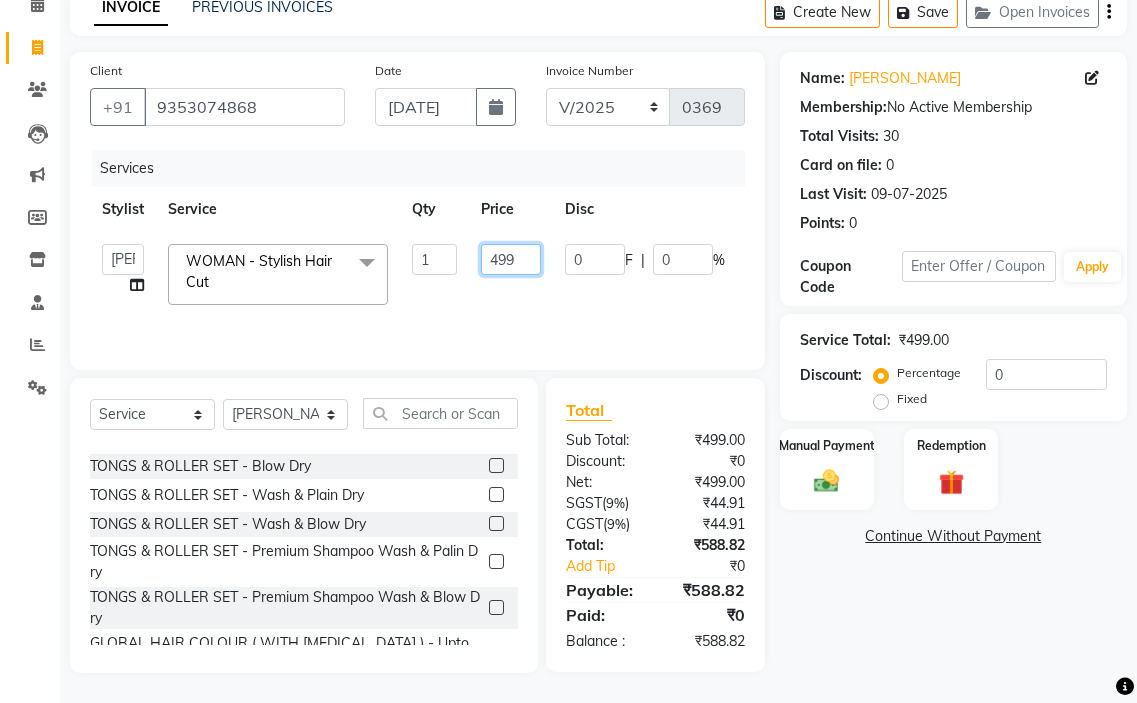 click on "499" 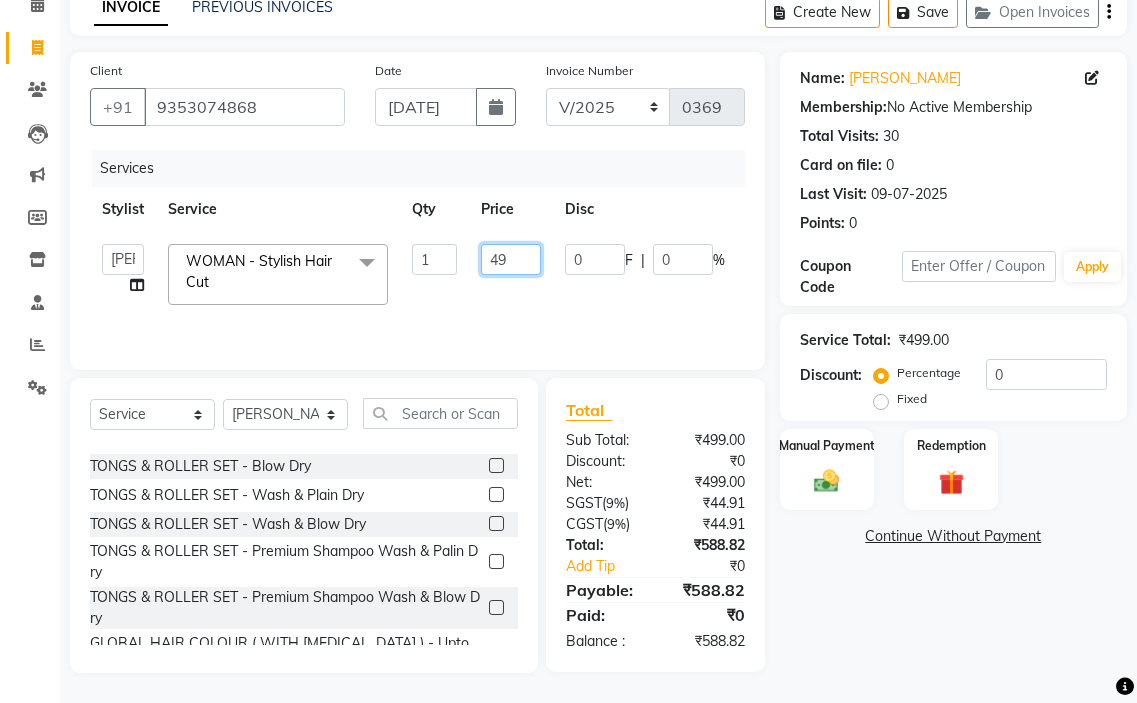 type on "4" 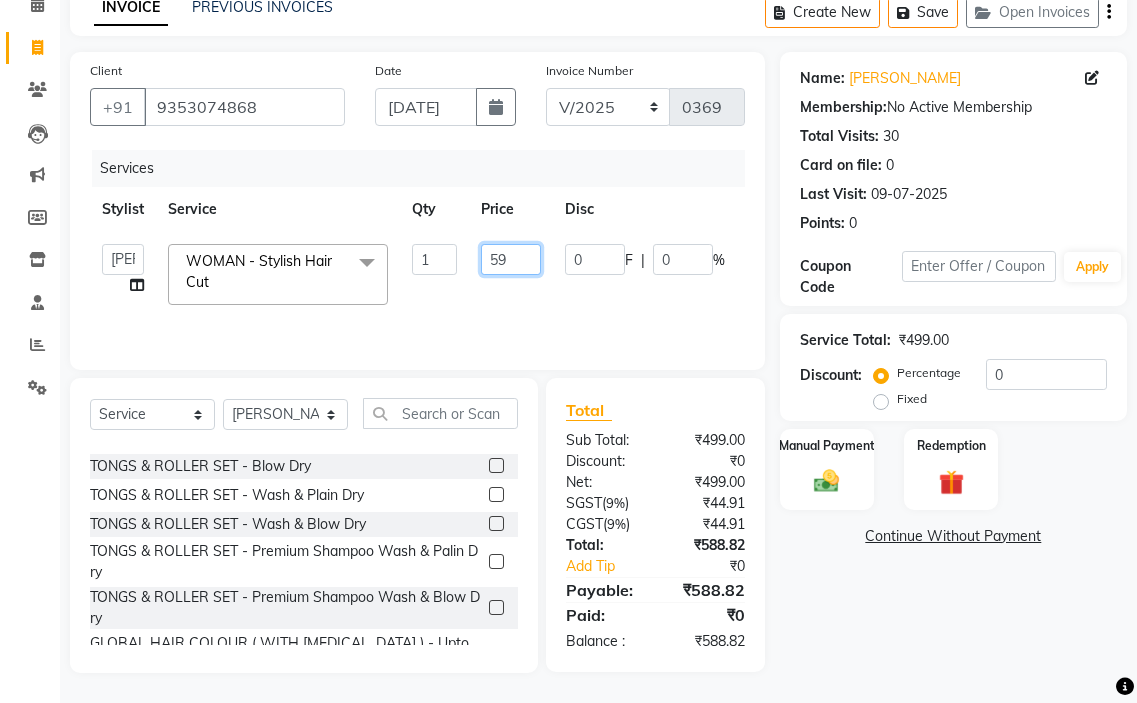 type on "599" 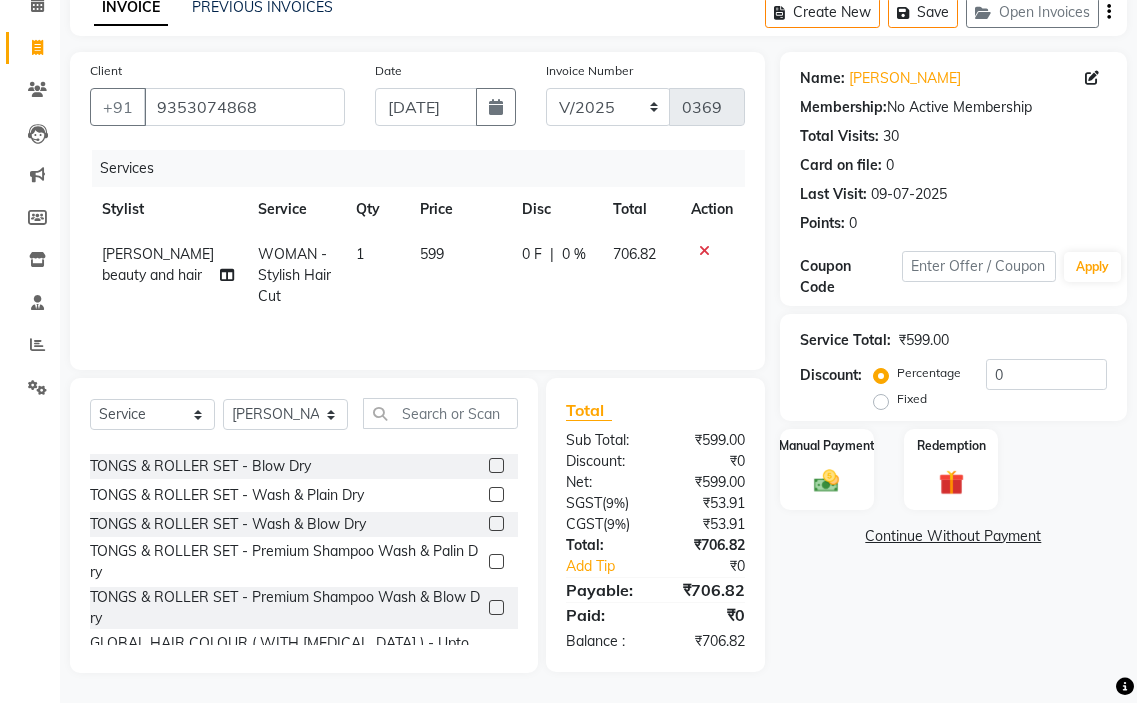 click on "0 F | 0 %" 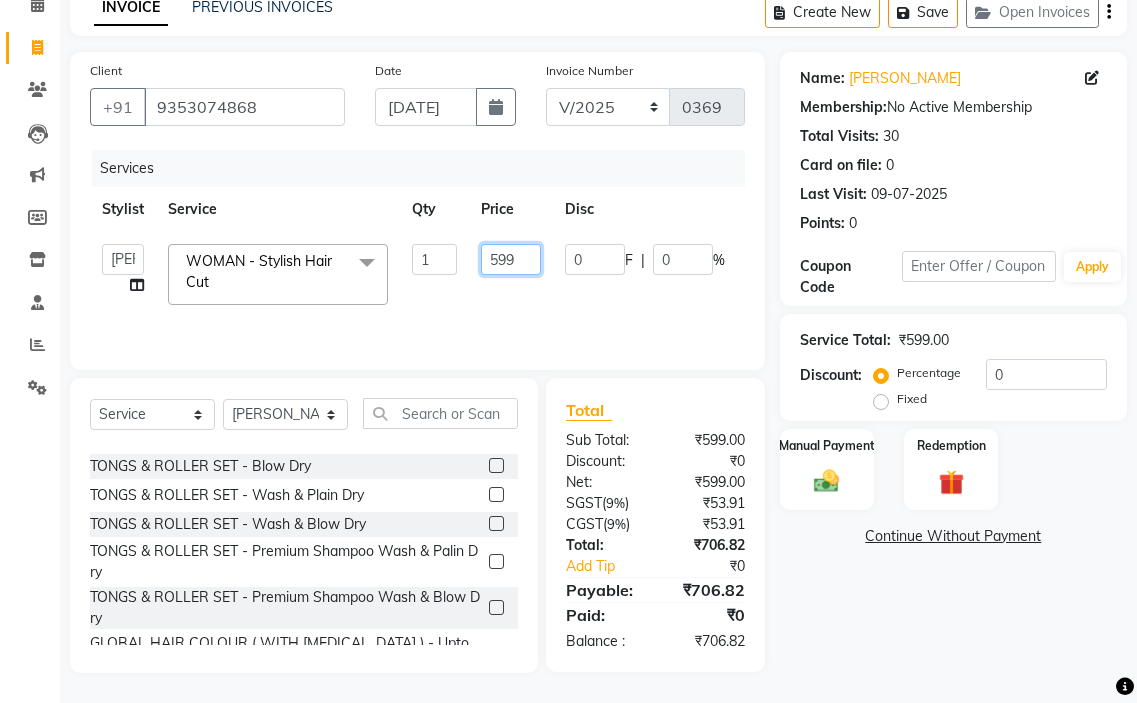 drag, startPoint x: 516, startPoint y: 252, endPoint x: 482, endPoint y: 243, distance: 35.17101 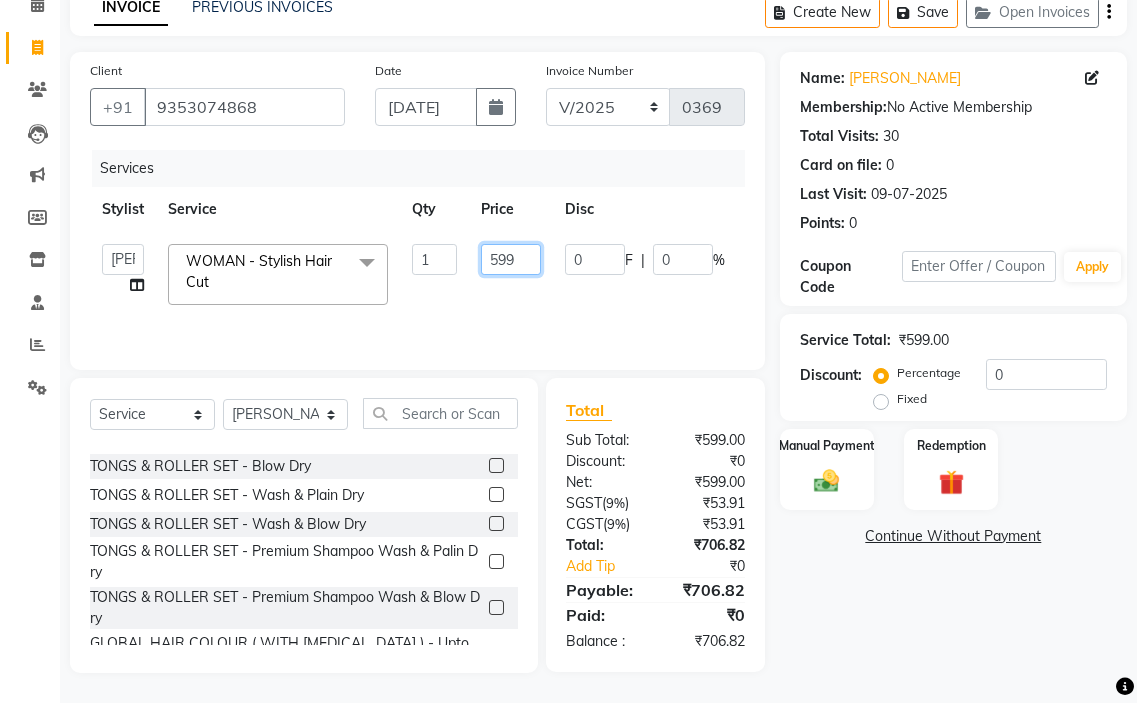 click on "599" 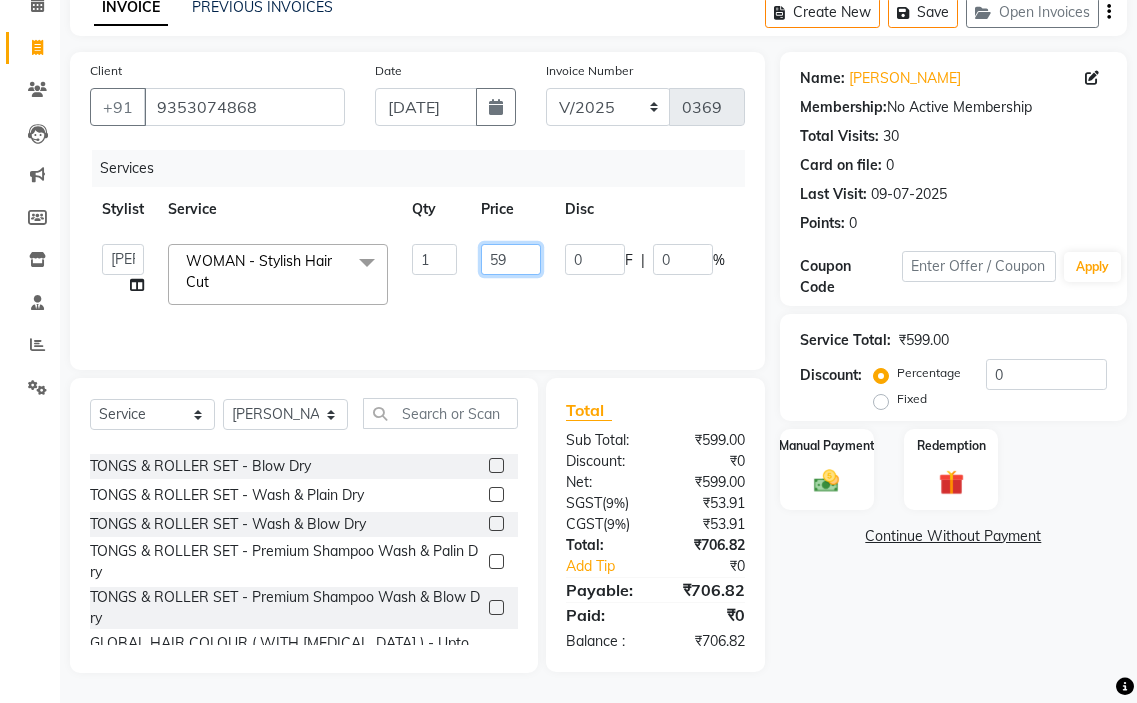 type on "5" 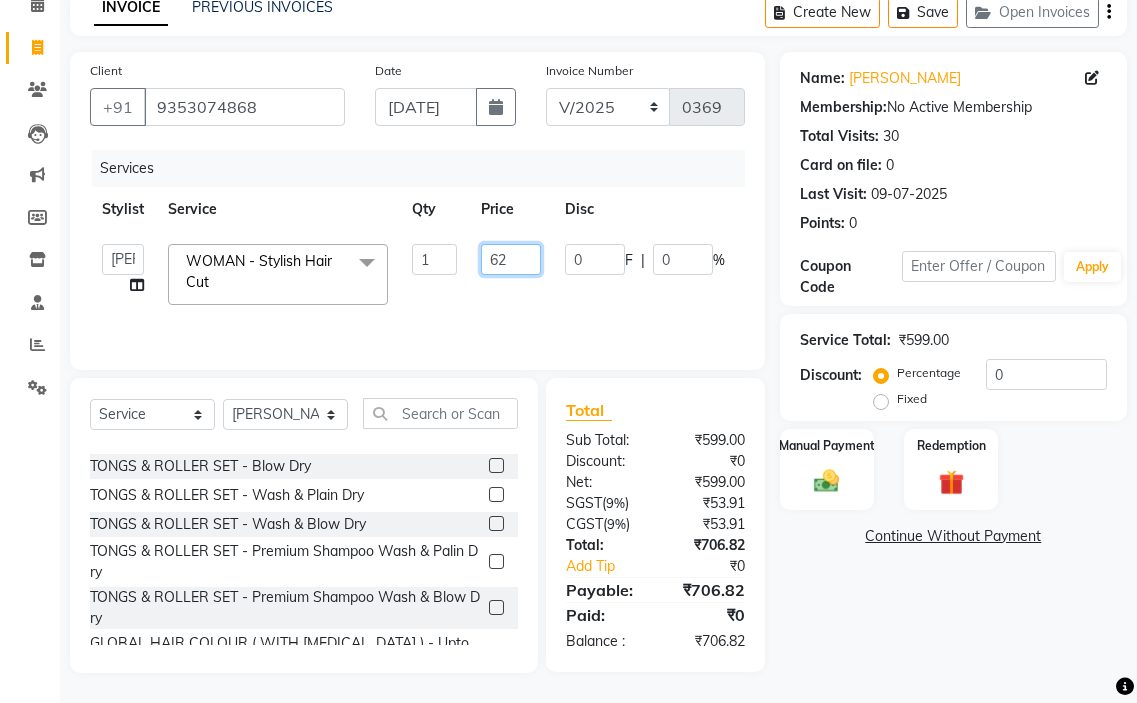 type on "620" 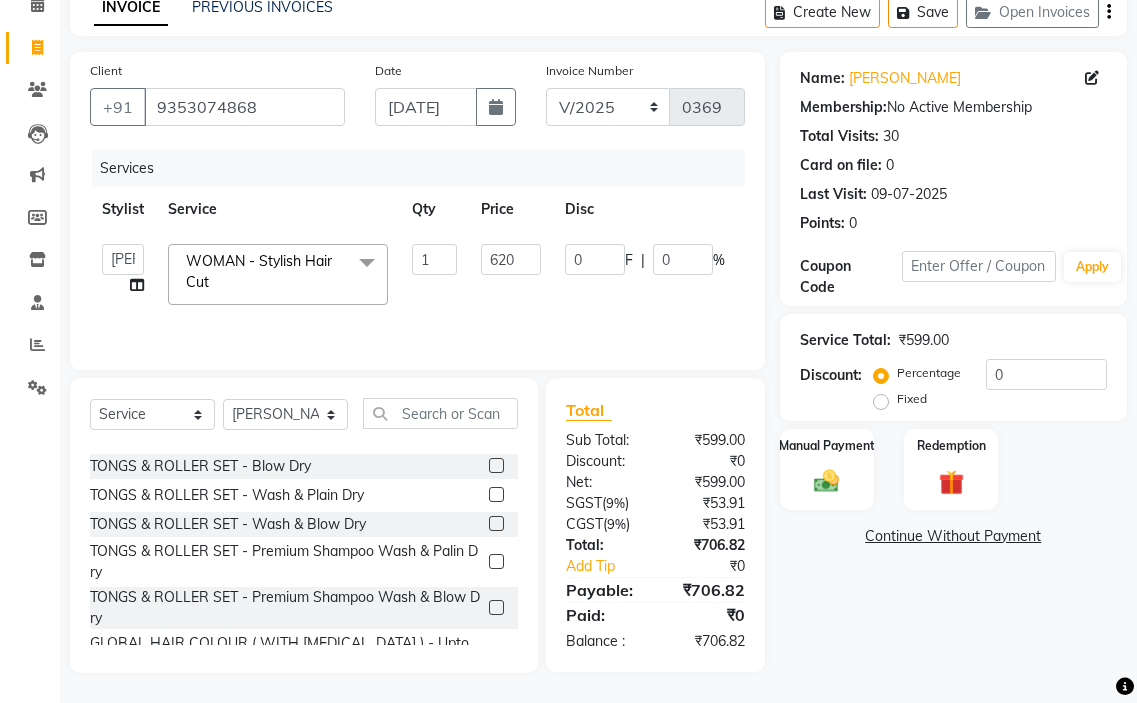 click on "Services Stylist Service Qty Price Disc Total Action  amir hair stylish   [PERSON_NAME]   pooja beautycian   [PERSON_NAME] beautycian   Rekha   [PERSON_NAME]   [PERSON_NAME] beauty and hair  WOMAN - Stylish Hair Cut  x TONGS & ROLLER SET - Shoulder Length TONGS & ROLLER SET - Waist Length TONGS & ROLLER SET - Blow Dry TONGS & ROLLER SET - Wash & Plain Dry TONGS & ROLLER SET - Wash & Blow Dry TONGS & ROLLER SET - Premium Shampoo Wash & Palin Dry TONGS & ROLLER SET - Premium Shampoo Wash & Blow Dry GLOBAL HAIR COLOUR ( WITH [MEDICAL_DATA] ) - Upto Neck GLOBAL HAIR COLOUR ( WITH [MEDICAL_DATA] ) - Upto Sholder GLOBAL HAIR COLOUR ( WITH [MEDICAL_DATA] ) - Upto Mid-back GLOBAL HAIR COLOUR ( WITH [MEDICAL_DATA] ) - Waist & Below GLOBAL HAIR COLOUR ( WITH [MEDICAL_DATA] ) - Root touch up (upto 2 inch) GLOBAL HIGHLIGHTS - Upto Neck GLOBAL HIGHLIGHTS - Upto Sholder GLOBAL HIGHLIGHTS - Upto Mid-back GLOBAL HIGHLIGHTS - Waist & Below GLOBAL HIGHLIGHTS - Crown Highlights GLOBAL HIGHLIGHTS - Highlight Perstreaks & Prelightninh SMOOTHENING / REBONDING - Upto Neck DE TAN - Feet" 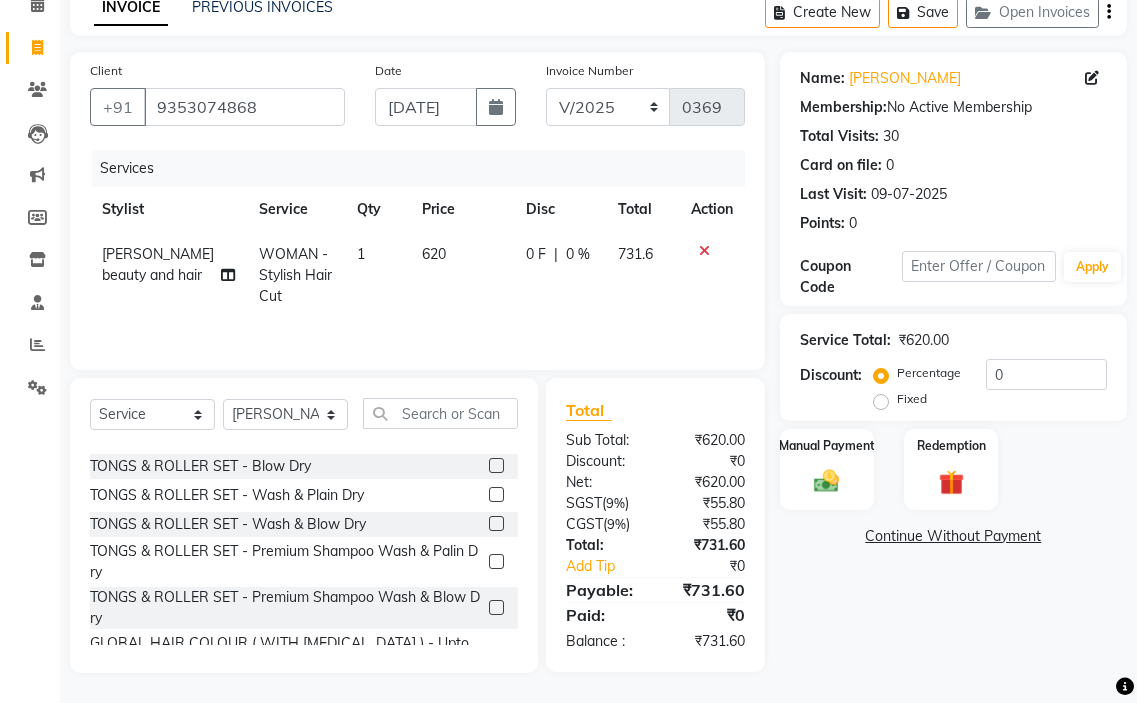drag, startPoint x: 445, startPoint y: 226, endPoint x: 452, endPoint y: 259, distance: 33.734257 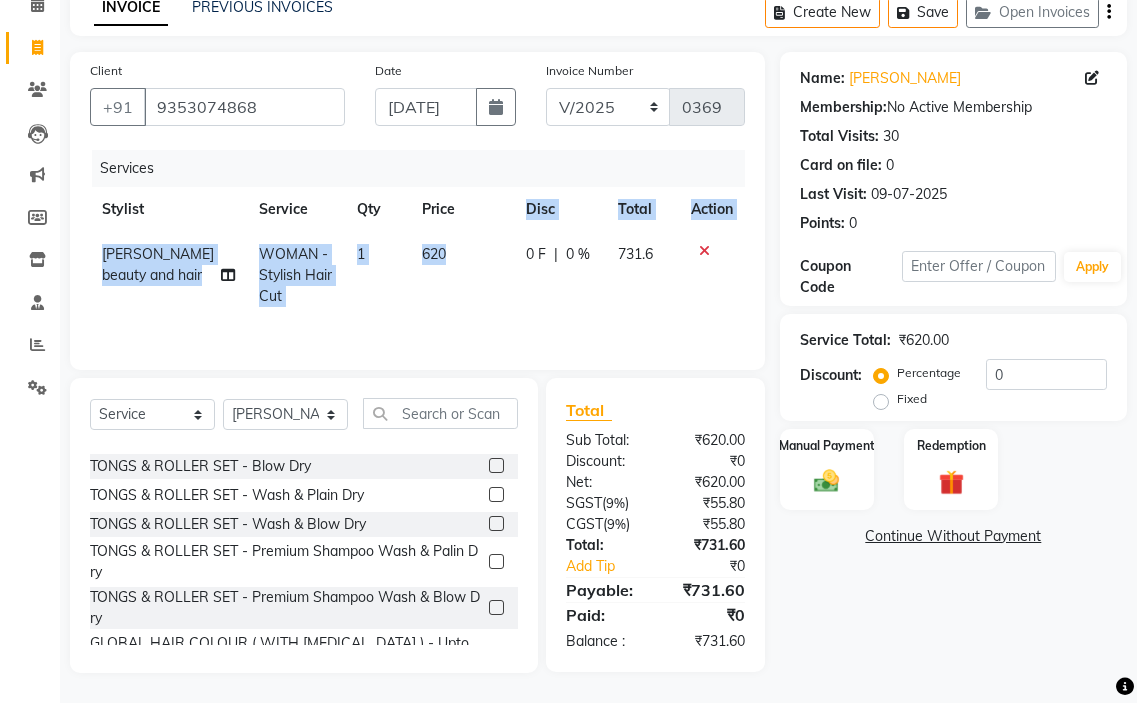 click on "620" 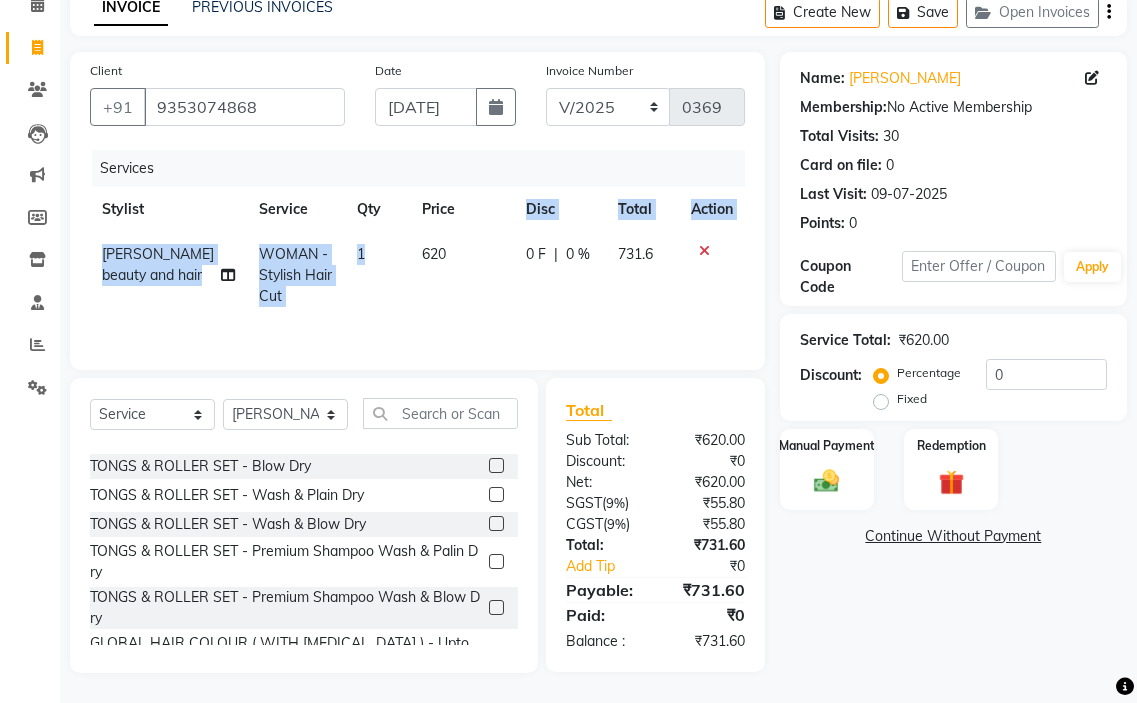 select on "44977" 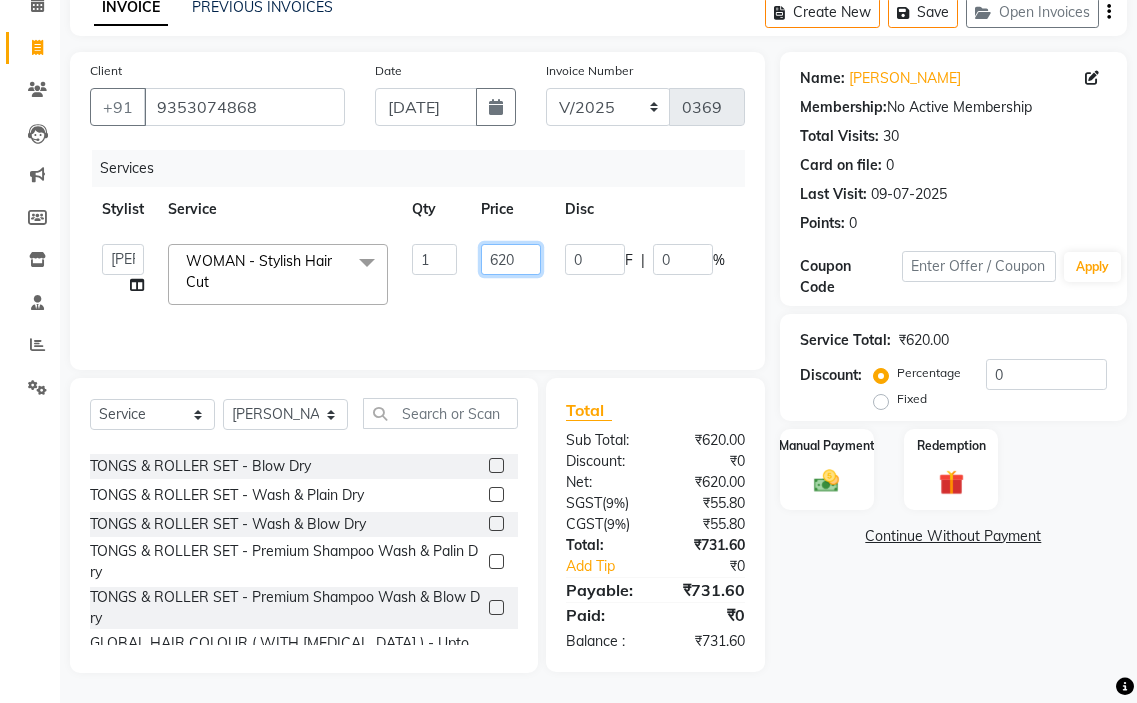 click on "620" 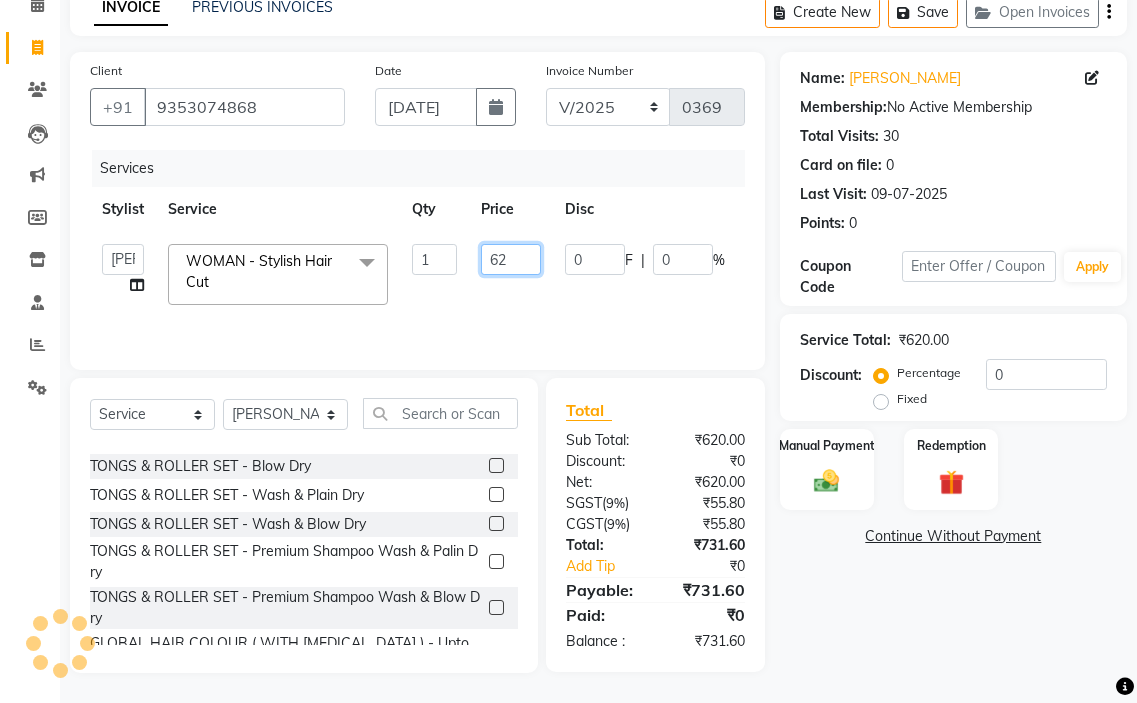 type on "6" 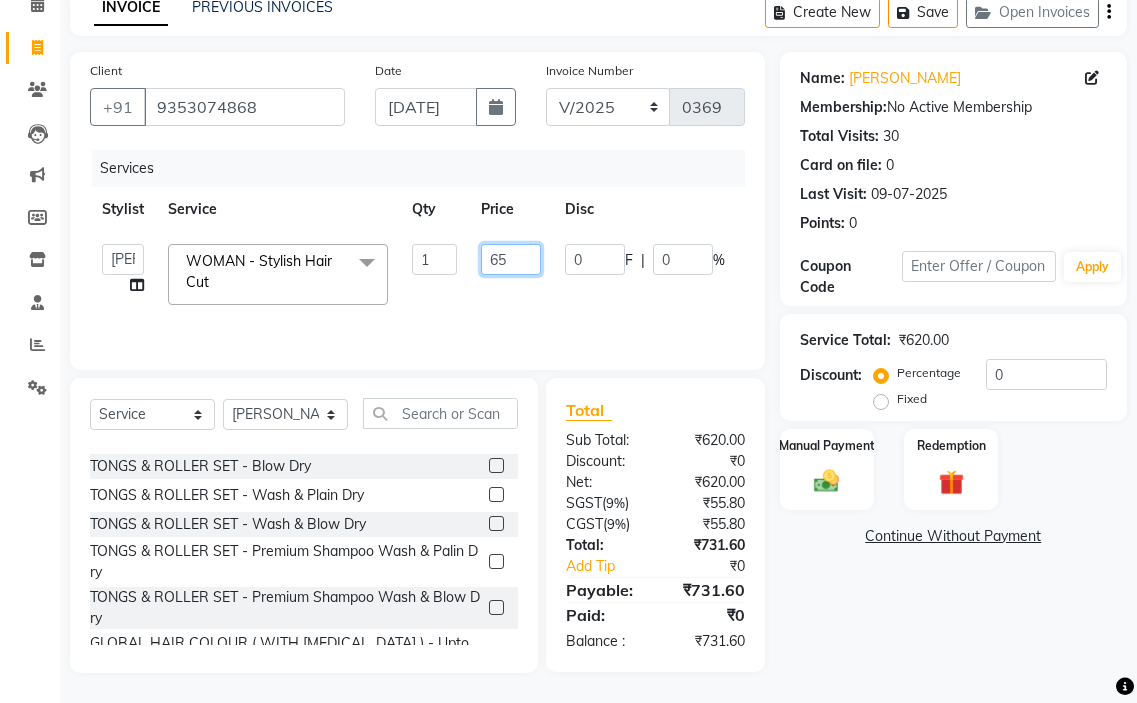 type on "650" 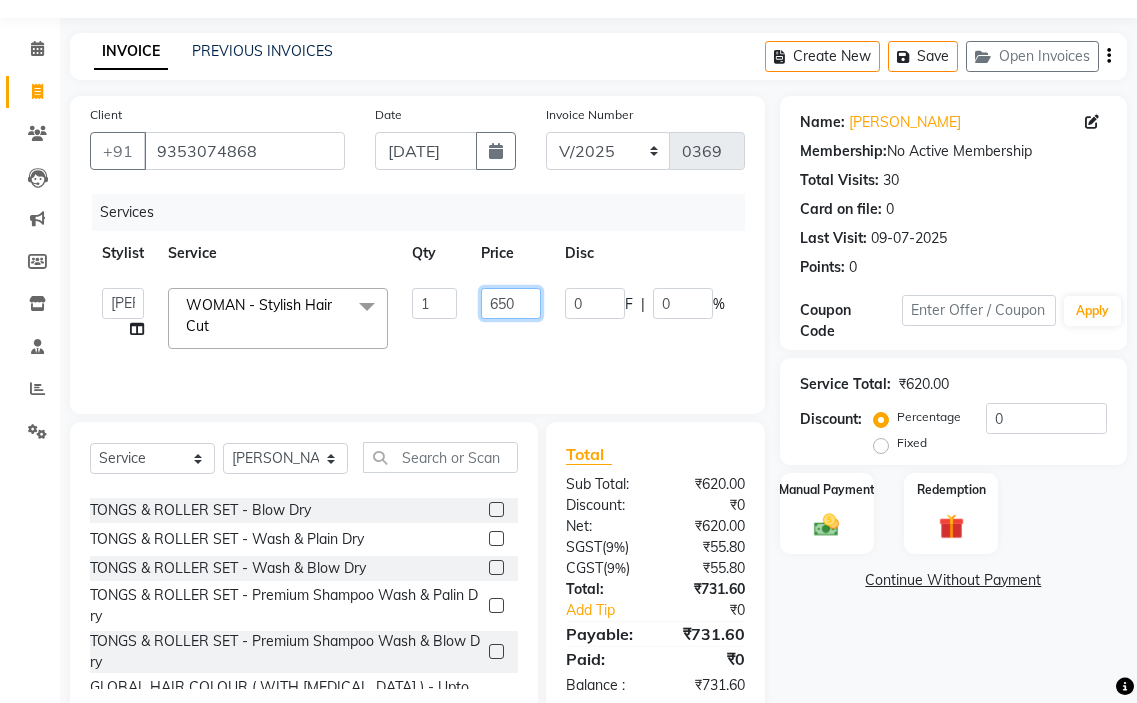 scroll, scrollTop: 0, scrollLeft: 0, axis: both 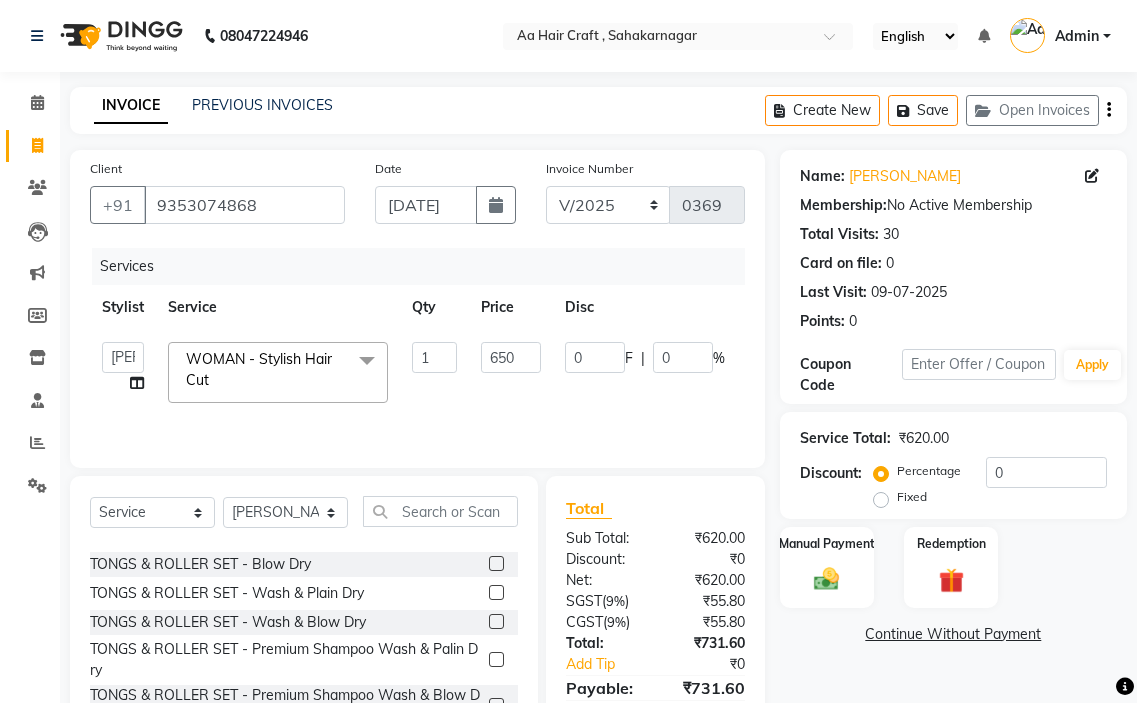 click on "amir hair stylish   [PERSON_NAME]   pooja beautycian   [PERSON_NAME] beautycian   Rekha   [PERSON_NAME]   [PERSON_NAME] beauty and hair  WOMAN - Stylish Hair Cut  x TONGS & ROLLER SET - Shoulder Length TONGS & ROLLER SET - Waist Length TONGS & ROLLER SET - Blow Dry TONGS & ROLLER SET - Wash & Plain Dry TONGS & ROLLER SET - Wash & Blow Dry TONGS & ROLLER SET - Premium Shampoo Wash & Palin Dry TONGS & ROLLER SET - Premium Shampoo Wash & Blow Dry GLOBAL HAIR COLOUR ( WITH [MEDICAL_DATA] ) - Upto Neck GLOBAL HAIR COLOUR ( WITH [MEDICAL_DATA] ) - Upto Sholder GLOBAL HAIR COLOUR ( WITH [MEDICAL_DATA] ) - Upto Mid-back GLOBAL HAIR COLOUR ( WITH [MEDICAL_DATA] ) - Waist & Below GLOBAL HAIR COLOUR ( WITH [MEDICAL_DATA] ) - Root touch up (upto 2 inch) GLOBAL HIGHLIGHTS - Upto Neck GLOBAL HIGHLIGHTS - Upto Sholder GLOBAL HIGHLIGHTS - Upto Mid-back GLOBAL HIGHLIGHTS - Waist & Below GLOBAL HIGHLIGHTS - Crown Highlights GLOBAL HIGHLIGHTS - Highlight Perstreaks & Prelightninh SMOOTHENING / REBONDING - Upto Neck SMOOTHENING / REBONDING - Upto Sholder KERATIN - Upto Neck 1 650 0" 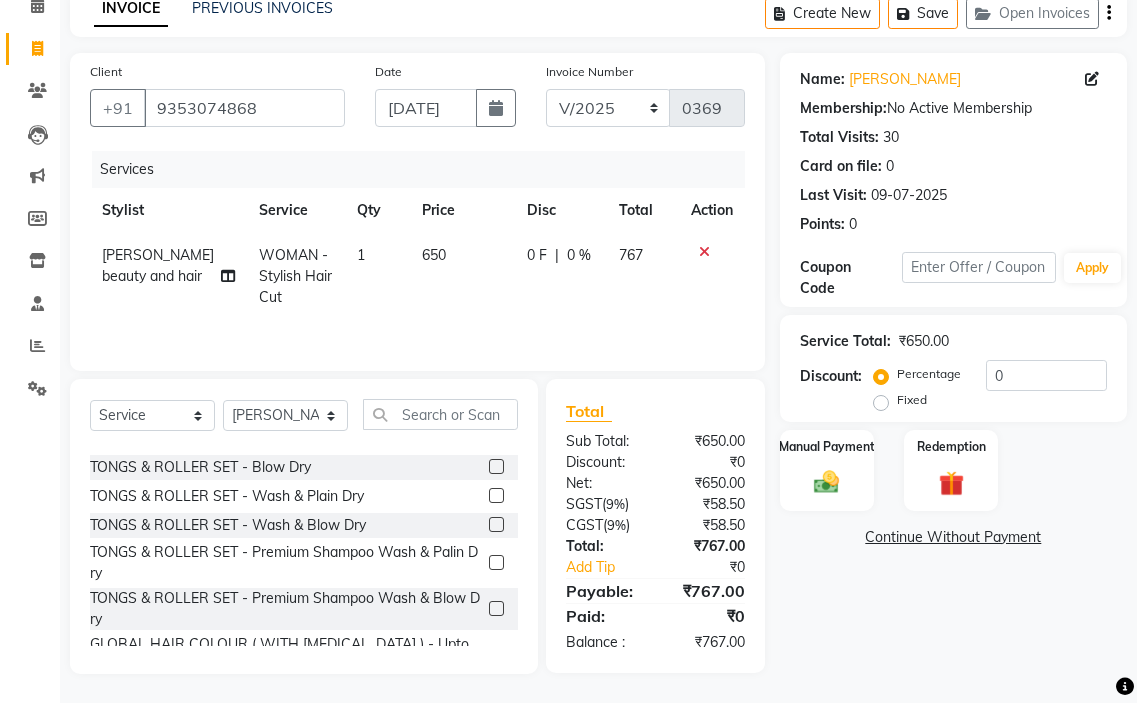 scroll, scrollTop: 98, scrollLeft: 0, axis: vertical 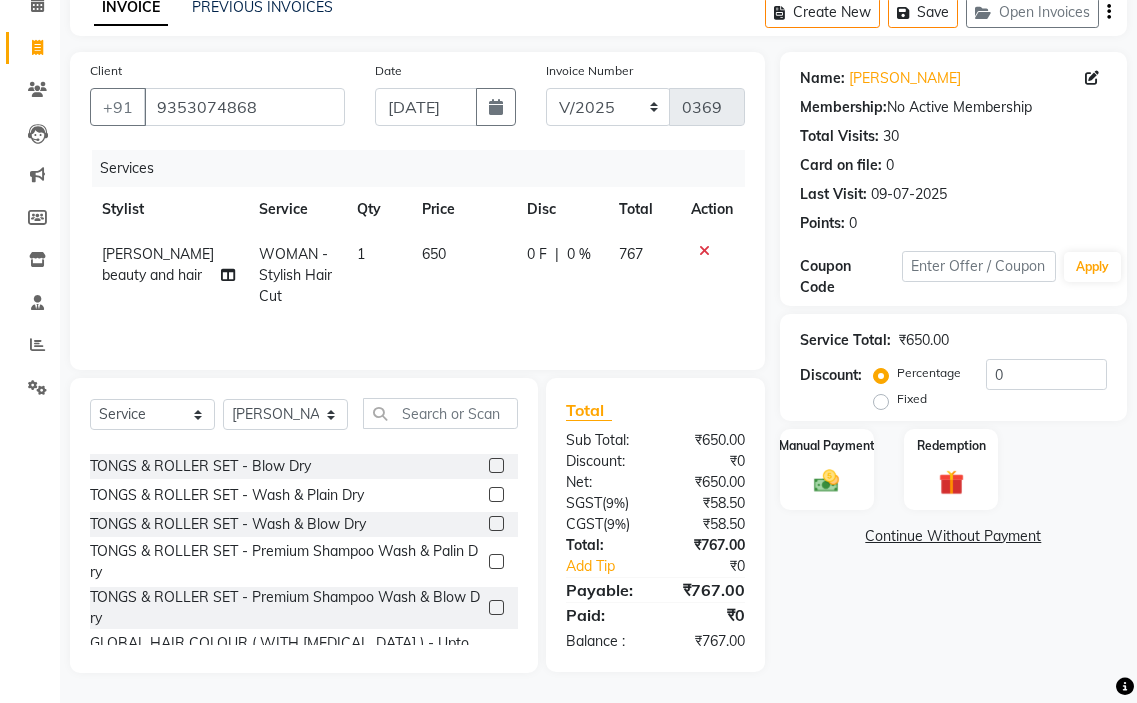 drag, startPoint x: 443, startPoint y: 240, endPoint x: 459, endPoint y: 250, distance: 18.867962 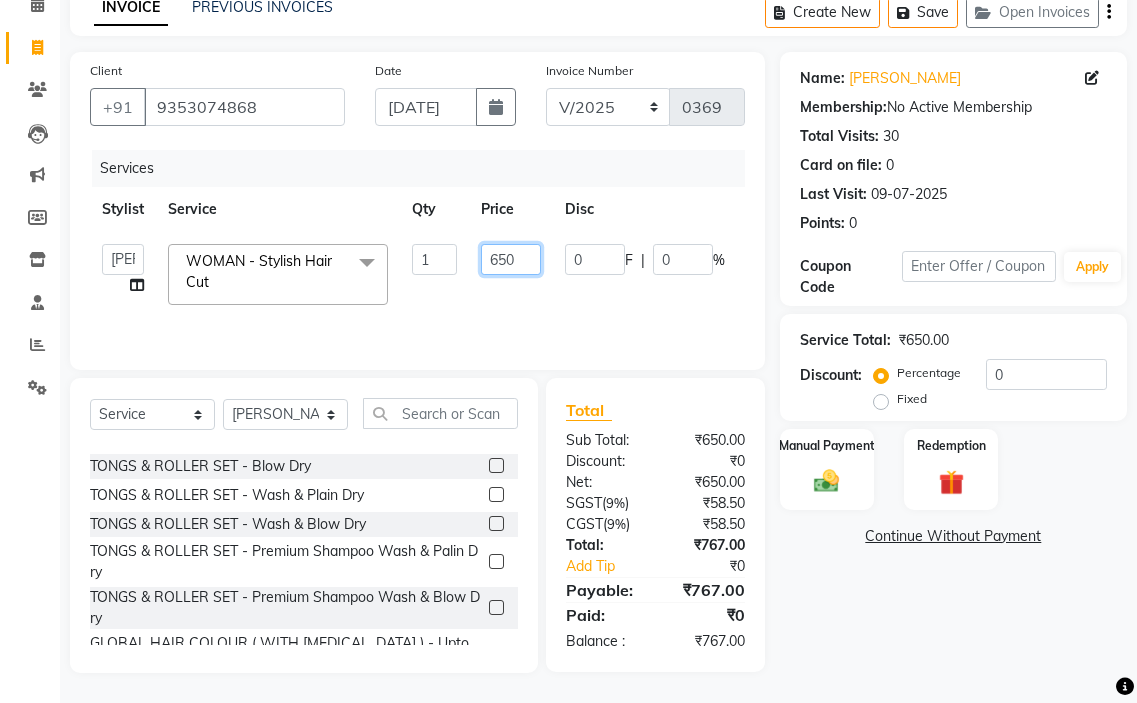 click on "650" 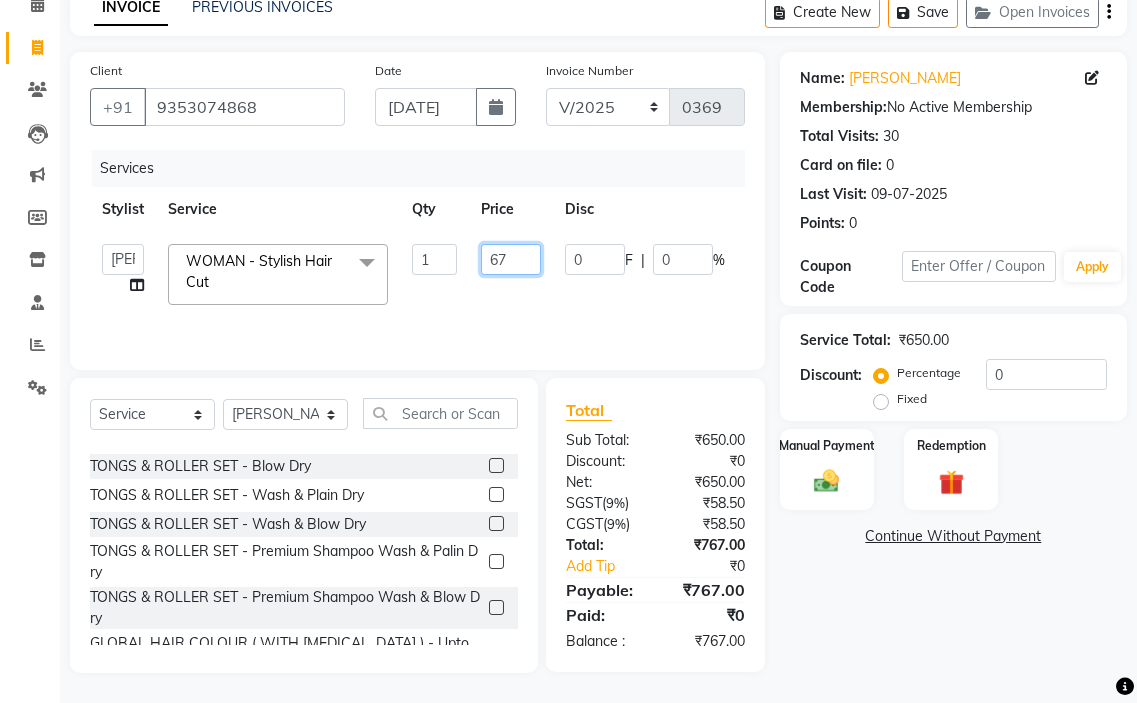 type on "670" 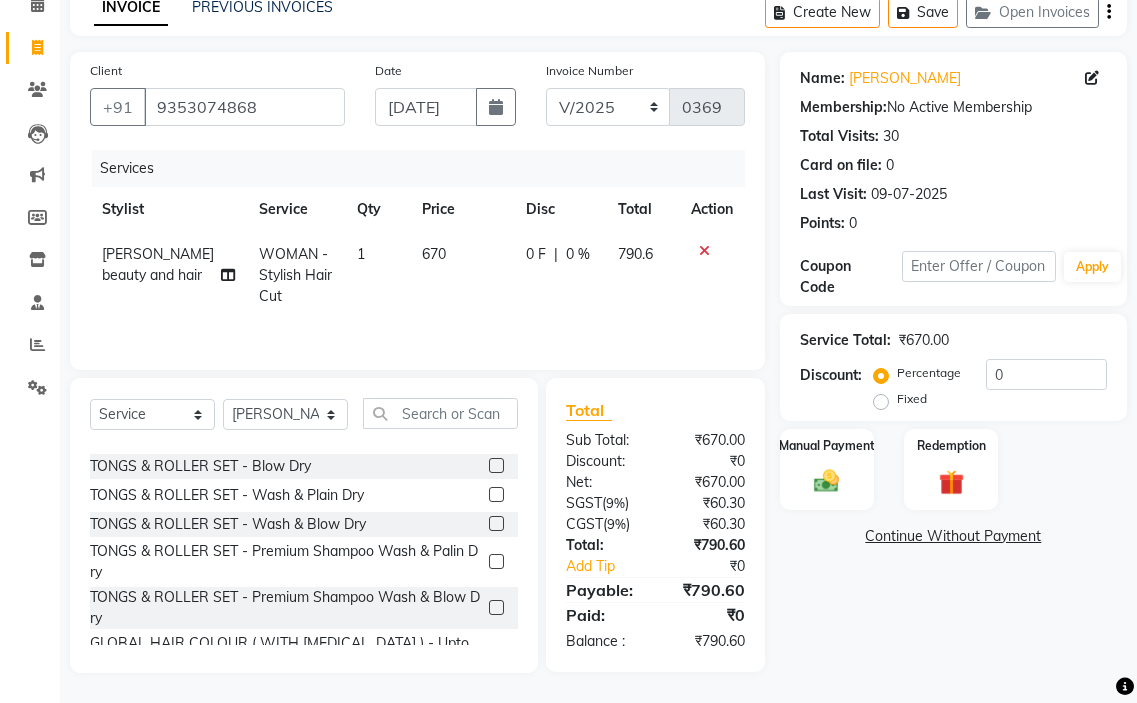 click on "[PERSON_NAME] beauty and hair WOMAN - Stylish Hair Cut 1 670 0 F | 0 % 790.6" 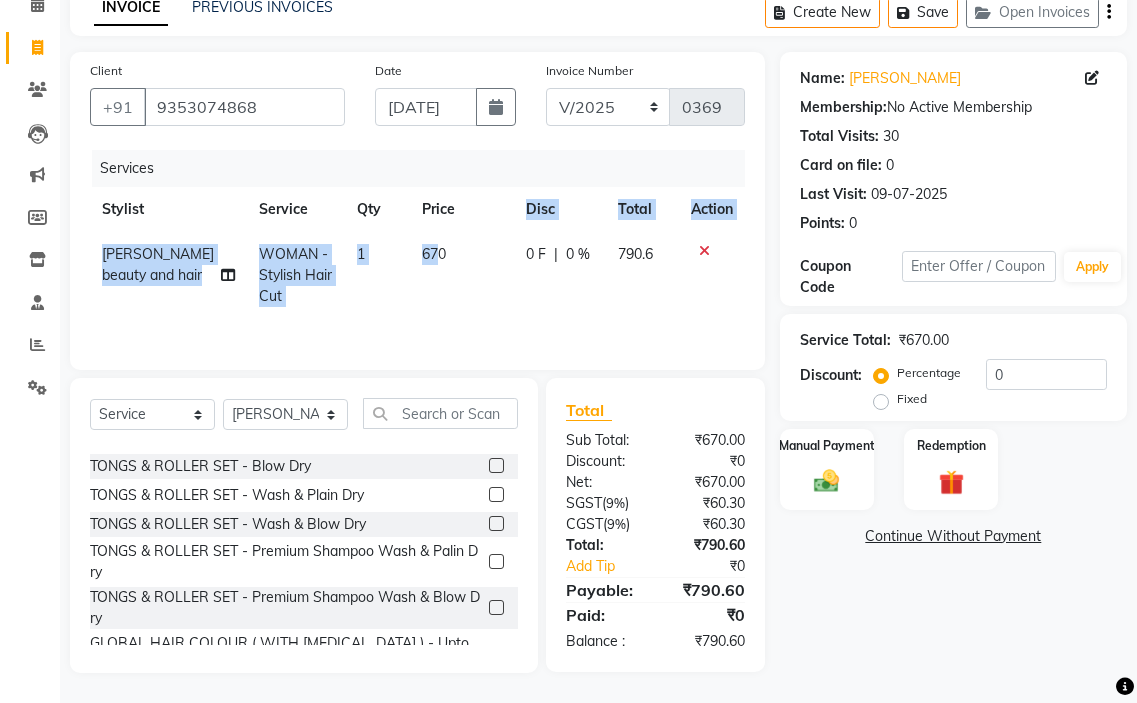 drag, startPoint x: 468, startPoint y: 208, endPoint x: 407, endPoint y: 242, distance: 69.83552 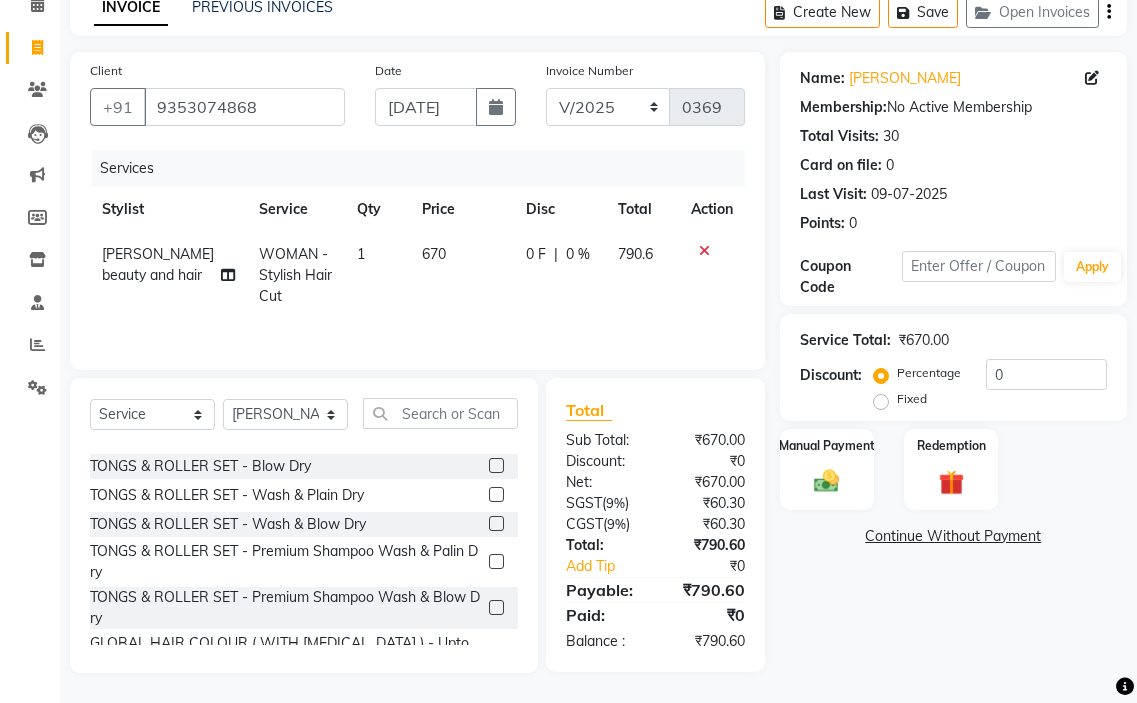 click on "670" 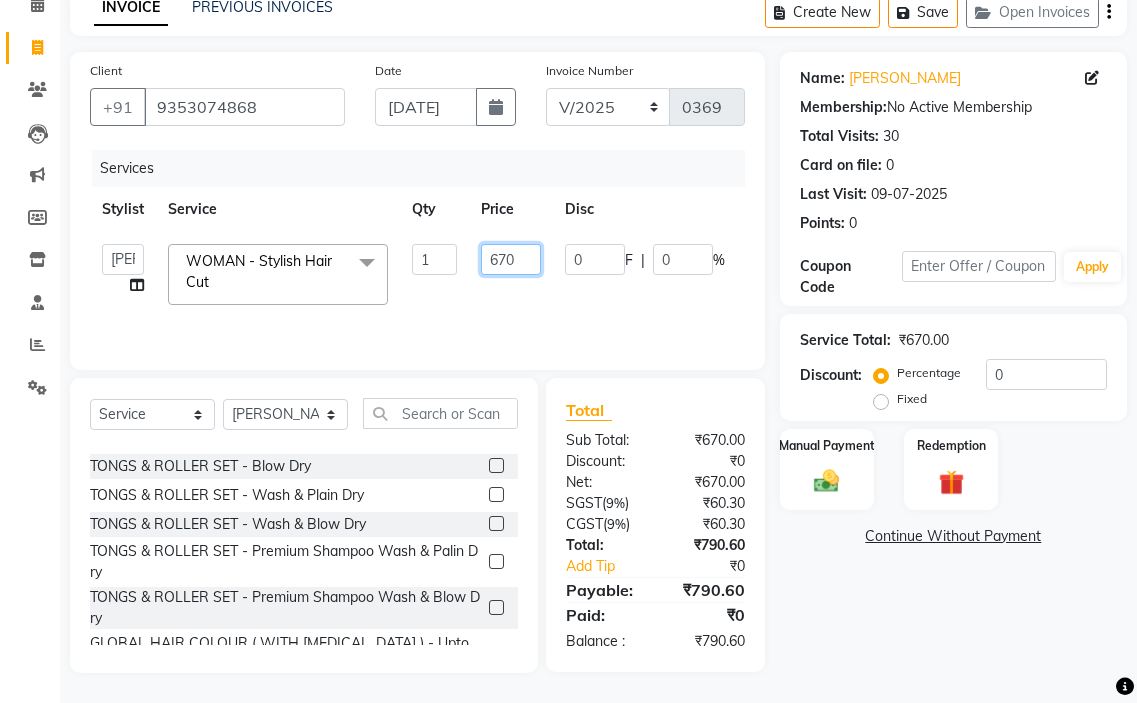 click on "670" 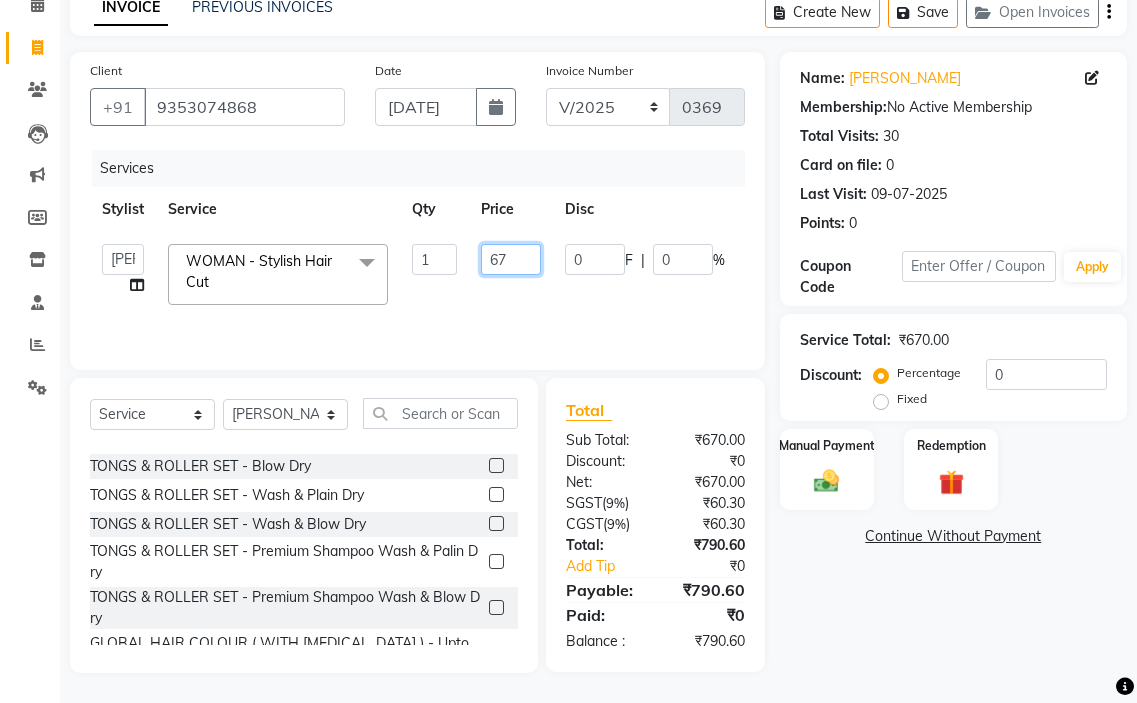 type on "675" 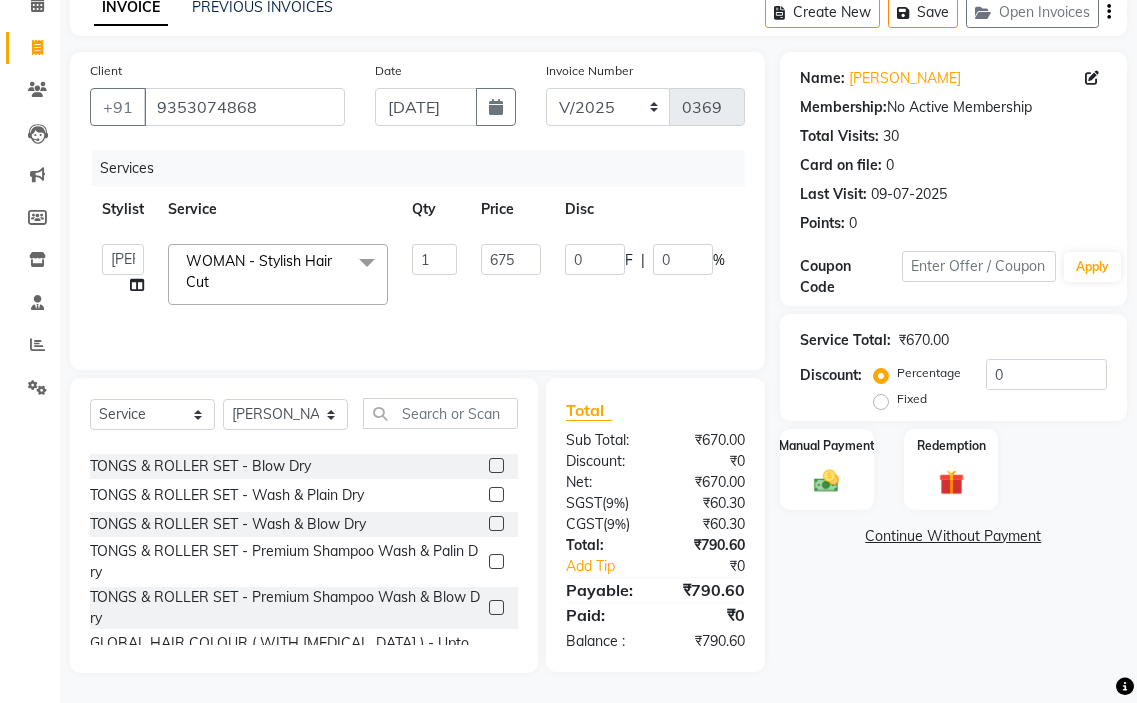 click on "amir hair stylish   [PERSON_NAME]   pooja beautycian   [PERSON_NAME] beautycian   Rekha   [PERSON_NAME]   [PERSON_NAME] beauty and hair  WOMAN - Stylish Hair Cut  x TONGS & ROLLER SET - Shoulder Length TONGS & ROLLER SET - Waist Length TONGS & ROLLER SET - Blow Dry TONGS & ROLLER SET - Wash & Plain Dry TONGS & ROLLER SET - Wash & Blow Dry TONGS & ROLLER SET - Premium Shampoo Wash & Palin Dry TONGS & ROLLER SET - Premium Shampoo Wash & Blow Dry GLOBAL HAIR COLOUR ( WITH [MEDICAL_DATA] ) - Upto Neck GLOBAL HAIR COLOUR ( WITH [MEDICAL_DATA] ) - Upto Sholder GLOBAL HAIR COLOUR ( WITH [MEDICAL_DATA] ) - Upto Mid-back GLOBAL HAIR COLOUR ( WITH [MEDICAL_DATA] ) - Waist & Below GLOBAL HAIR COLOUR ( WITH [MEDICAL_DATA] ) - Root touch up (upto 2 inch) GLOBAL HIGHLIGHTS - Upto Neck GLOBAL HIGHLIGHTS - Upto Sholder GLOBAL HIGHLIGHTS - Upto Mid-back GLOBAL HIGHLIGHTS - Waist & Below GLOBAL HIGHLIGHTS - Crown Highlights GLOBAL HIGHLIGHTS - Highlight Perstreaks & Prelightninh SMOOTHENING / REBONDING - Upto Neck SMOOTHENING / REBONDING - Upto Sholder KERATIN - Upto Neck 1 675 0" 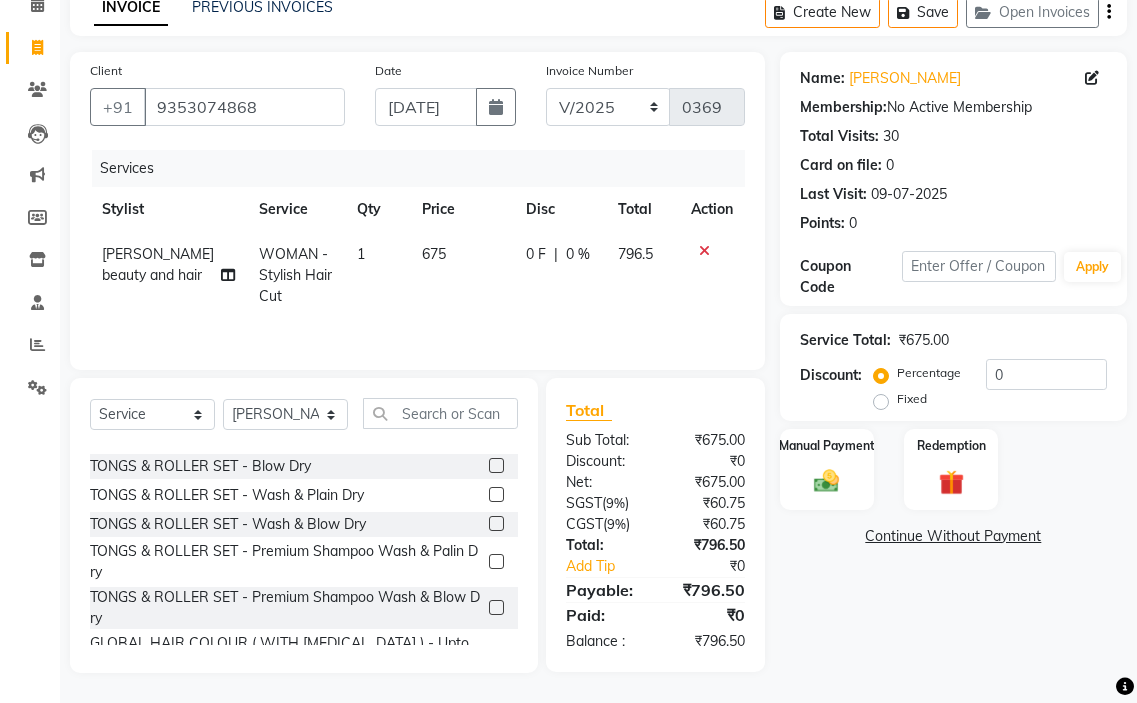 click on "675" 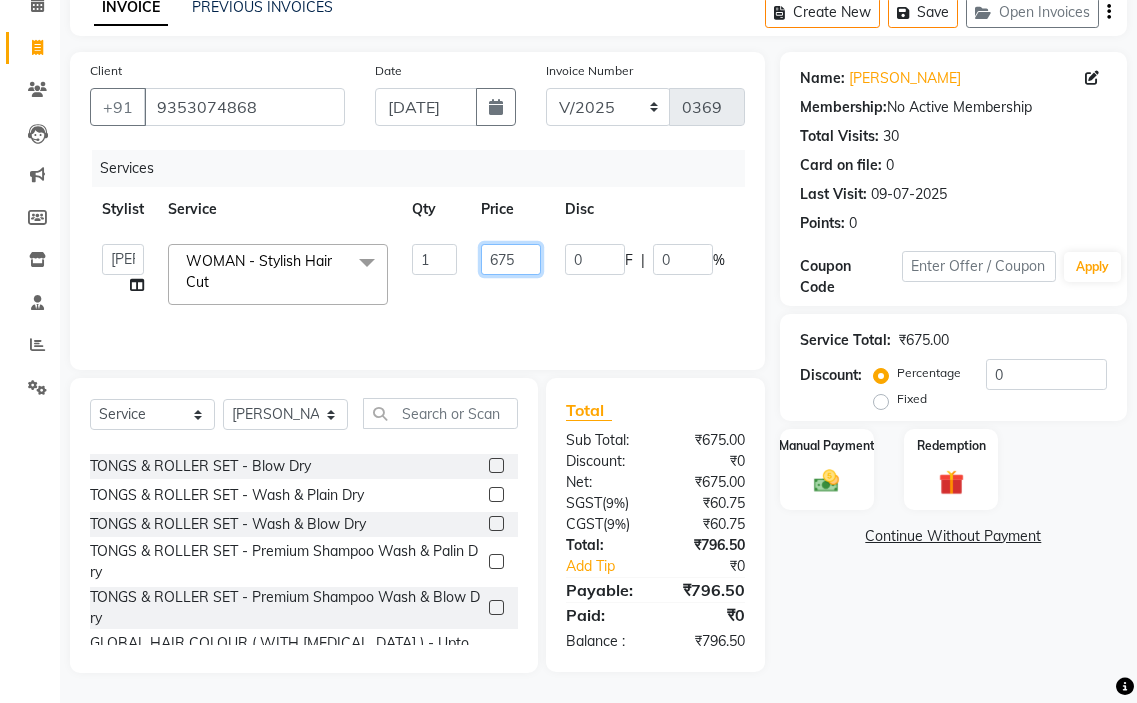 click on "675" 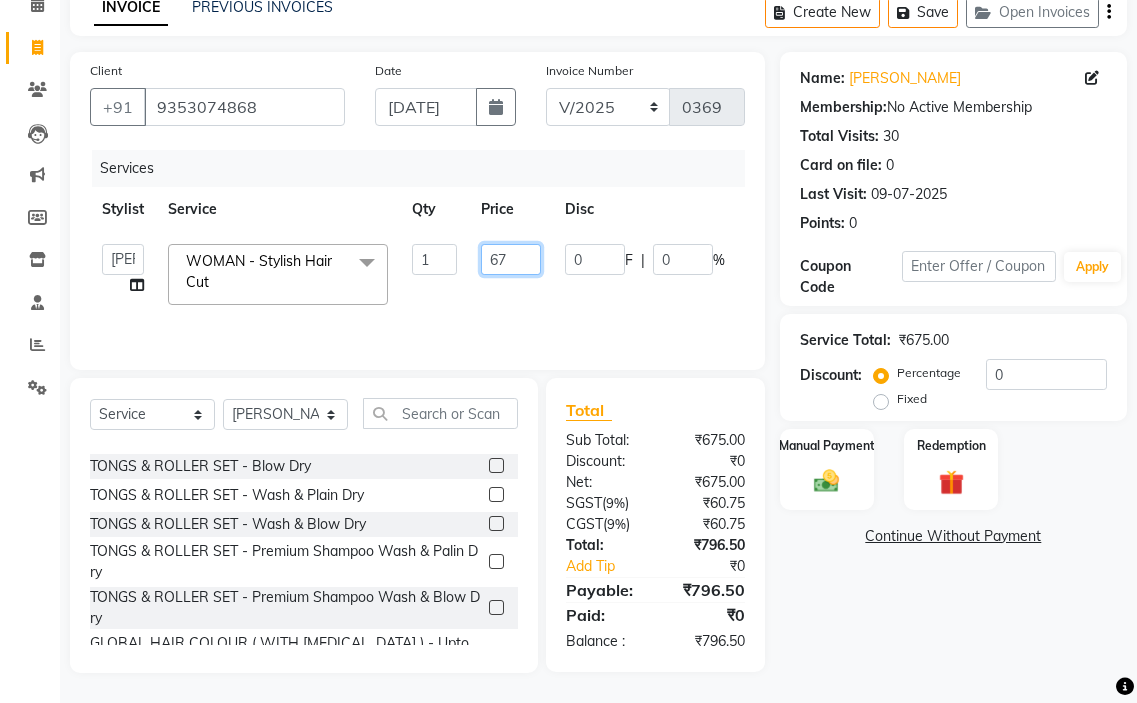 type on "677" 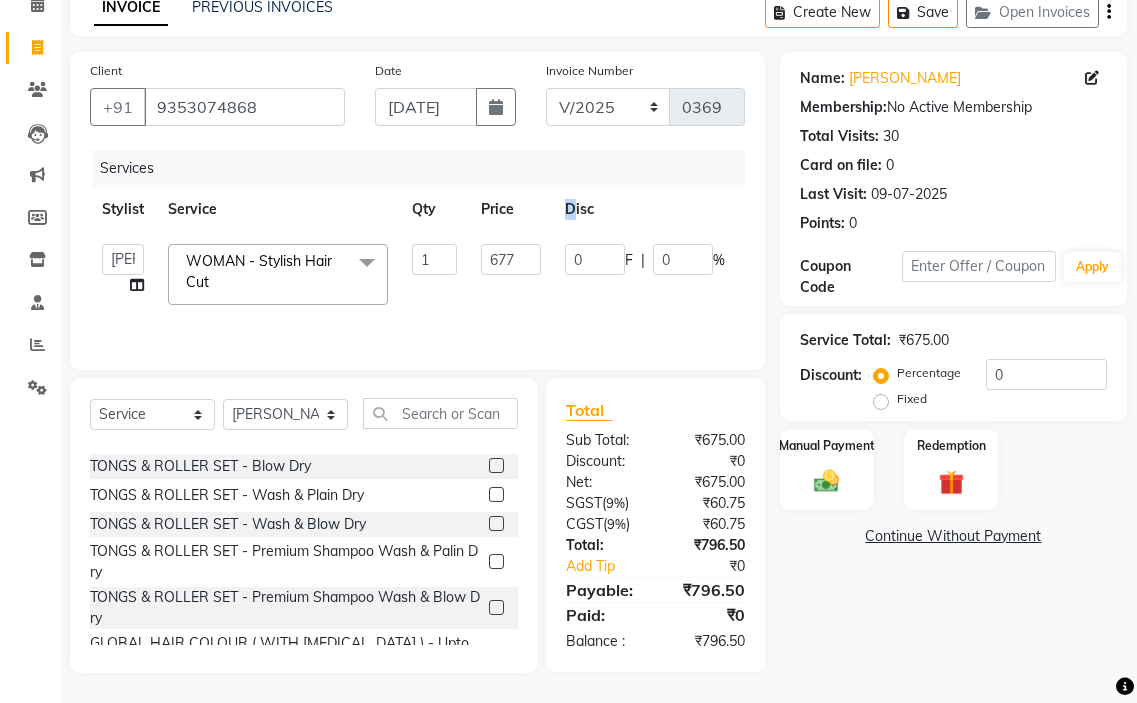 drag, startPoint x: 516, startPoint y: 203, endPoint x: 512, endPoint y: 231, distance: 28.284271 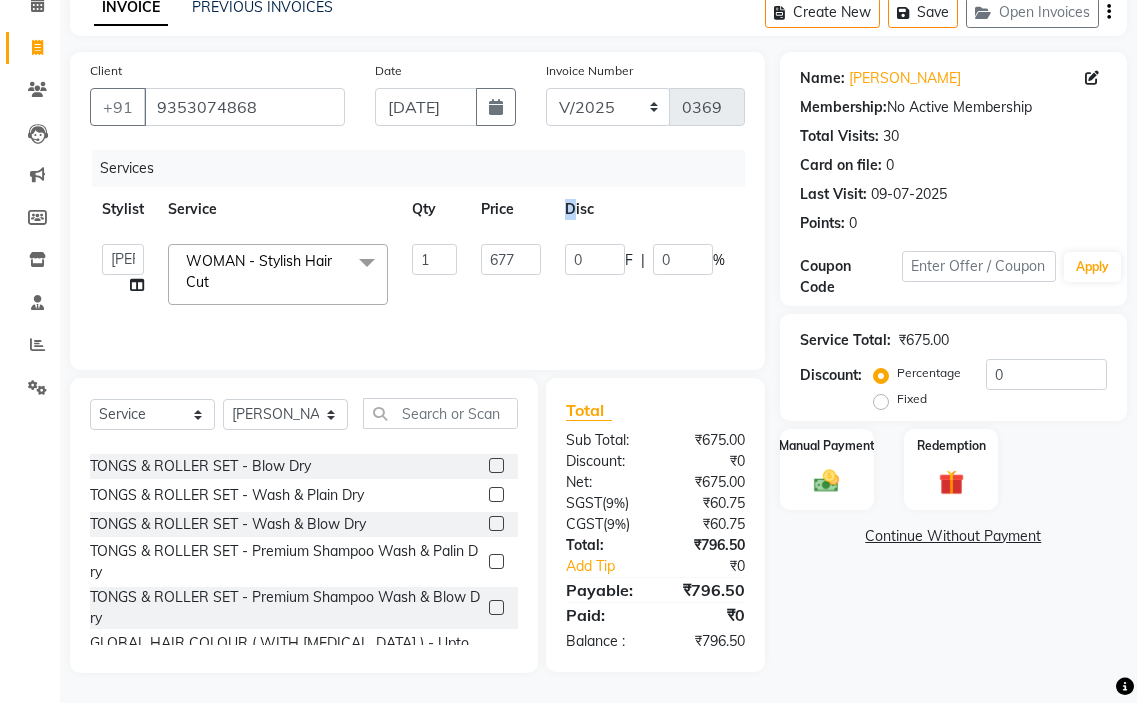 click on "Stylist Service Qty Price Disc Total Action" 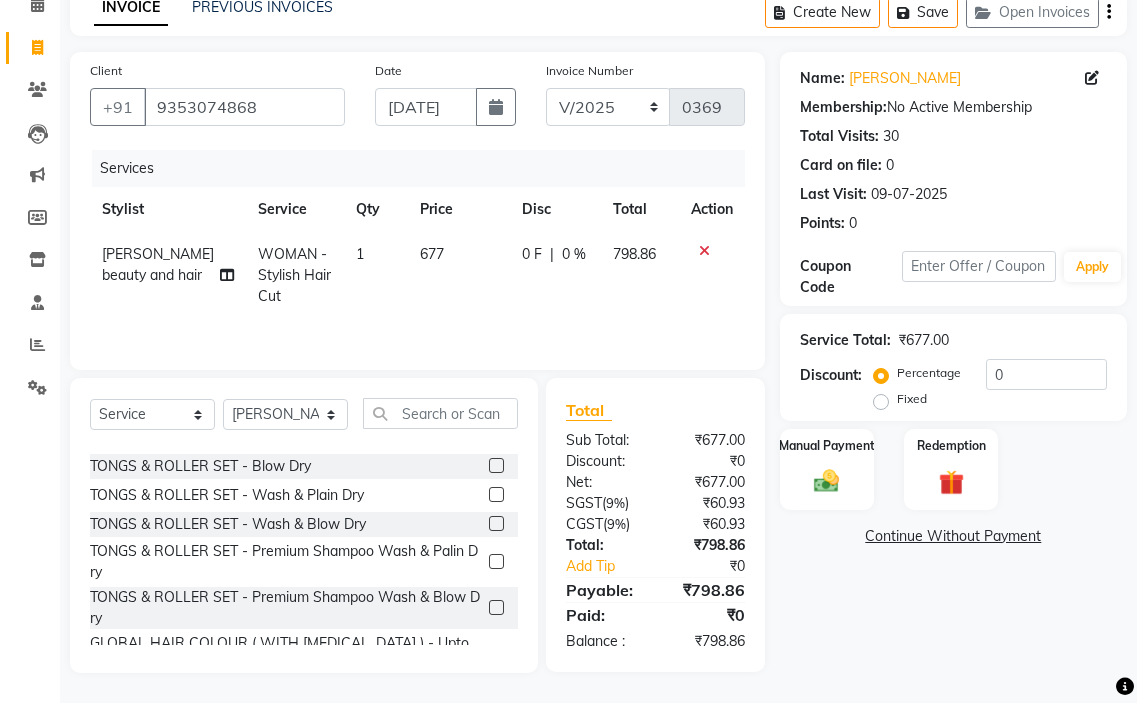 click on "677" 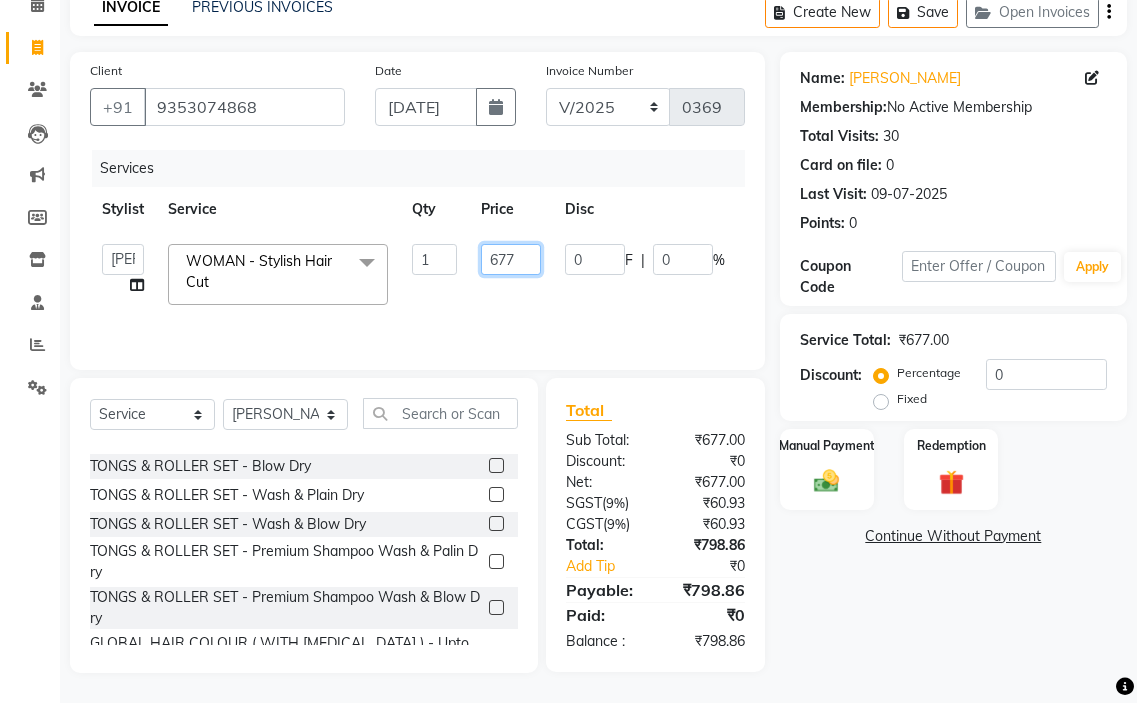 click on "677" 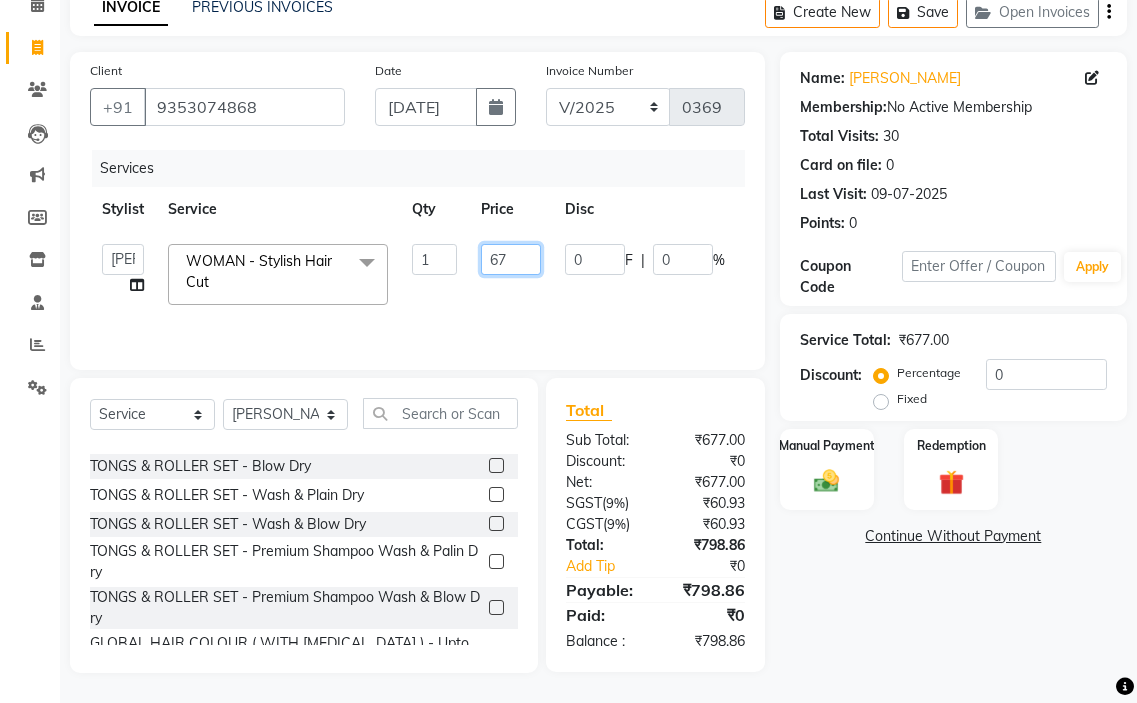 type on "678" 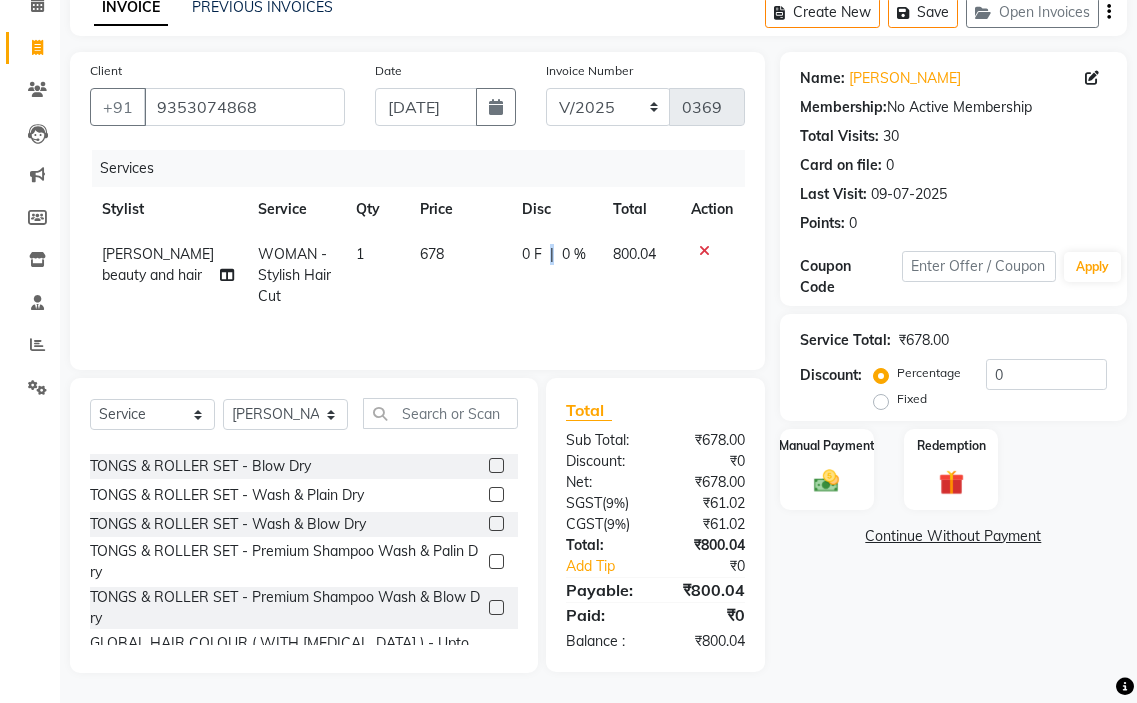 click on "[PERSON_NAME] beauty and hair WOMAN - Stylish Hair Cut 1 678 0 F | 0 % 800.04" 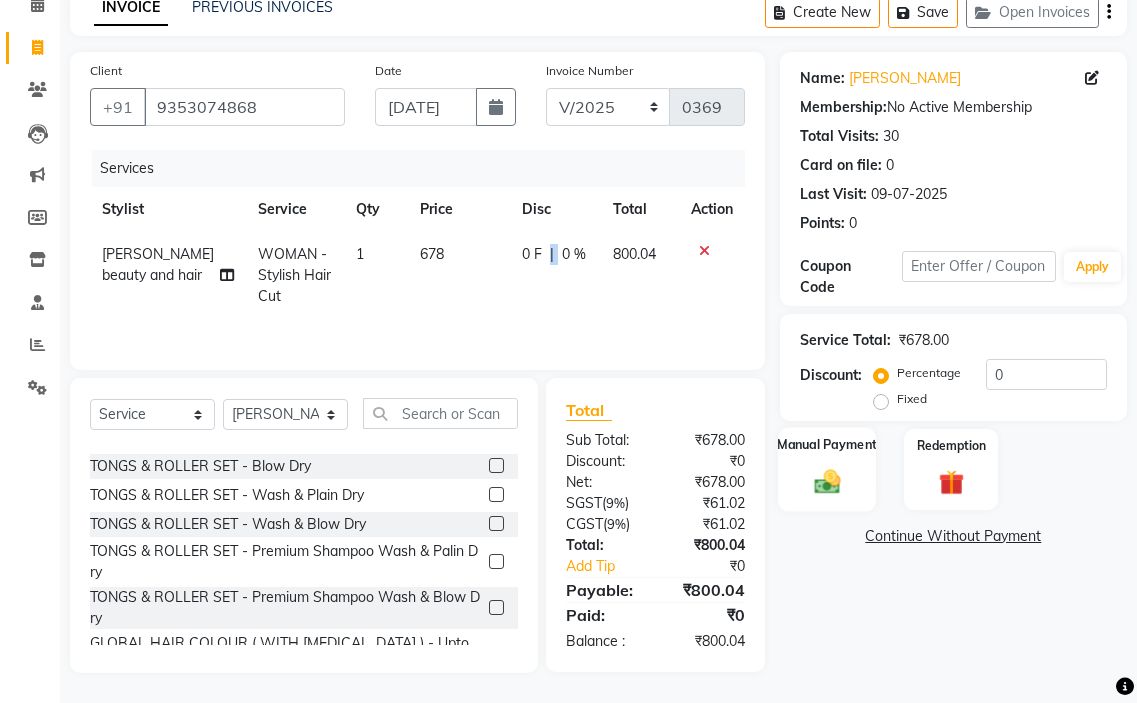 click 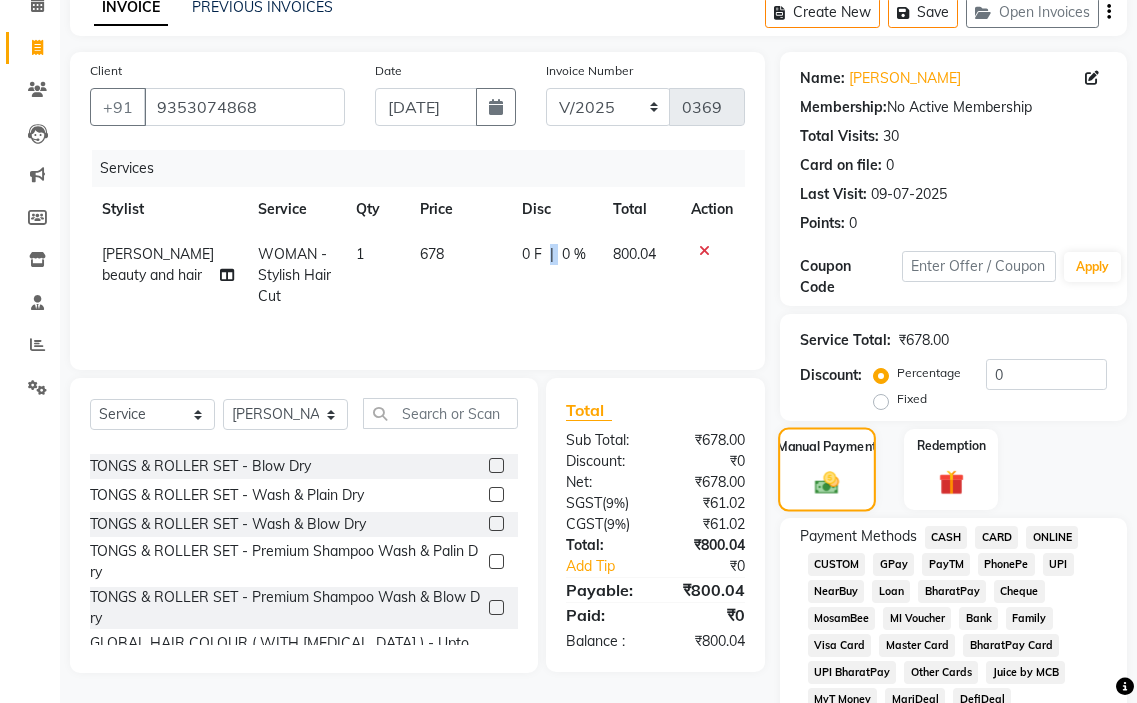 scroll, scrollTop: 198, scrollLeft: 0, axis: vertical 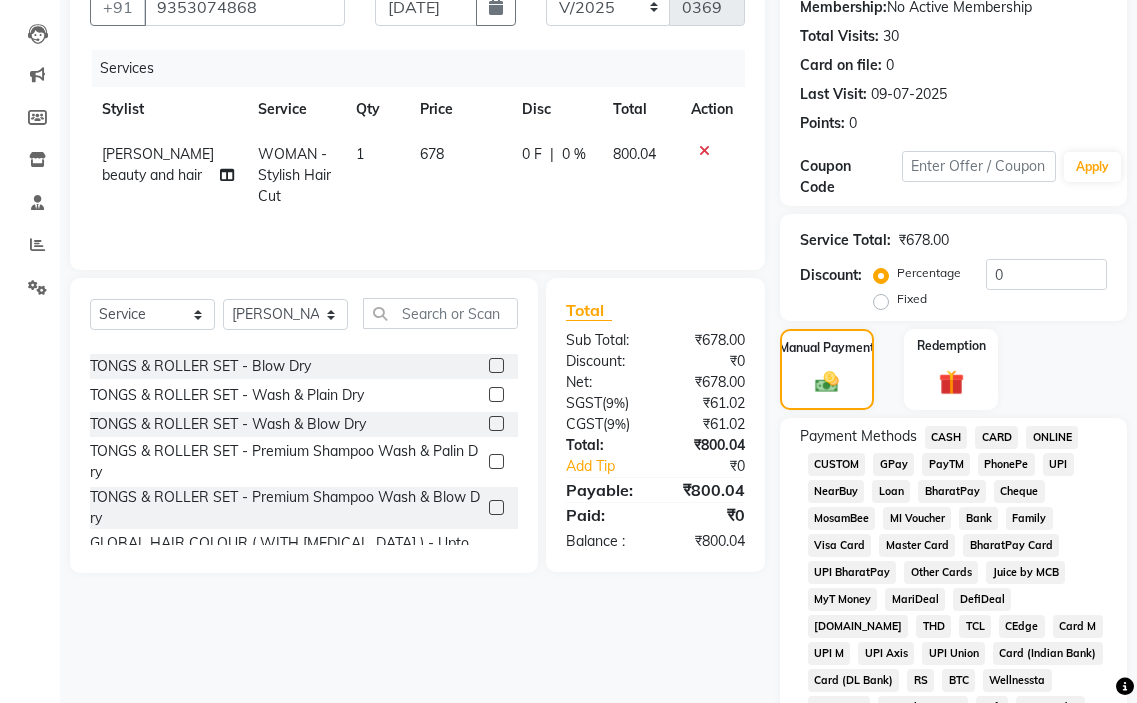 click on "CARD" 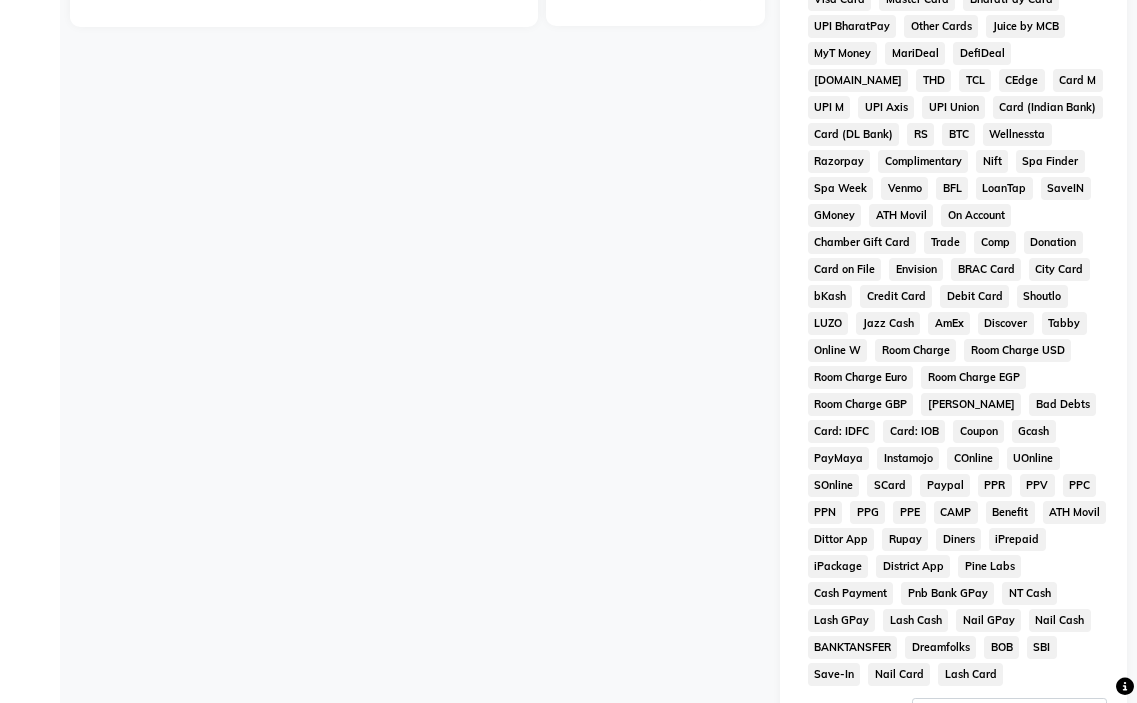 scroll, scrollTop: 1010, scrollLeft: 0, axis: vertical 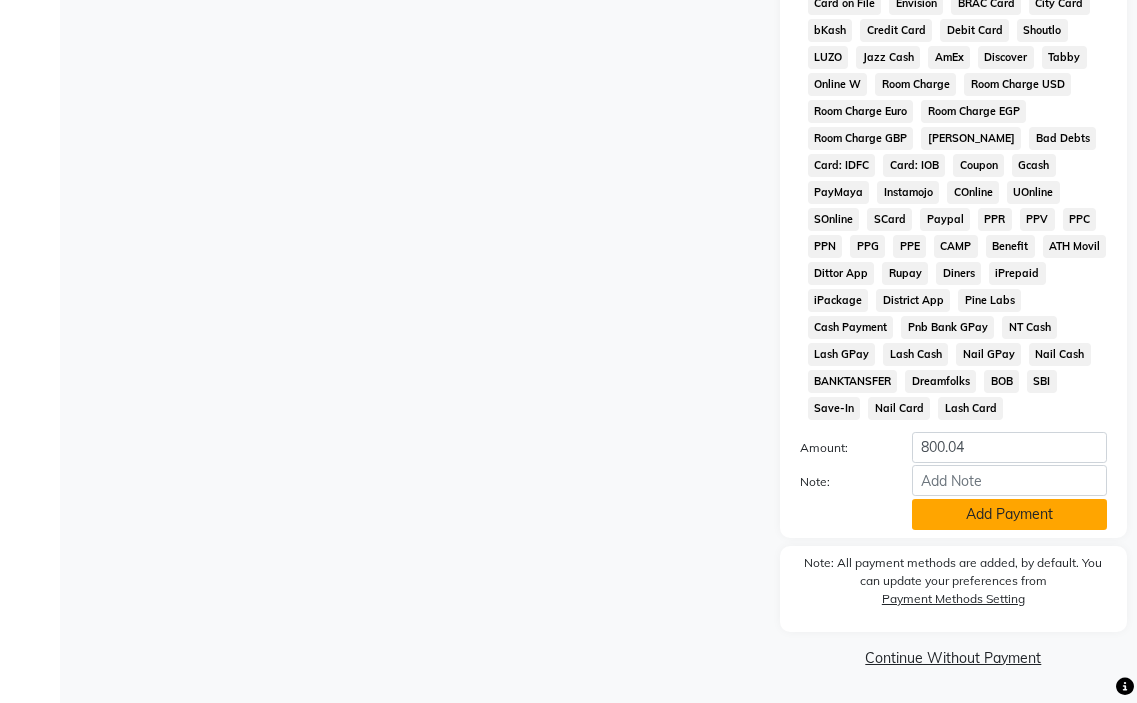click on "Add Payment" 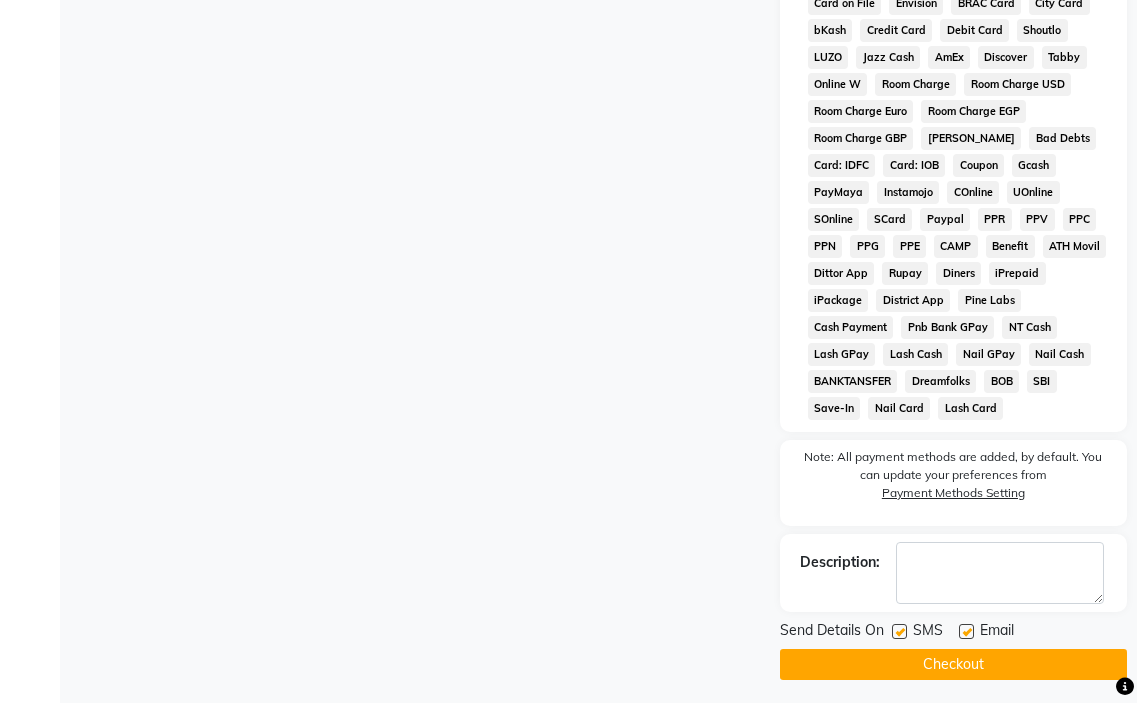 click 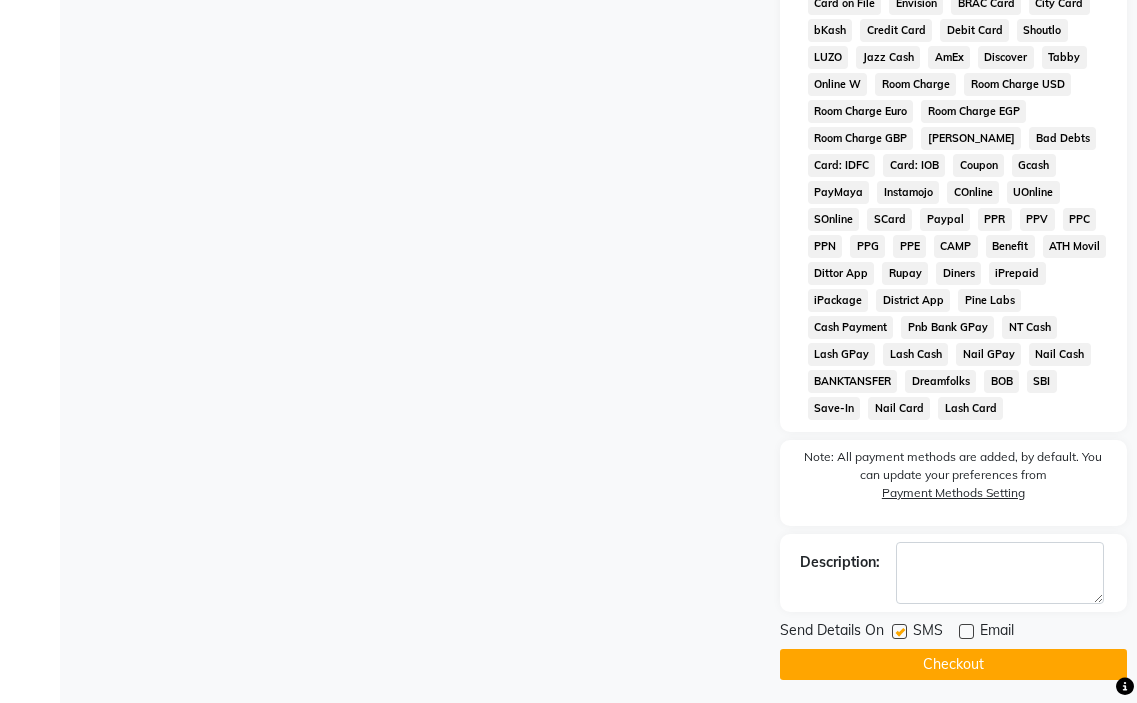 click on "Checkout" 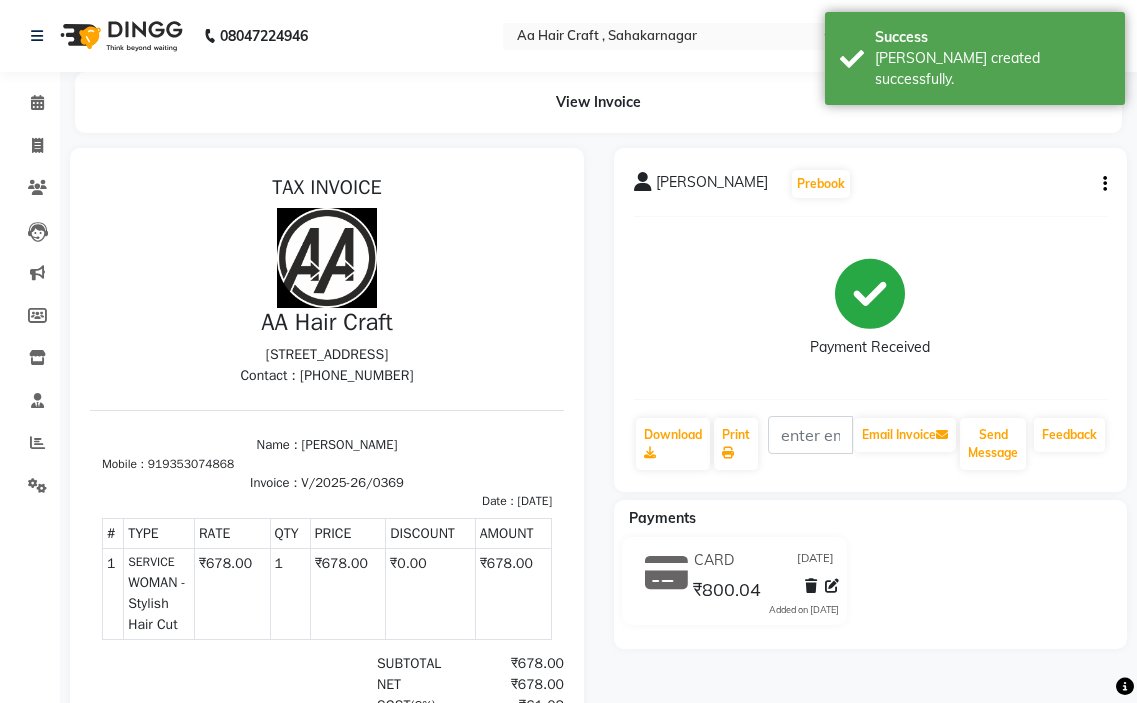 scroll, scrollTop: 0, scrollLeft: 0, axis: both 